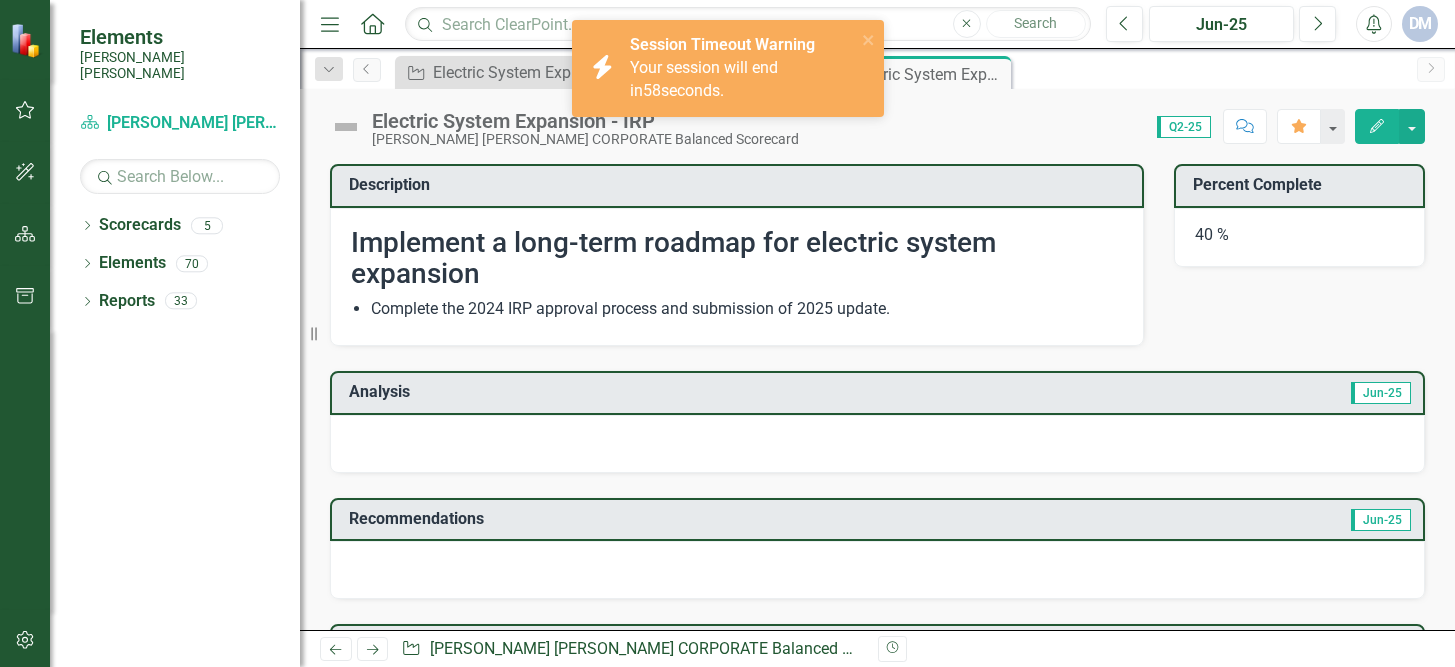 scroll, scrollTop: 0, scrollLeft: 0, axis: both 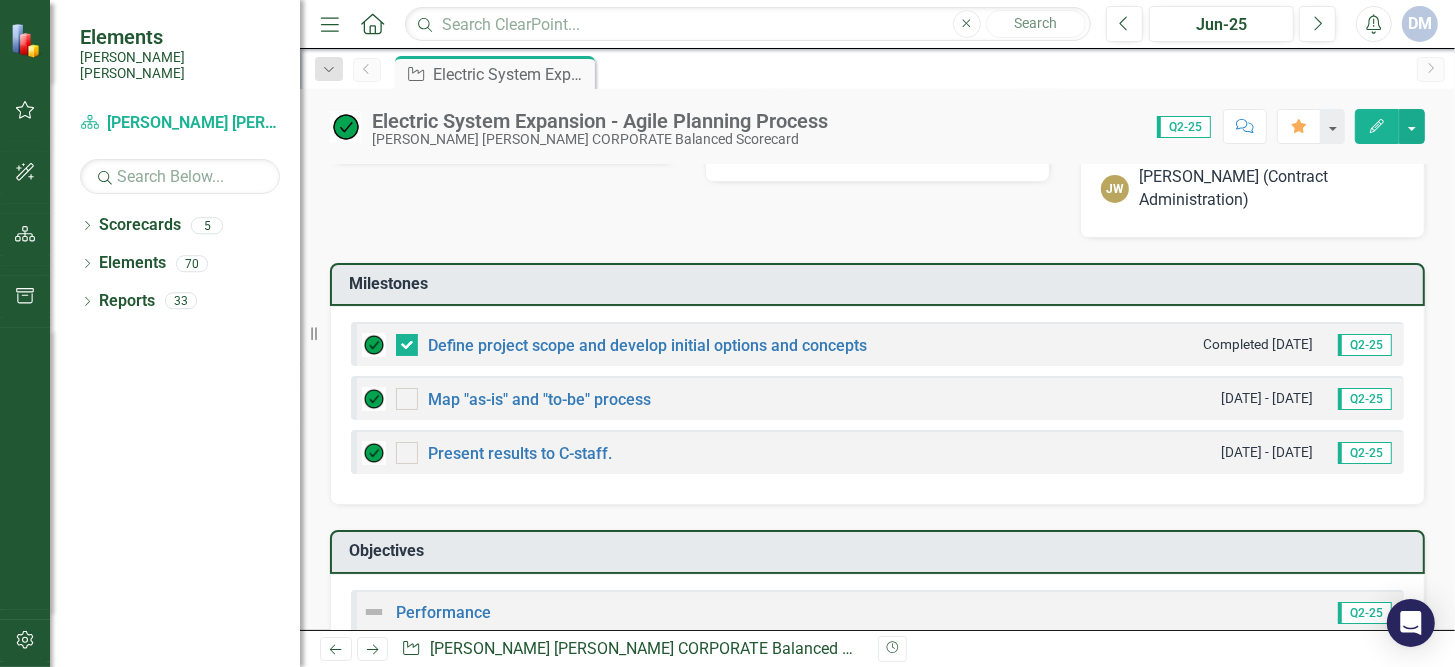 click on "Q2-25" at bounding box center [1365, 399] 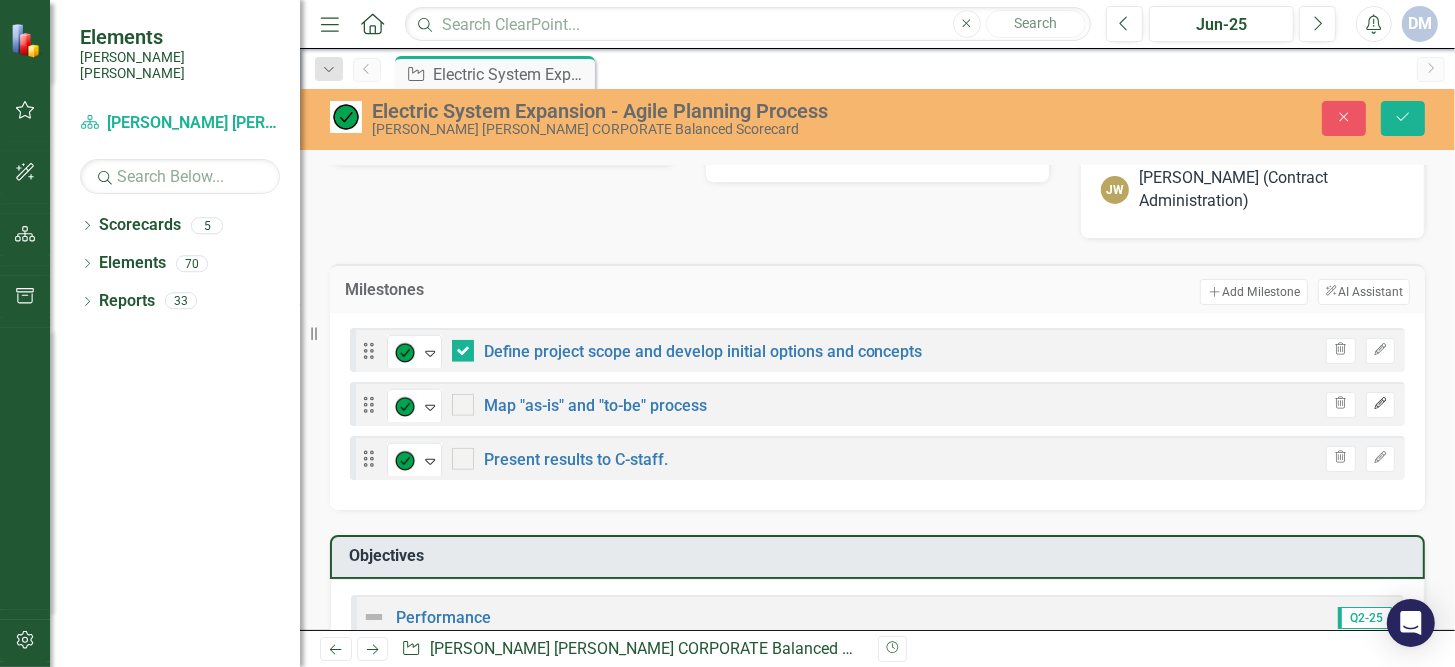 click on "Edit" 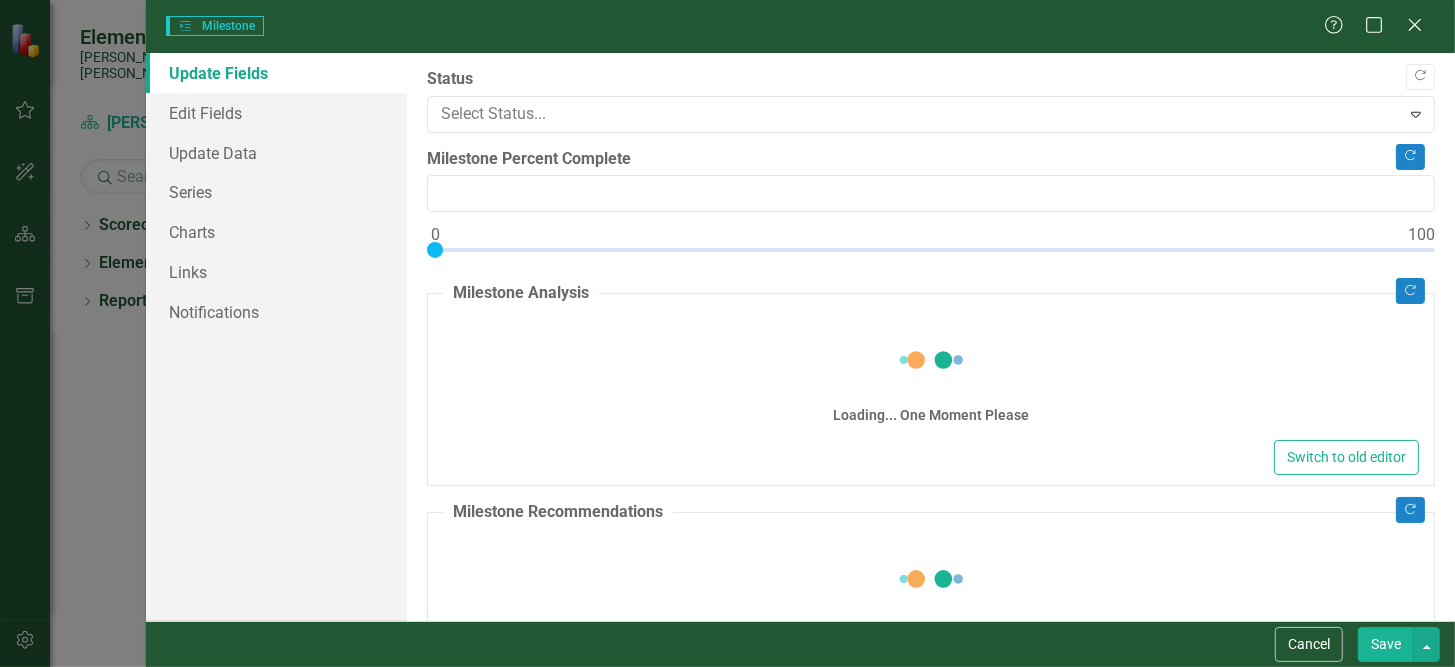 type on "0" 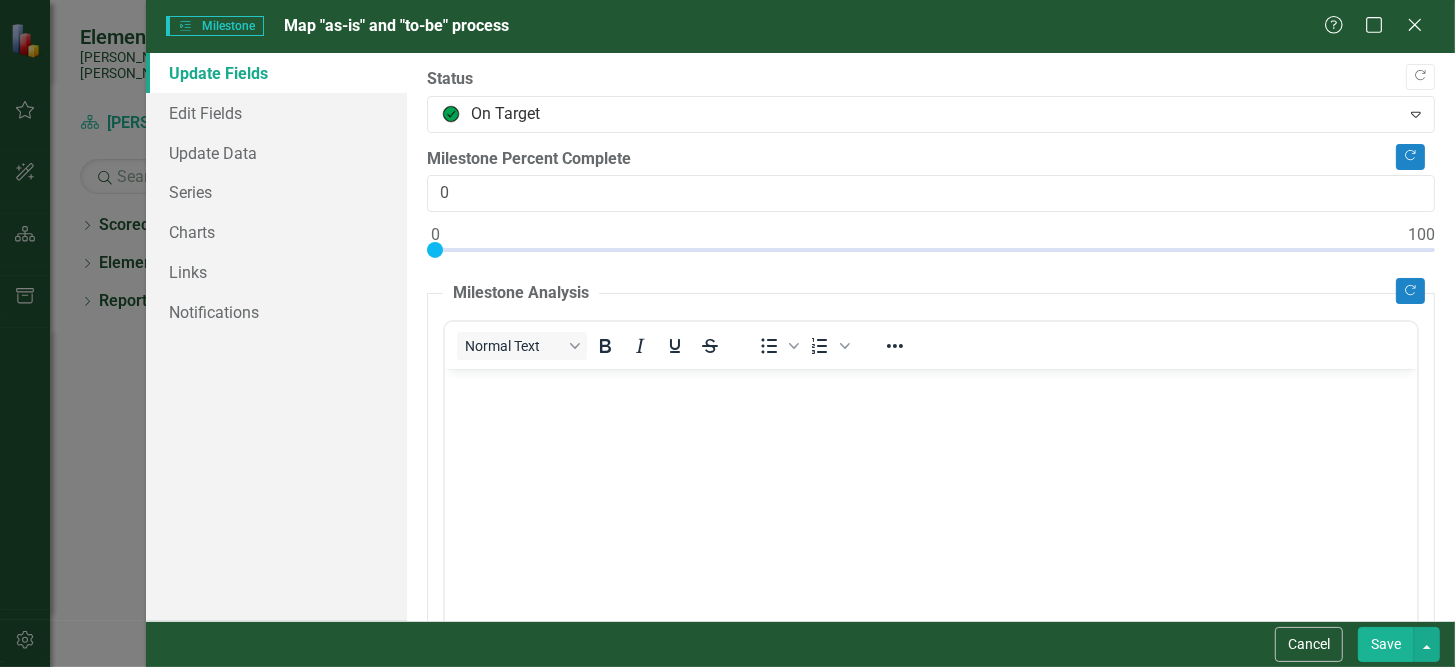 scroll, scrollTop: 294, scrollLeft: 0, axis: vertical 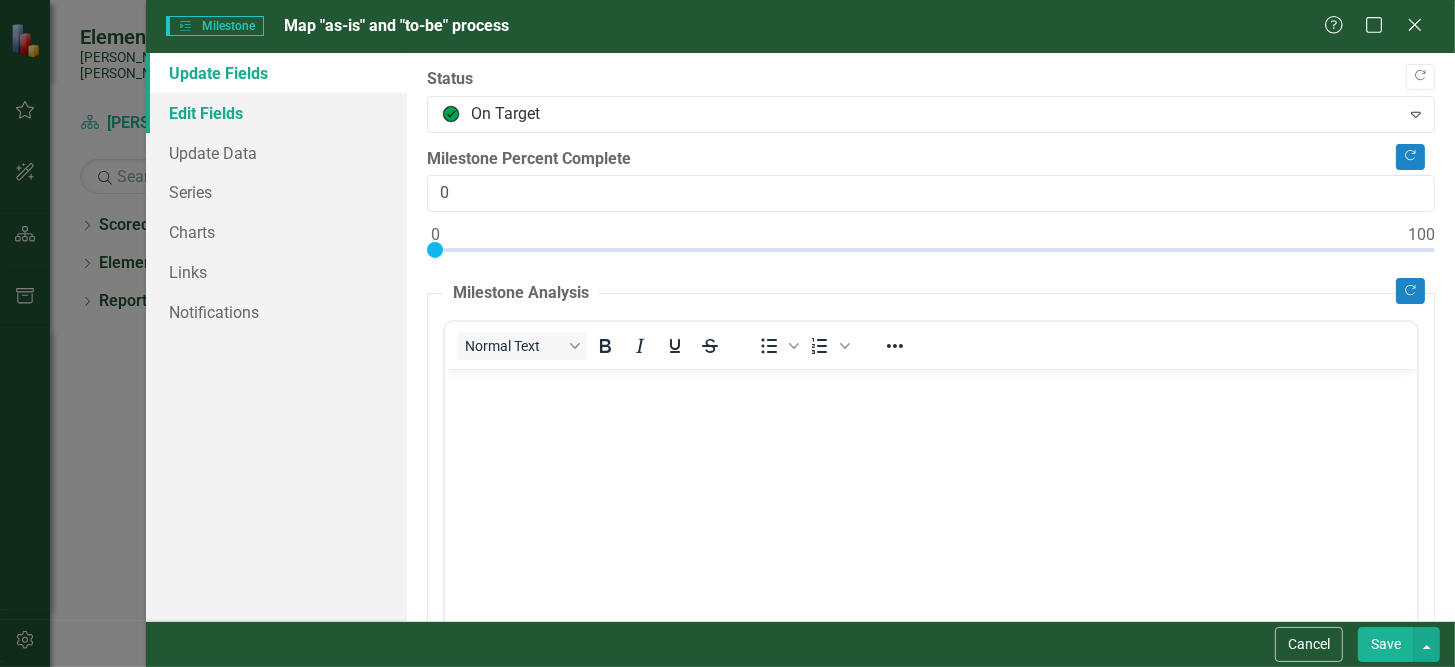 click on "Edit Fields" at bounding box center (277, 113) 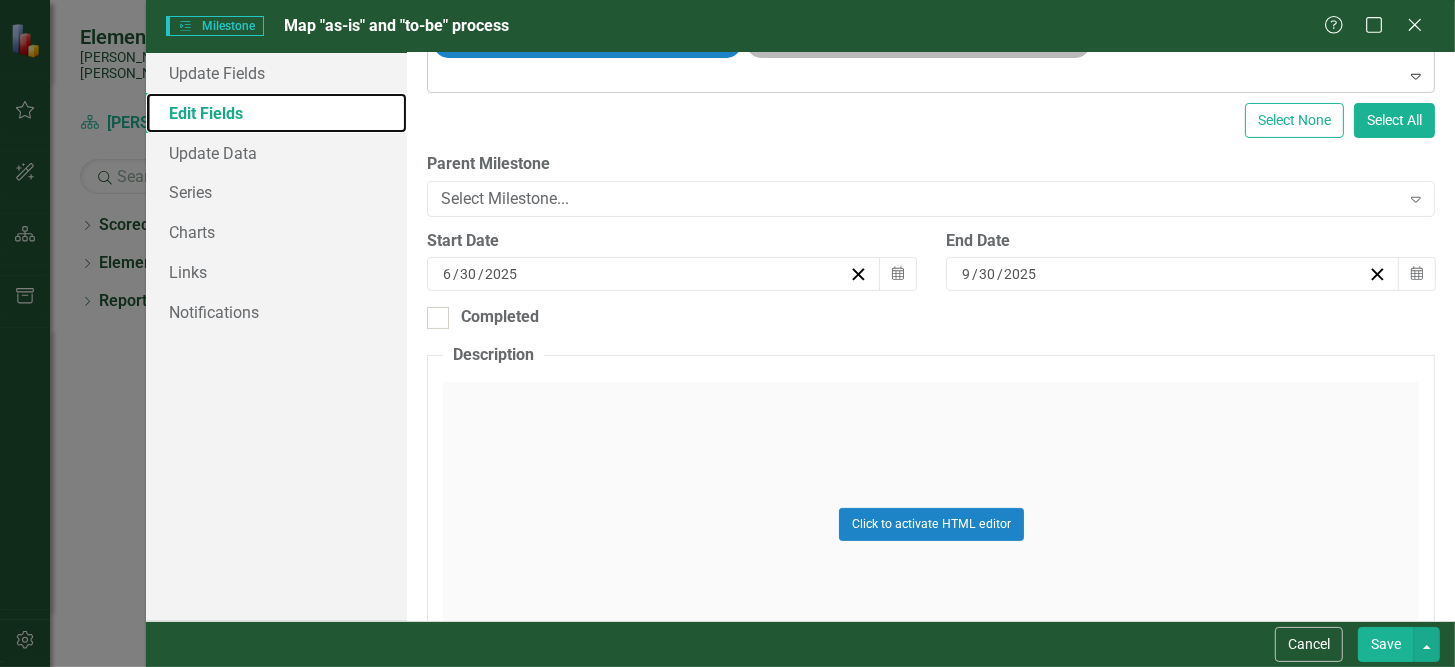 scroll, scrollTop: 345, scrollLeft: 0, axis: vertical 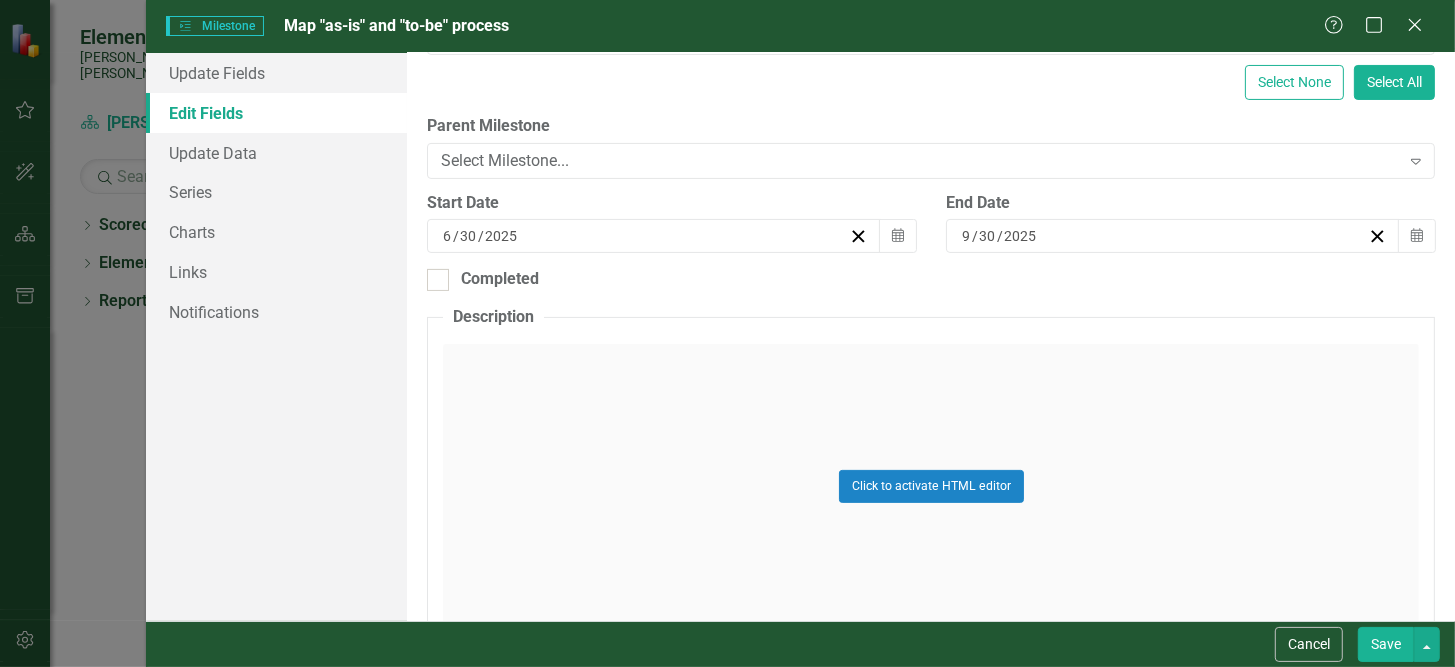 click on "[DATE]" at bounding box center (1163, 236) 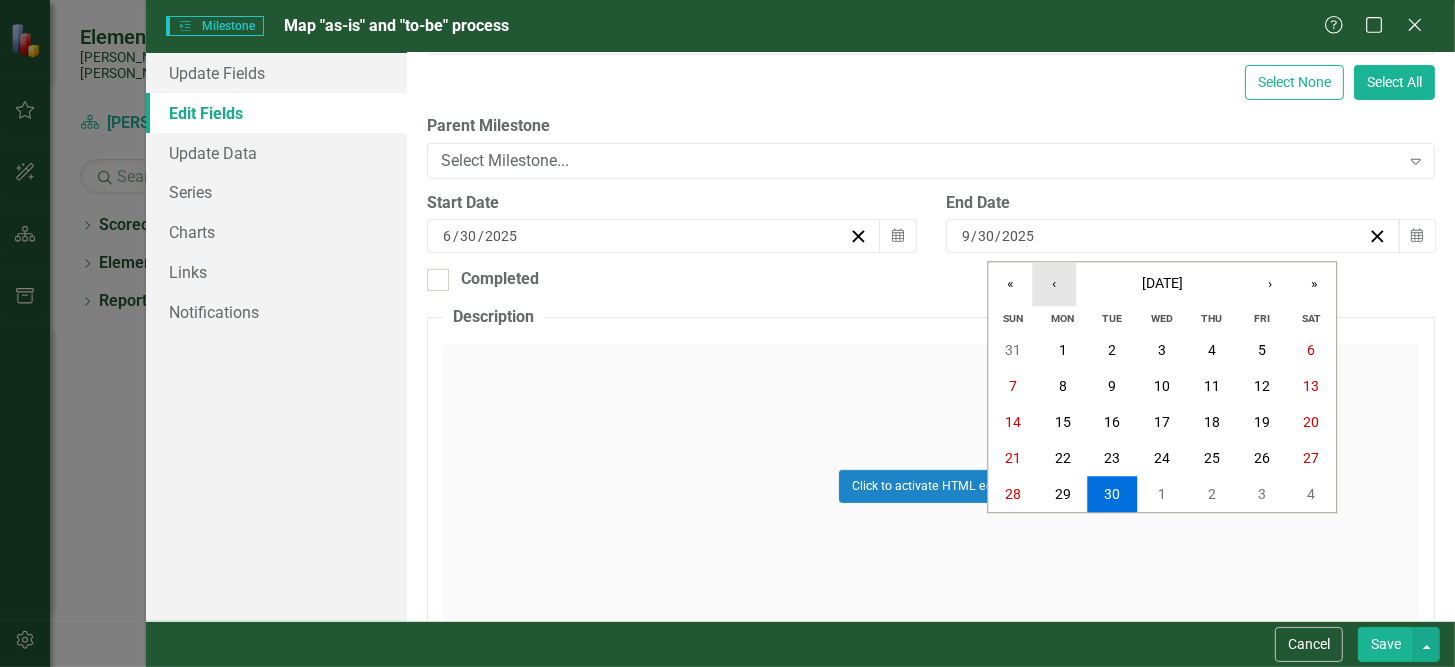 click on "‹" at bounding box center [1054, 284] 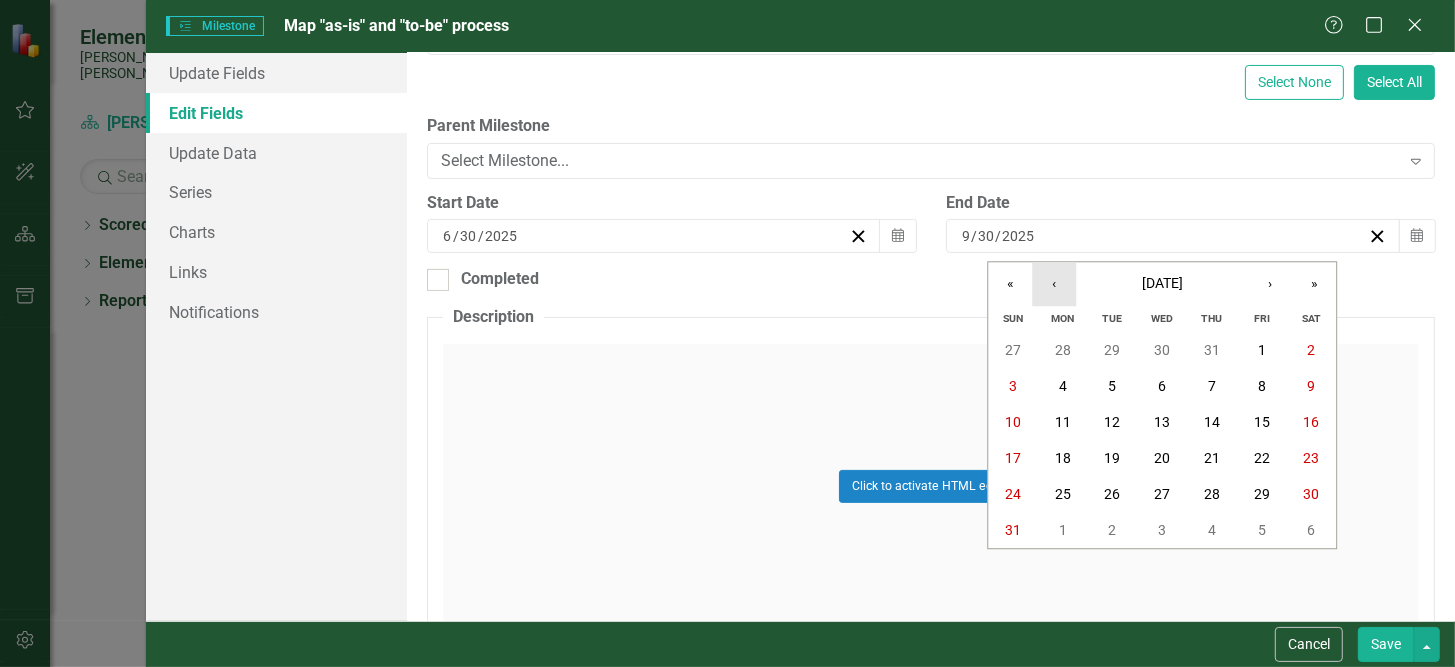 click on "‹" at bounding box center [1054, 284] 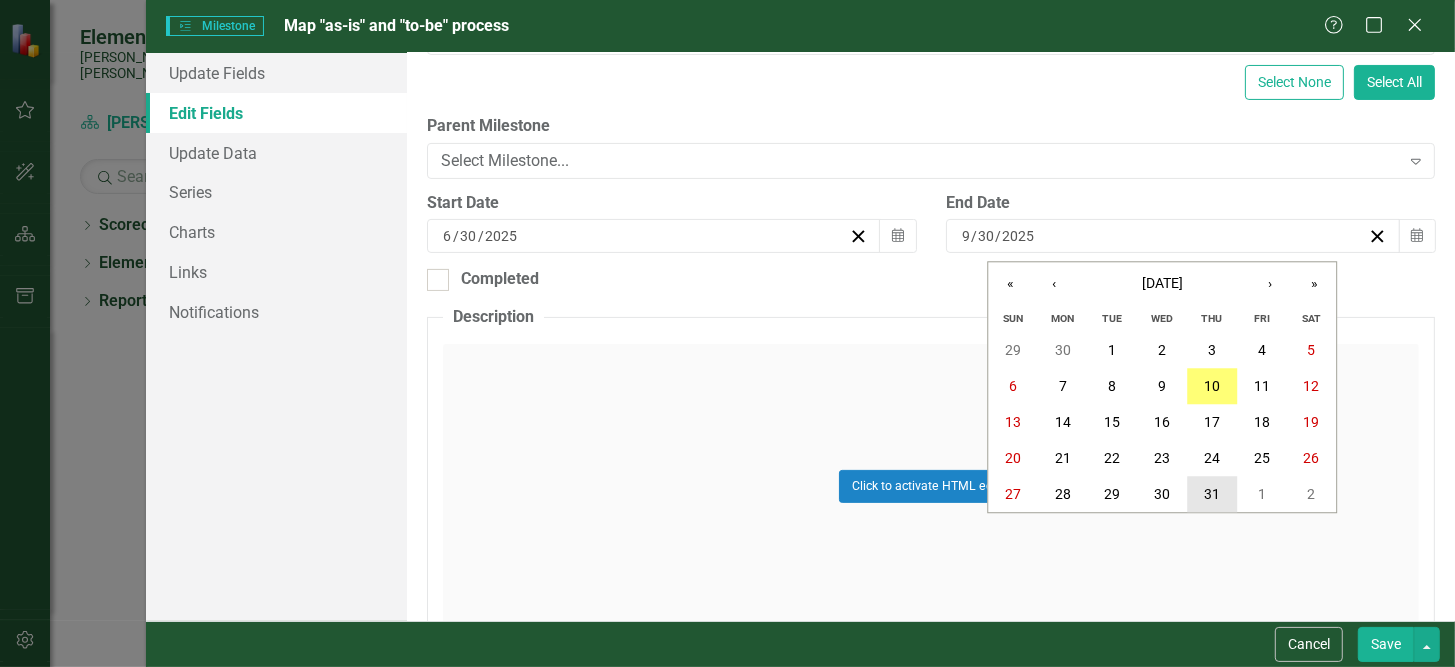click on "31" at bounding box center [1212, 495] 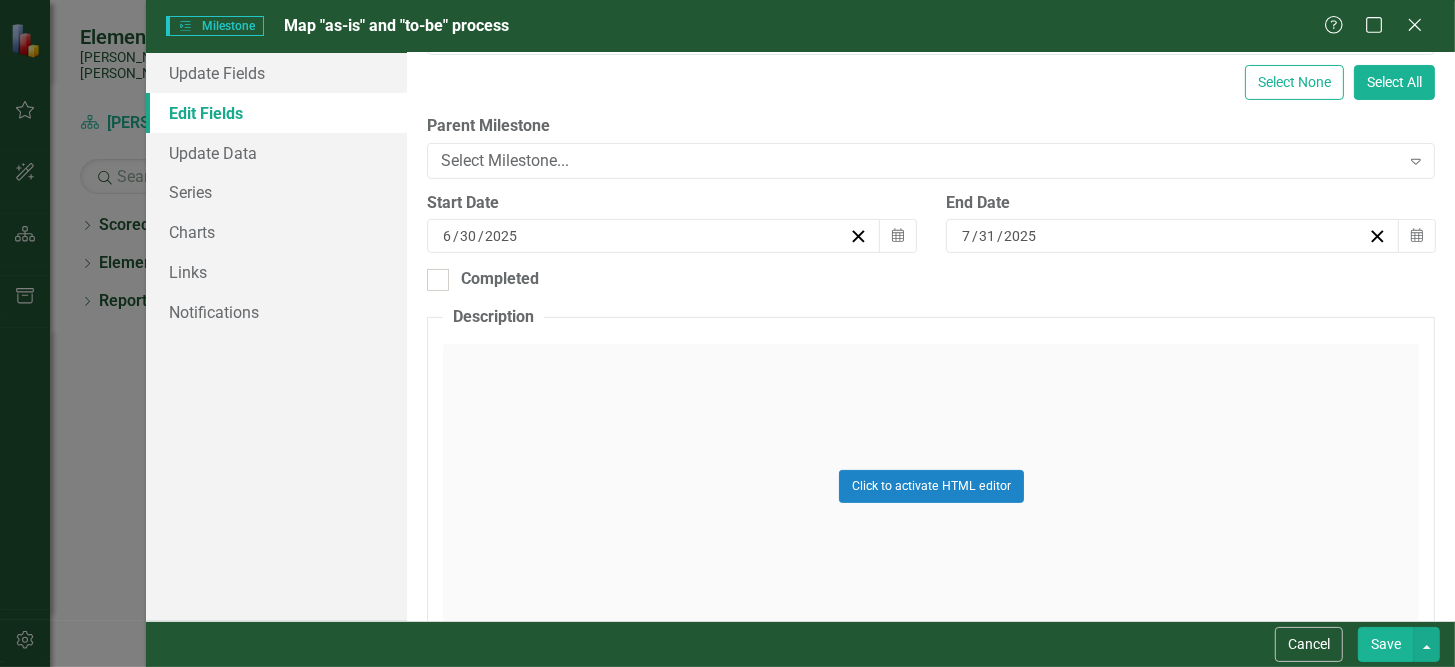 click on "Save" at bounding box center [1386, 644] 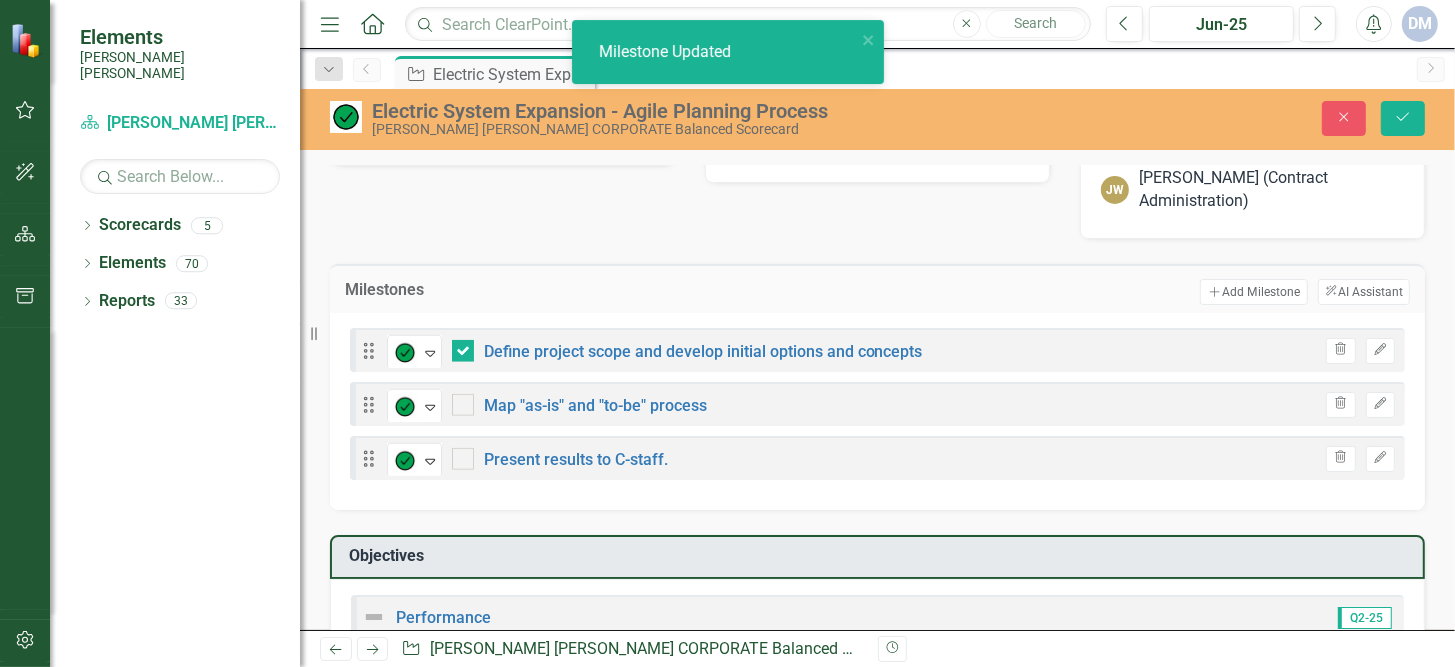 checkbox on "true" 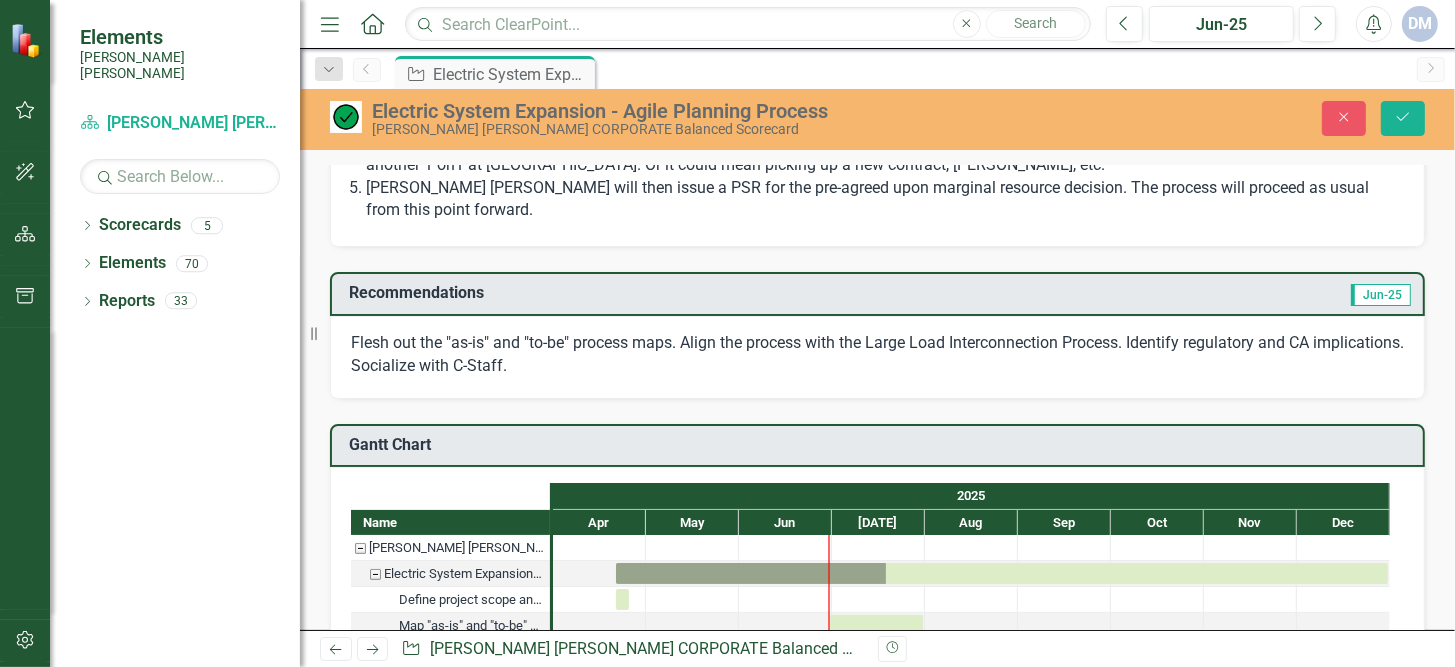 scroll, scrollTop: 642, scrollLeft: 0, axis: vertical 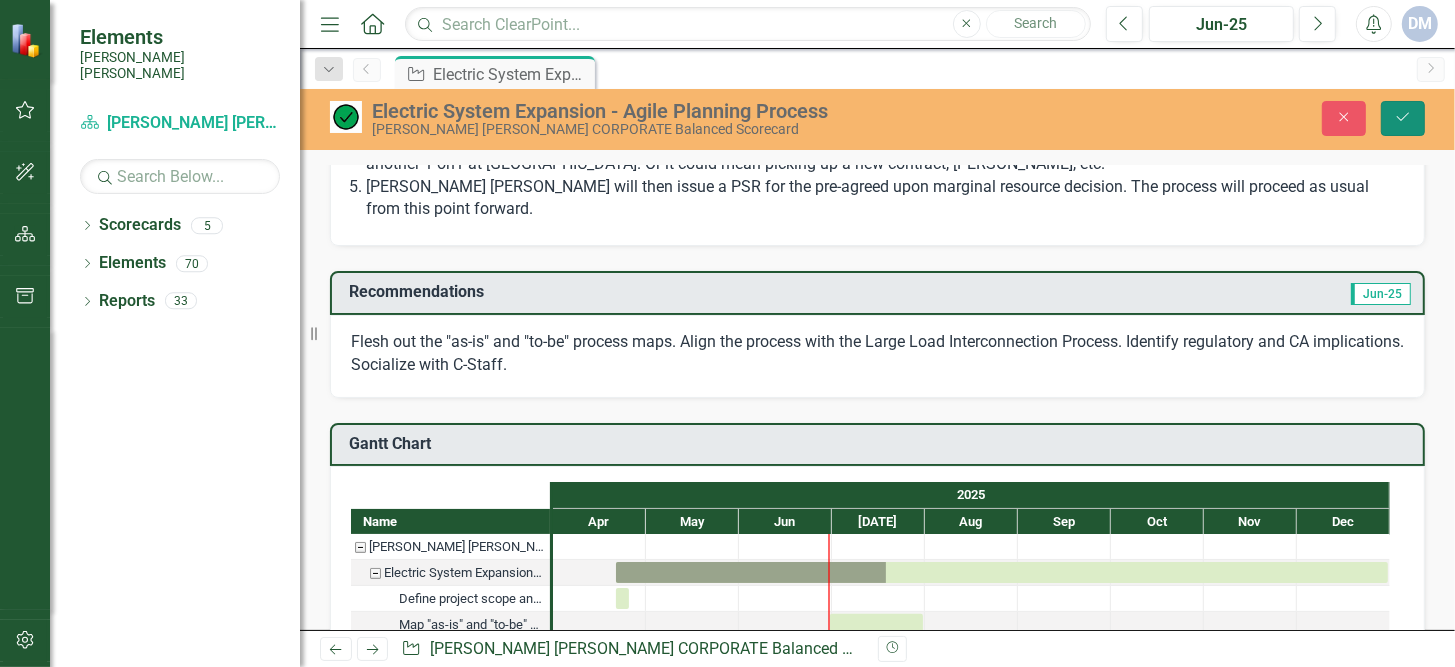 click on "Save" 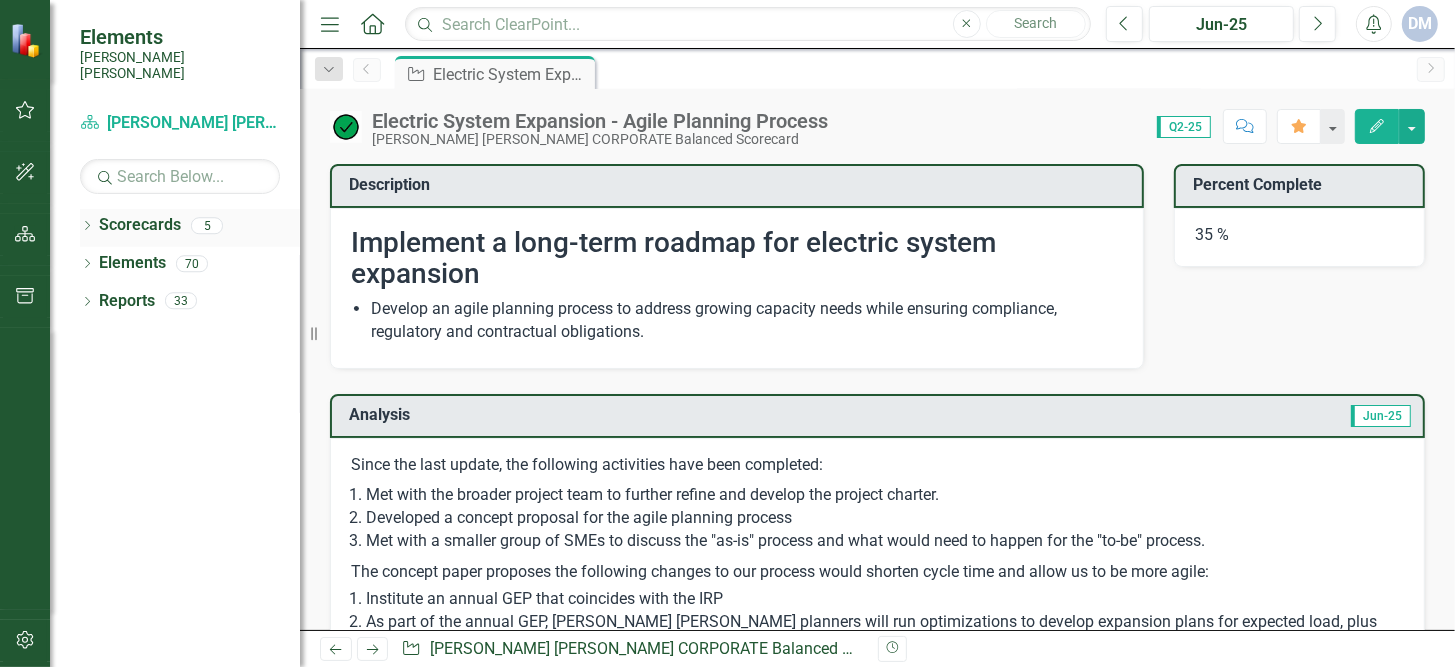 click on "Dropdown" 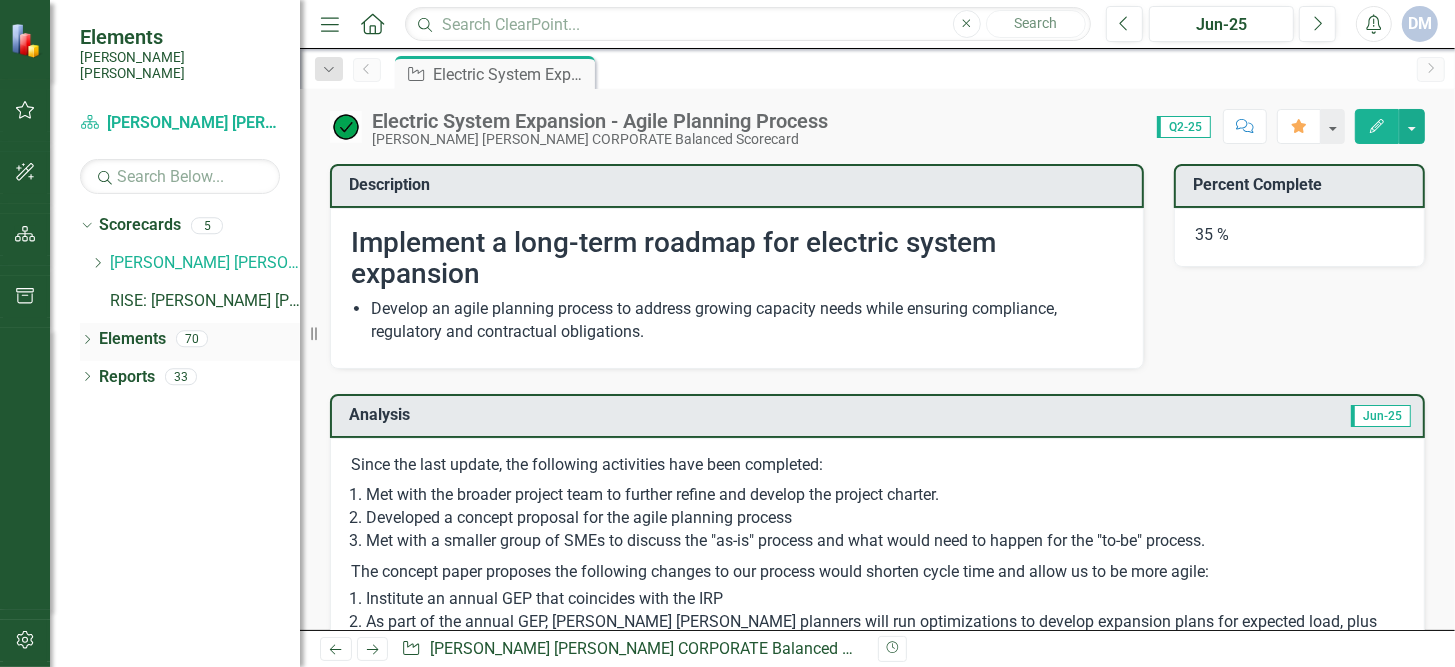 click on "Elements" at bounding box center (132, 339) 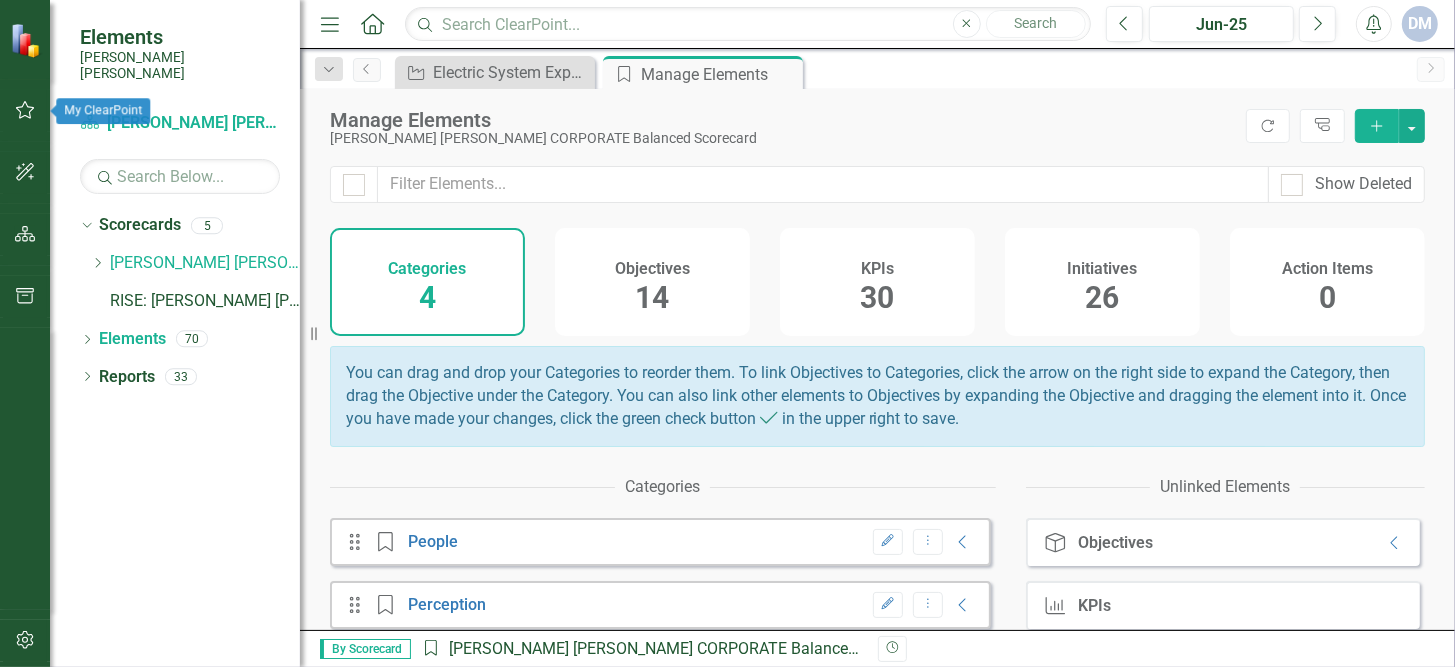 click 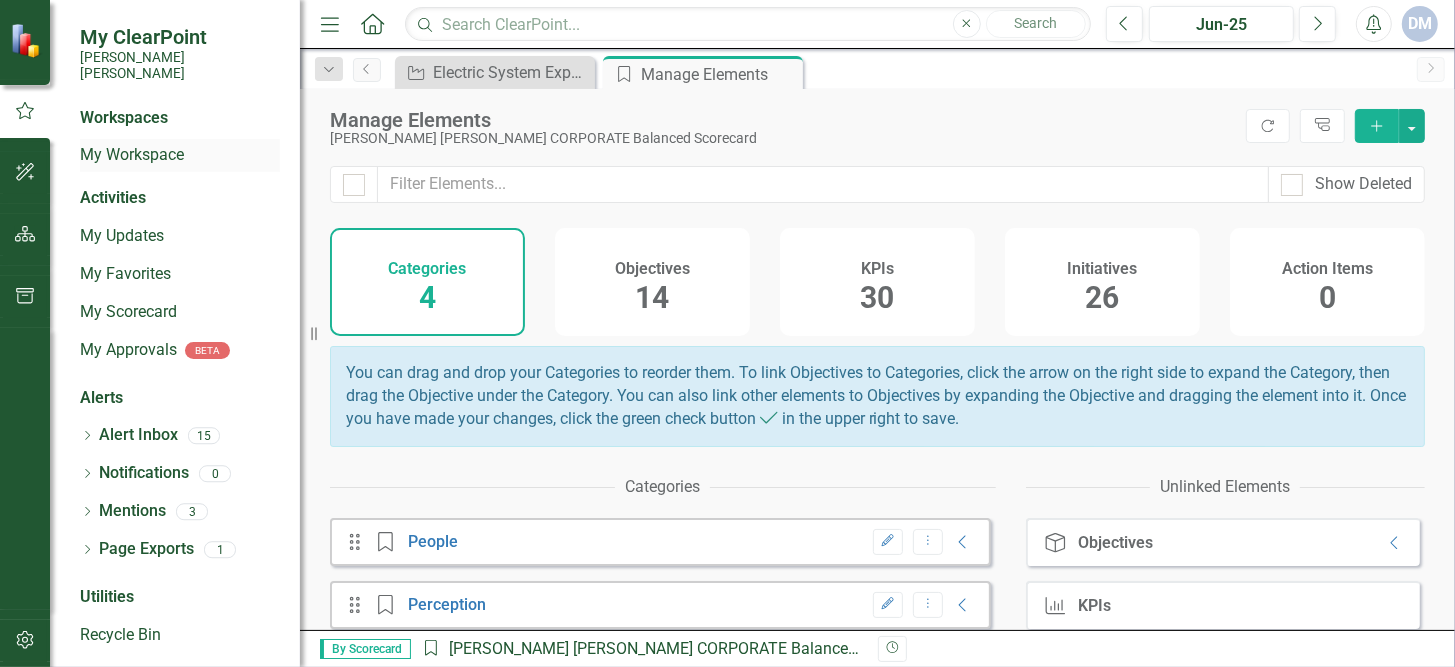 click on "My Workspace" at bounding box center [180, 155] 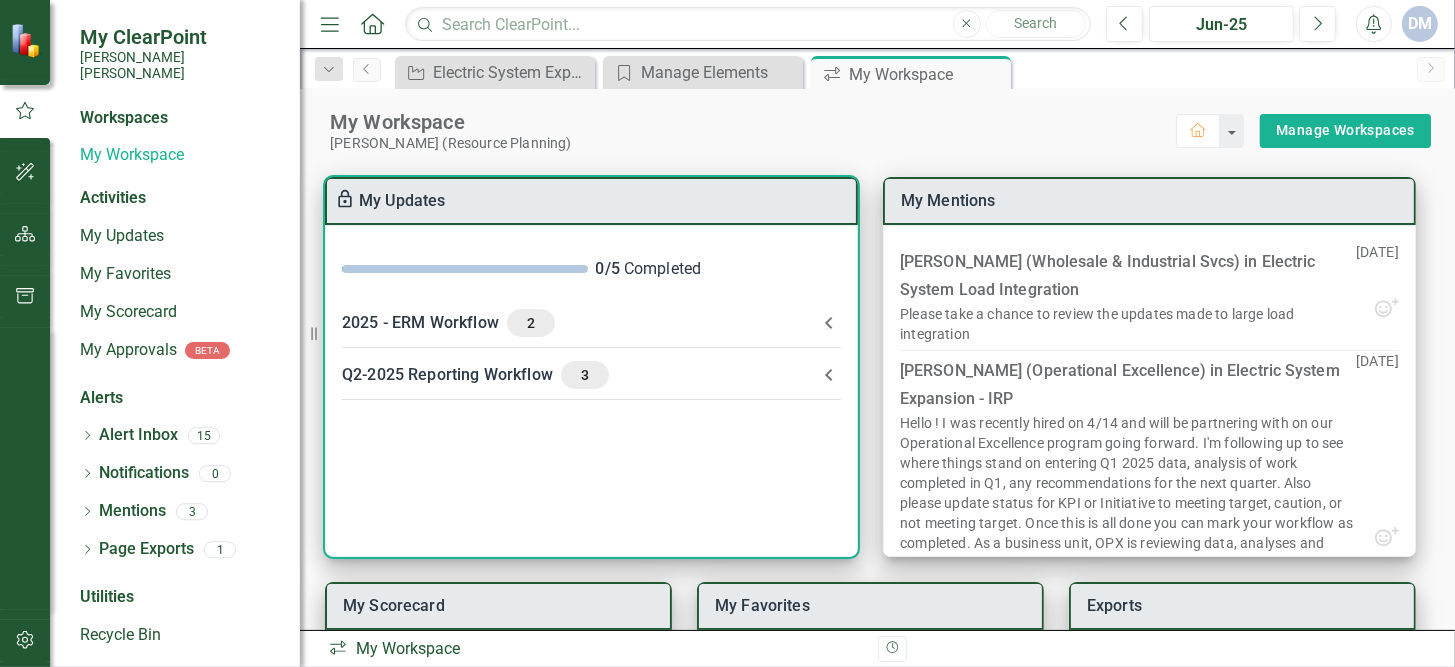 click on "2025 - ERM Workflow 2" at bounding box center [579, 323] 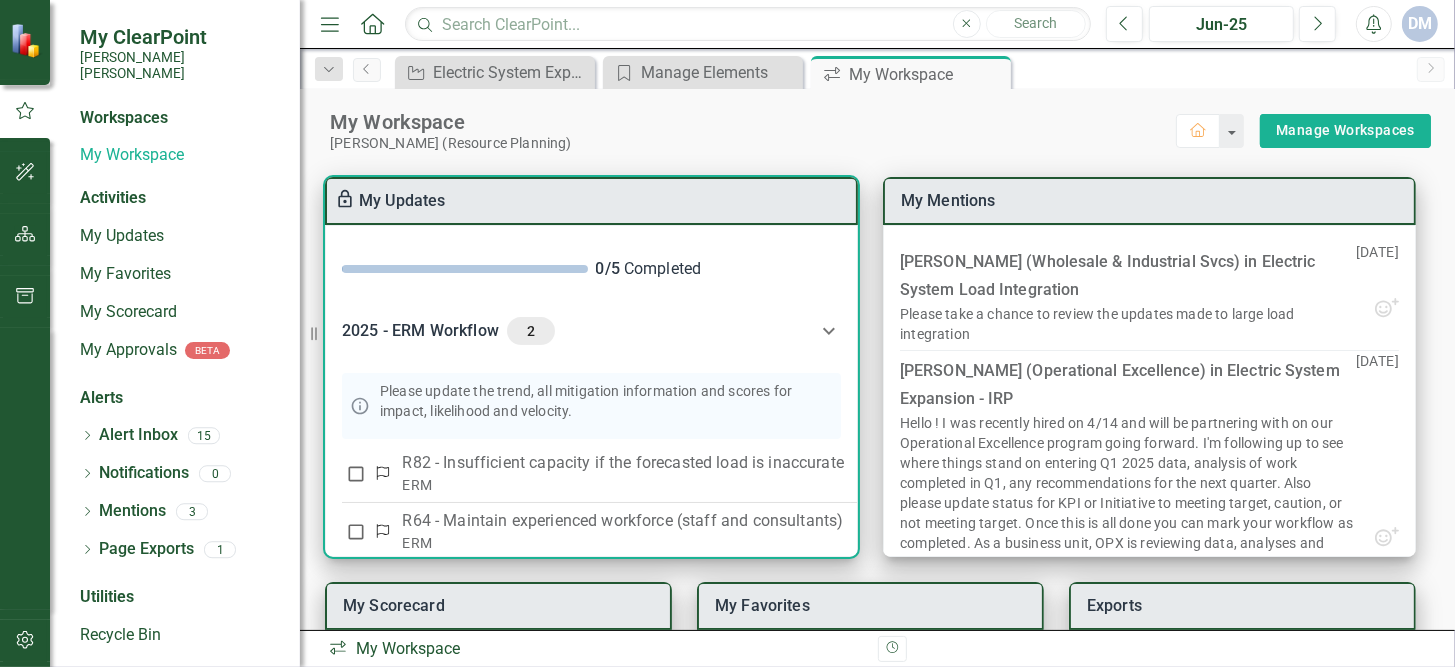 scroll, scrollTop: 94, scrollLeft: 0, axis: vertical 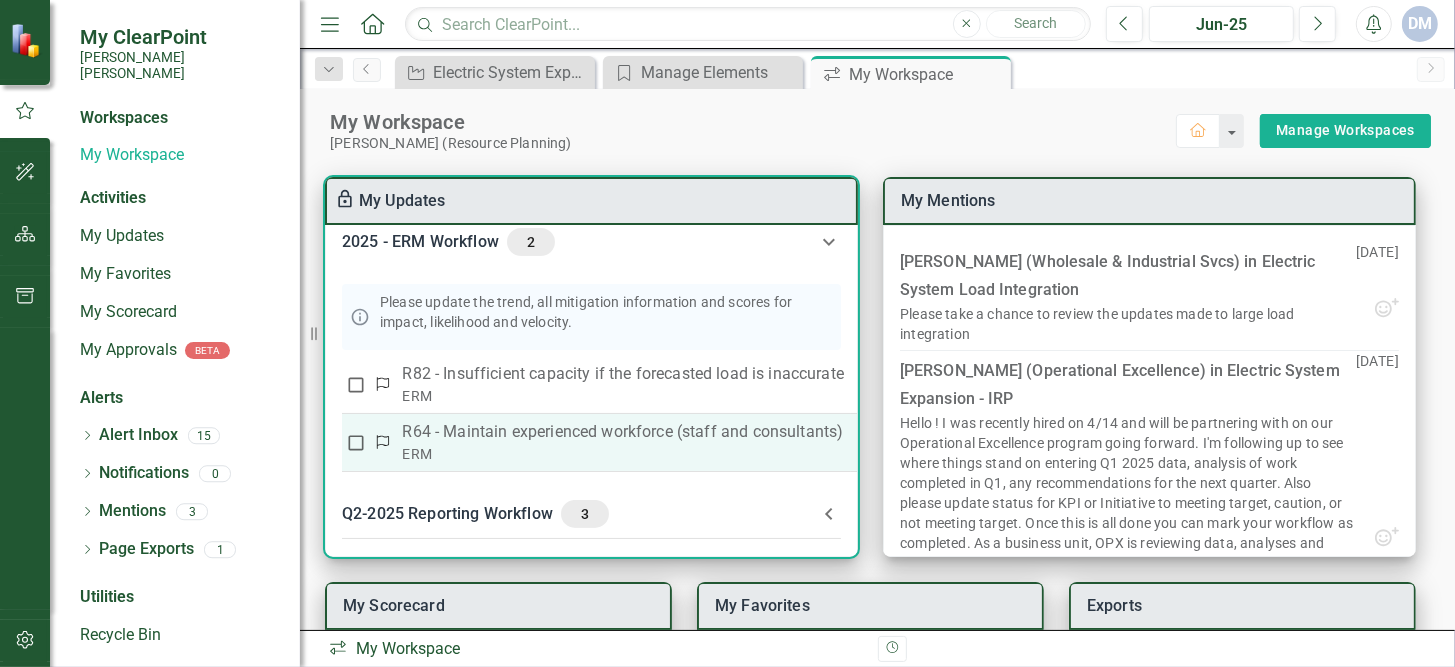 click on "R64 - Maintain experienced workforce (staff and consultants)" at bounding box center (623, 432) 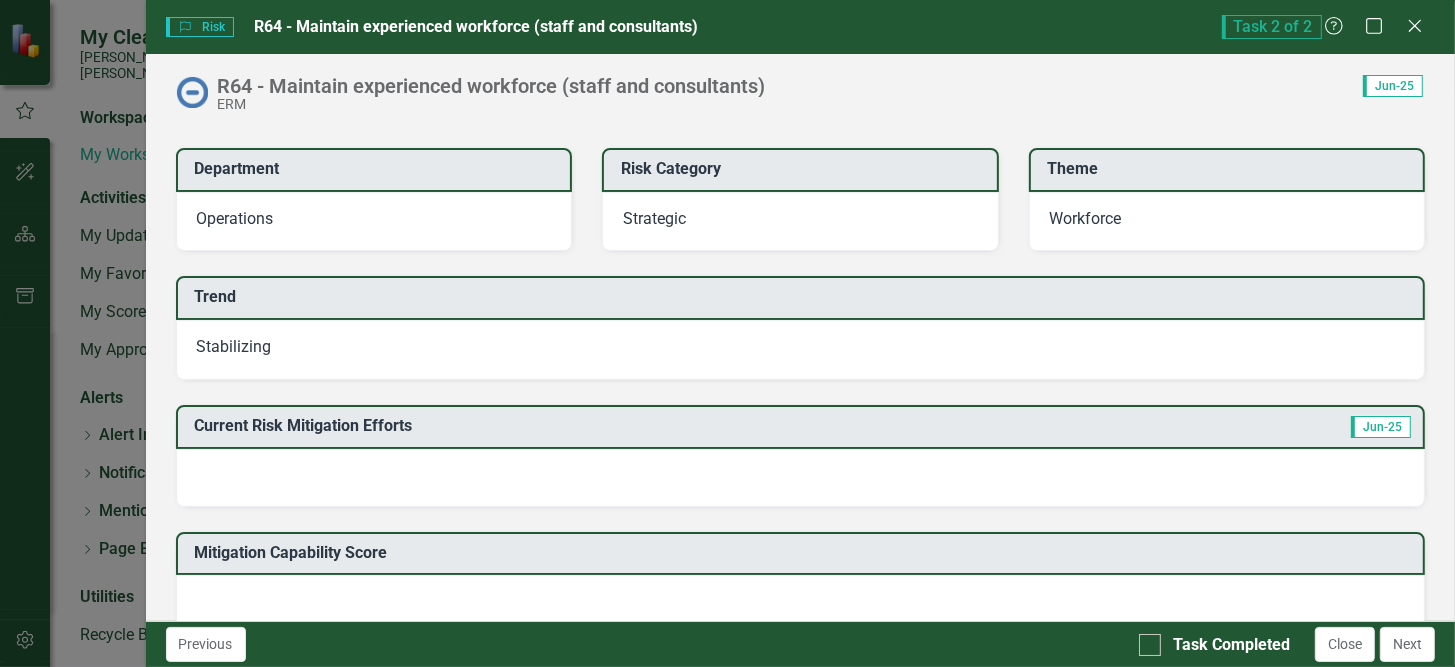 scroll, scrollTop: 243, scrollLeft: 0, axis: vertical 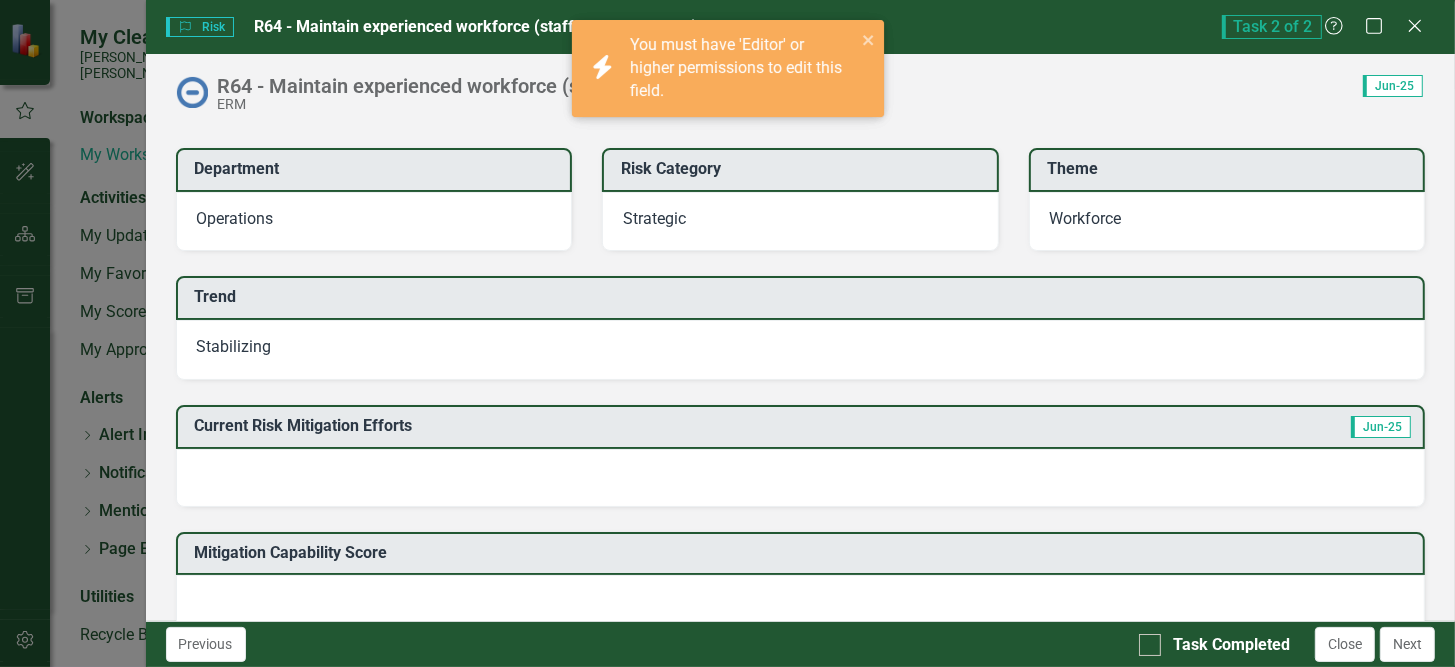 click on "Stabilizing" at bounding box center [234, 346] 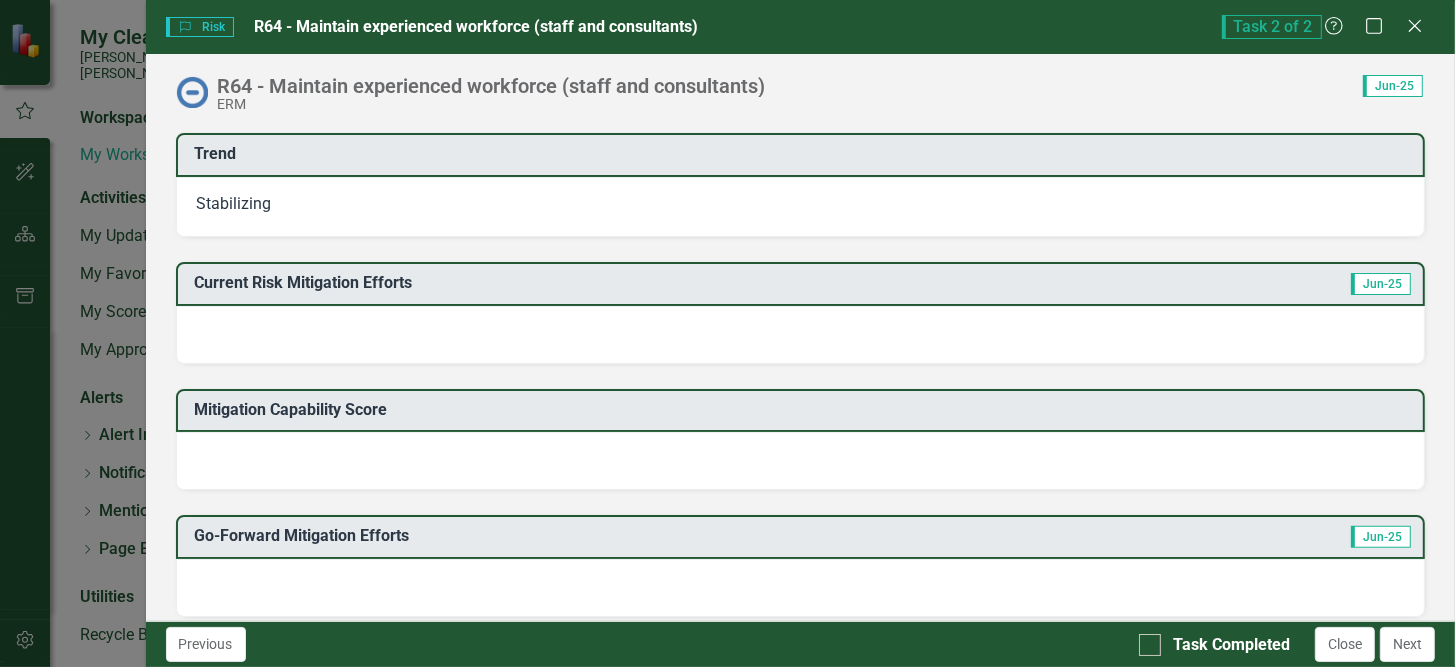 scroll, scrollTop: 390, scrollLeft: 0, axis: vertical 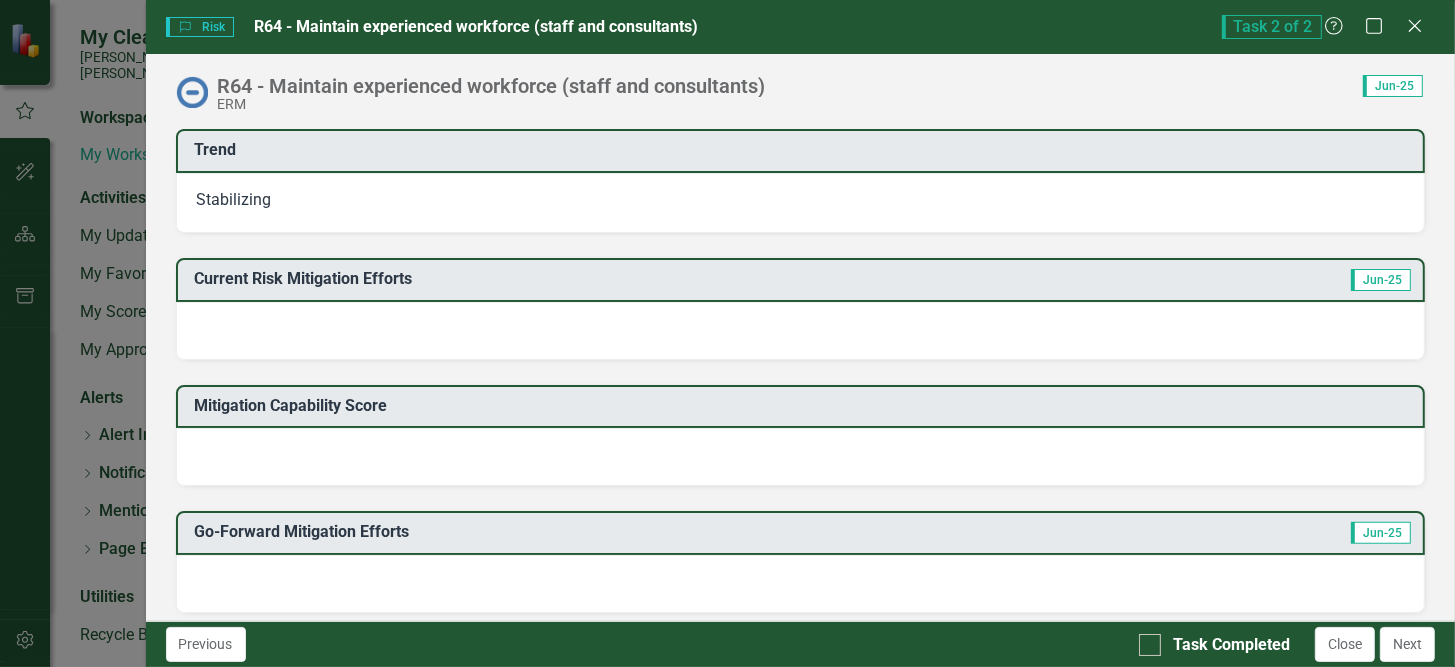 click at bounding box center (801, 331) 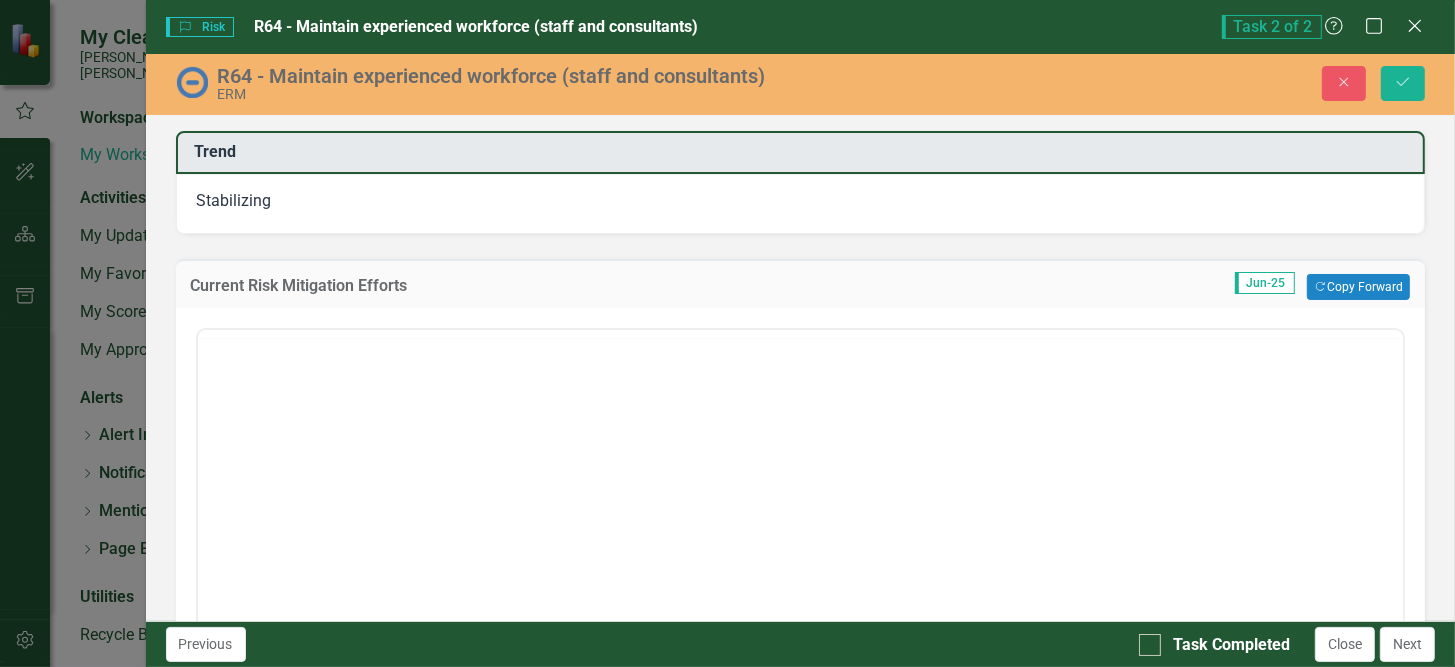 scroll, scrollTop: 0, scrollLeft: 0, axis: both 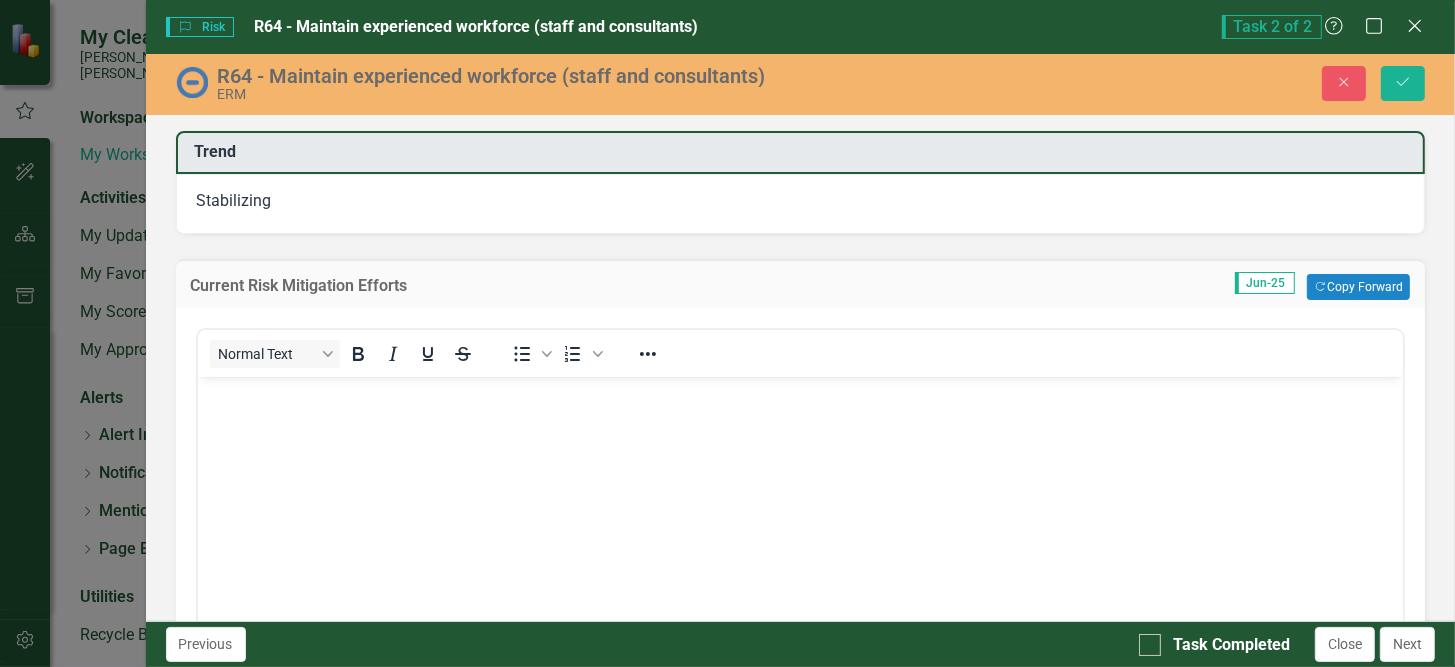 click at bounding box center [800, 394] 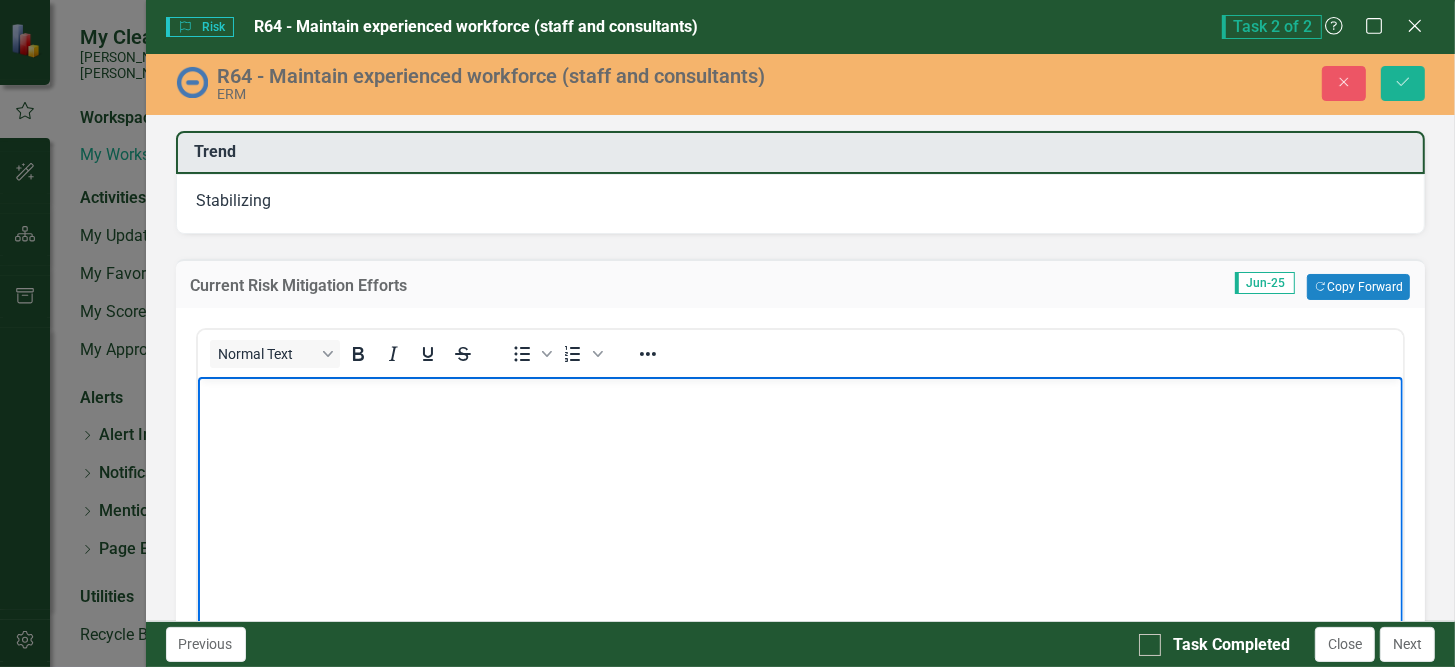 type 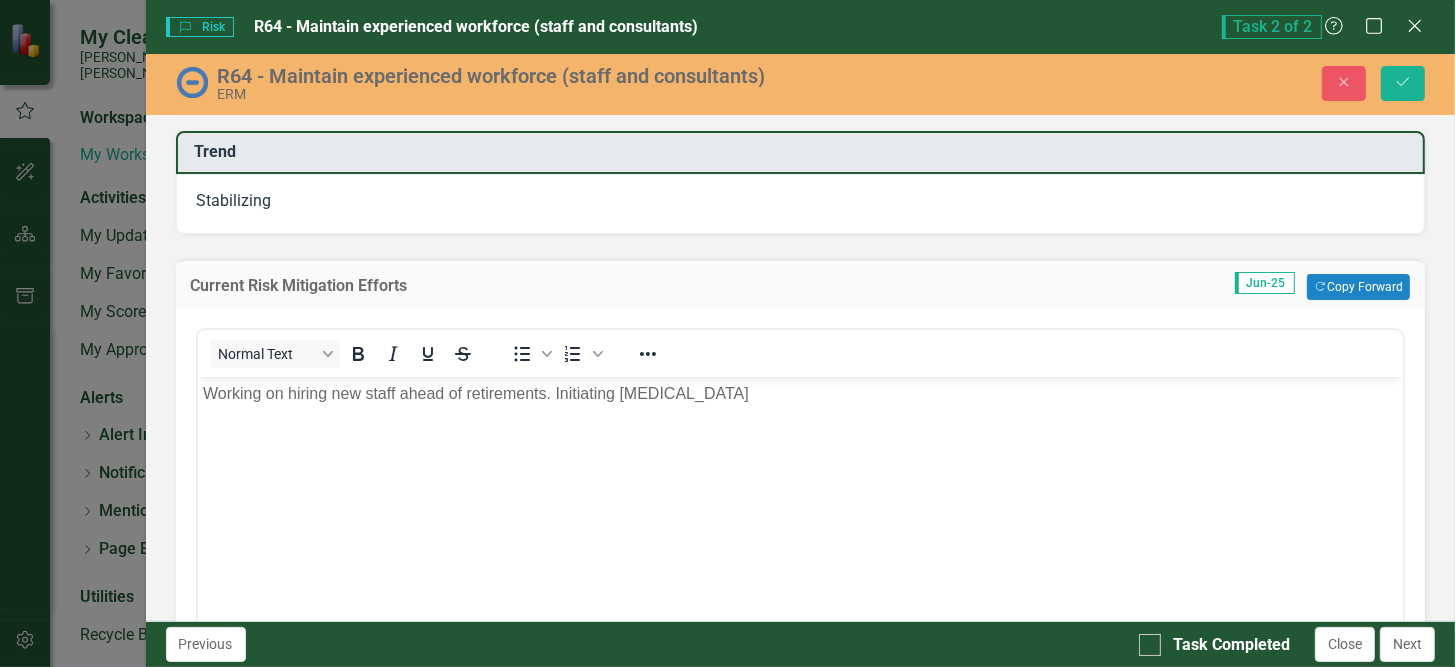 click on "Working on hiring new staff ahead of retirements. Initiating [MEDICAL_DATA]" at bounding box center (800, 394) 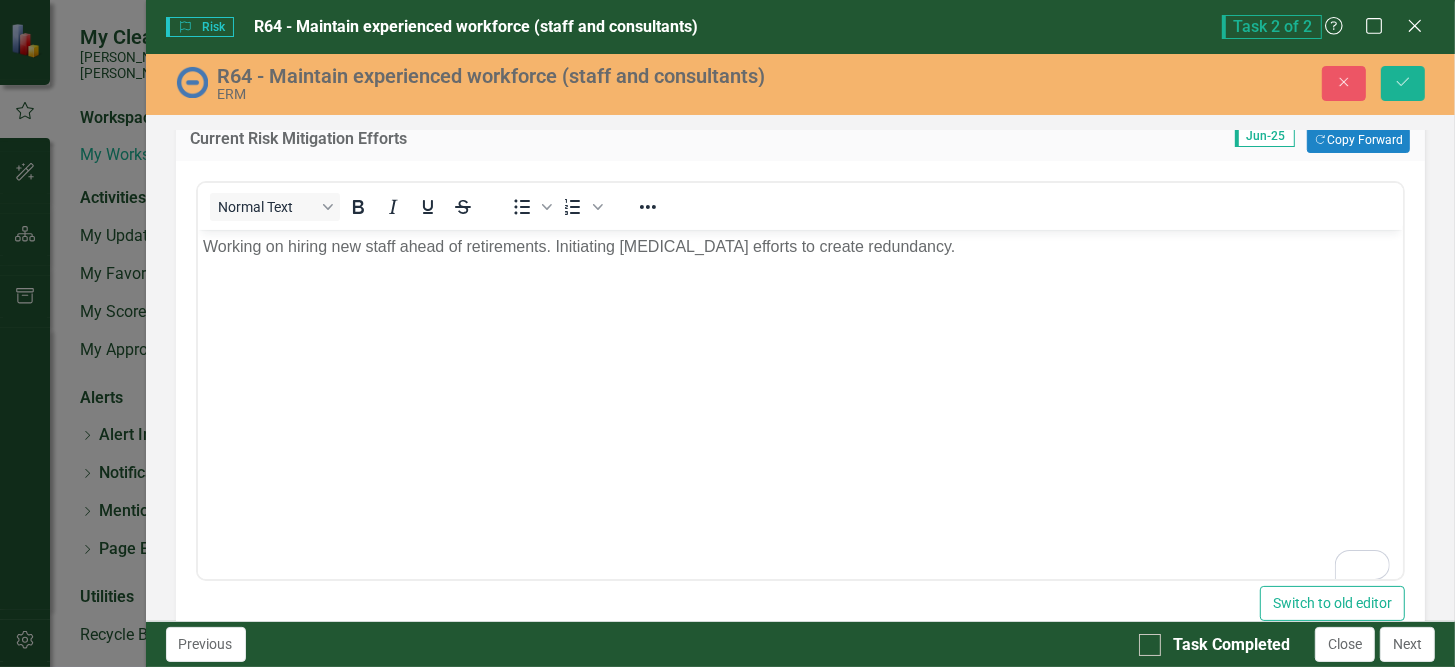 scroll, scrollTop: 476, scrollLeft: 0, axis: vertical 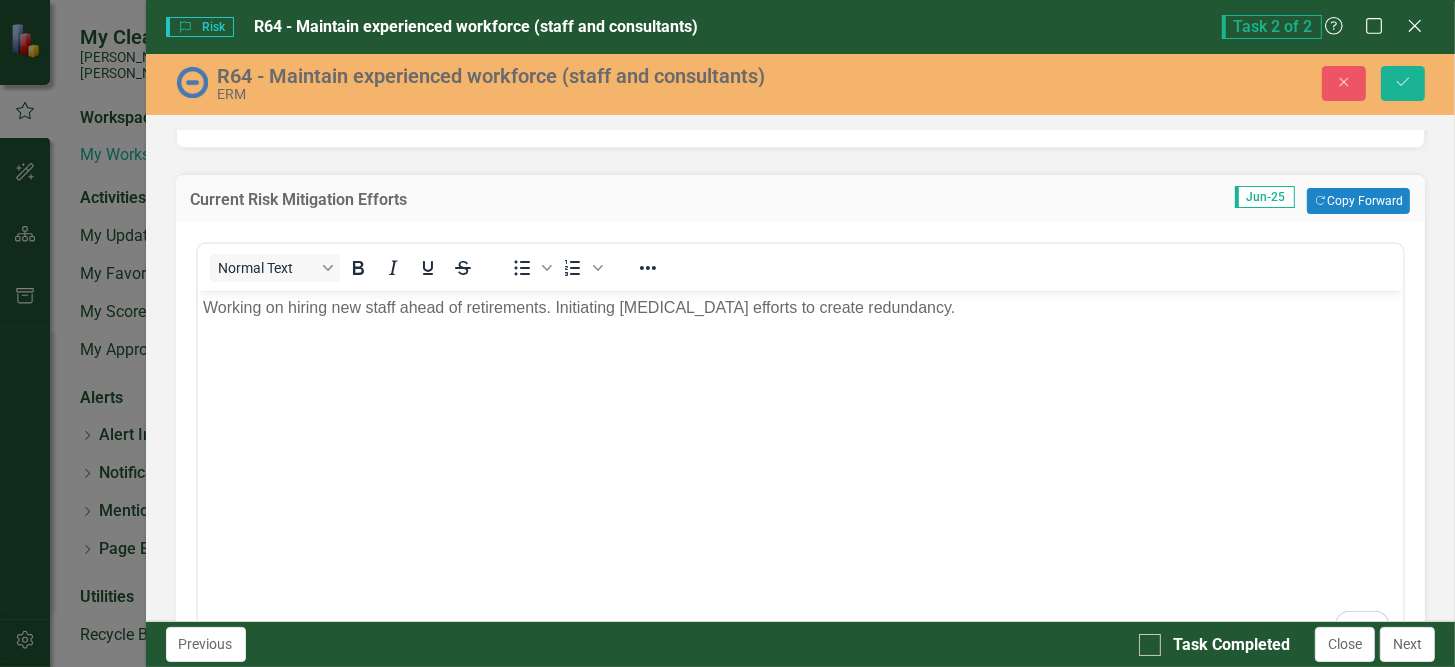 click on "Working on hiring new staff ahead of retirements. Initiating [MEDICAL_DATA] efforts to create redundancy." at bounding box center (800, 308) 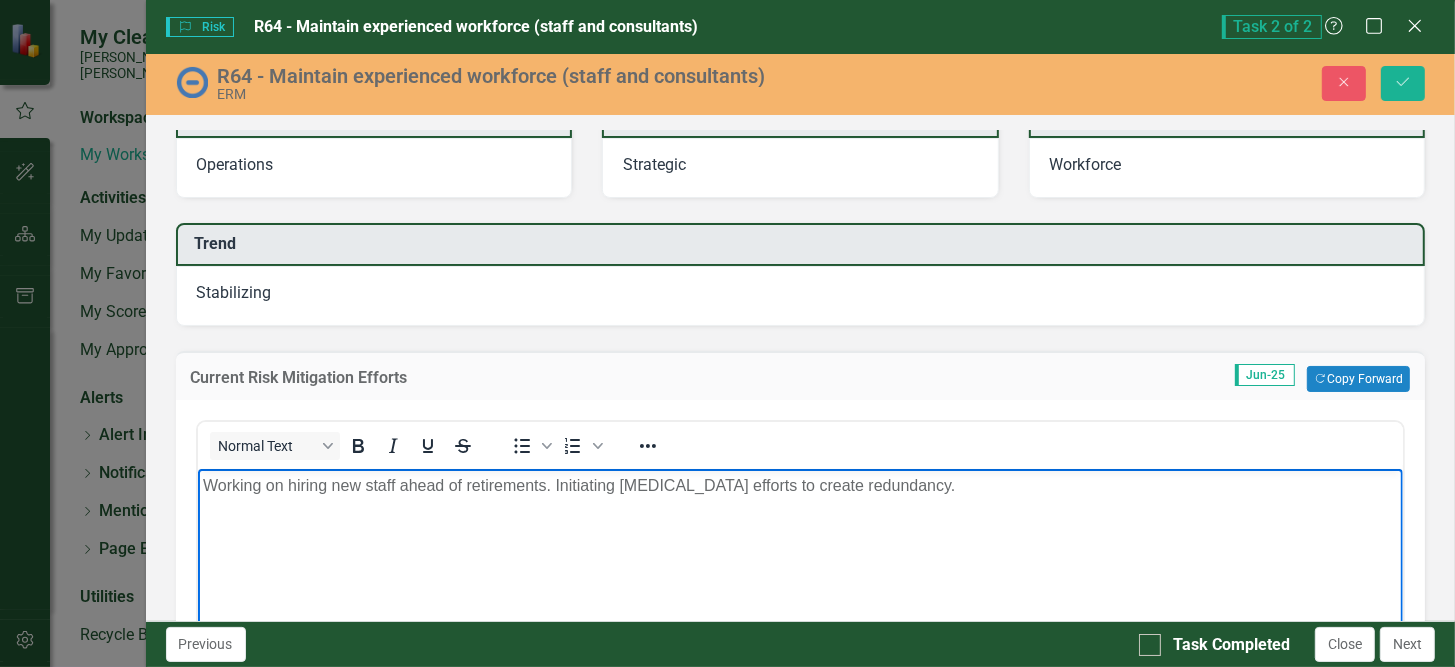 scroll, scrollTop: 300, scrollLeft: 0, axis: vertical 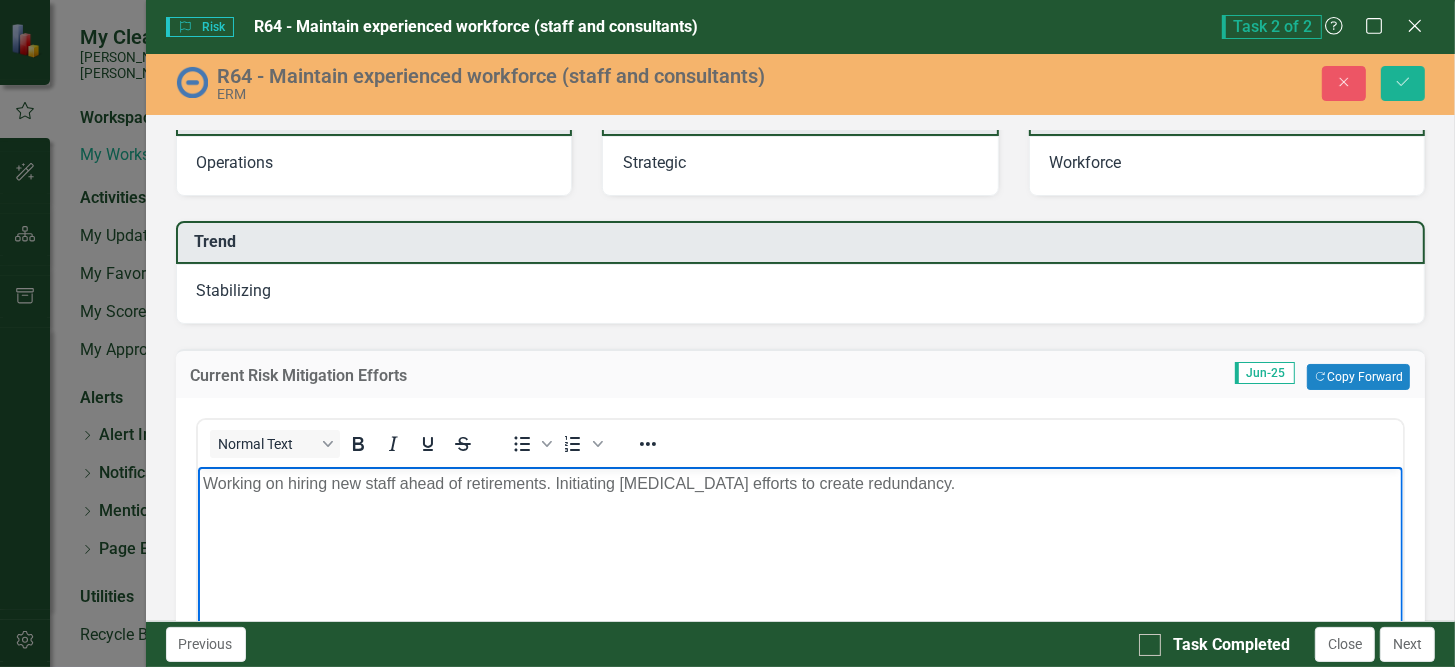 click on "Working on hiring new staff ahead of retirements. Initiating [MEDICAL_DATA] efforts to create redundancy." at bounding box center [800, 484] 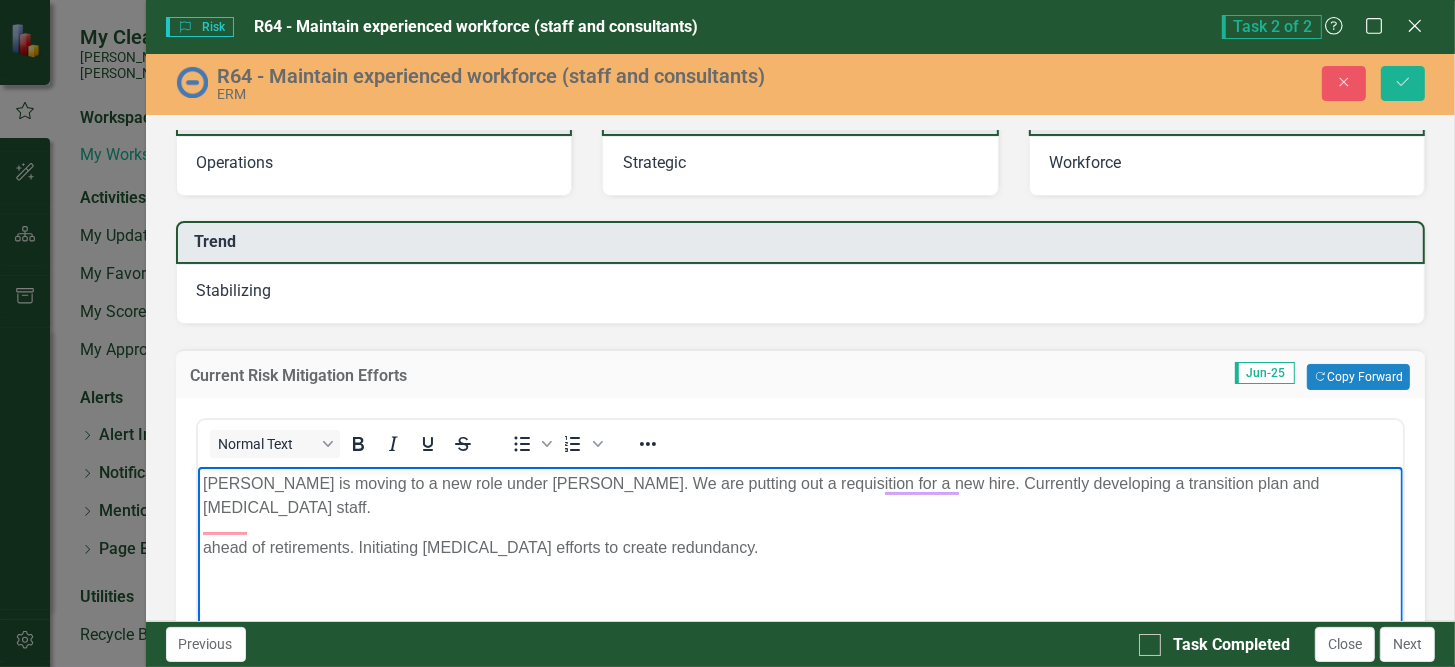 click on "[PERSON_NAME] is moving to a new role under [PERSON_NAME]. We are putting out a requisition for a new hire. Currently developing a transition plan and [MEDICAL_DATA] staff." at bounding box center [800, 496] 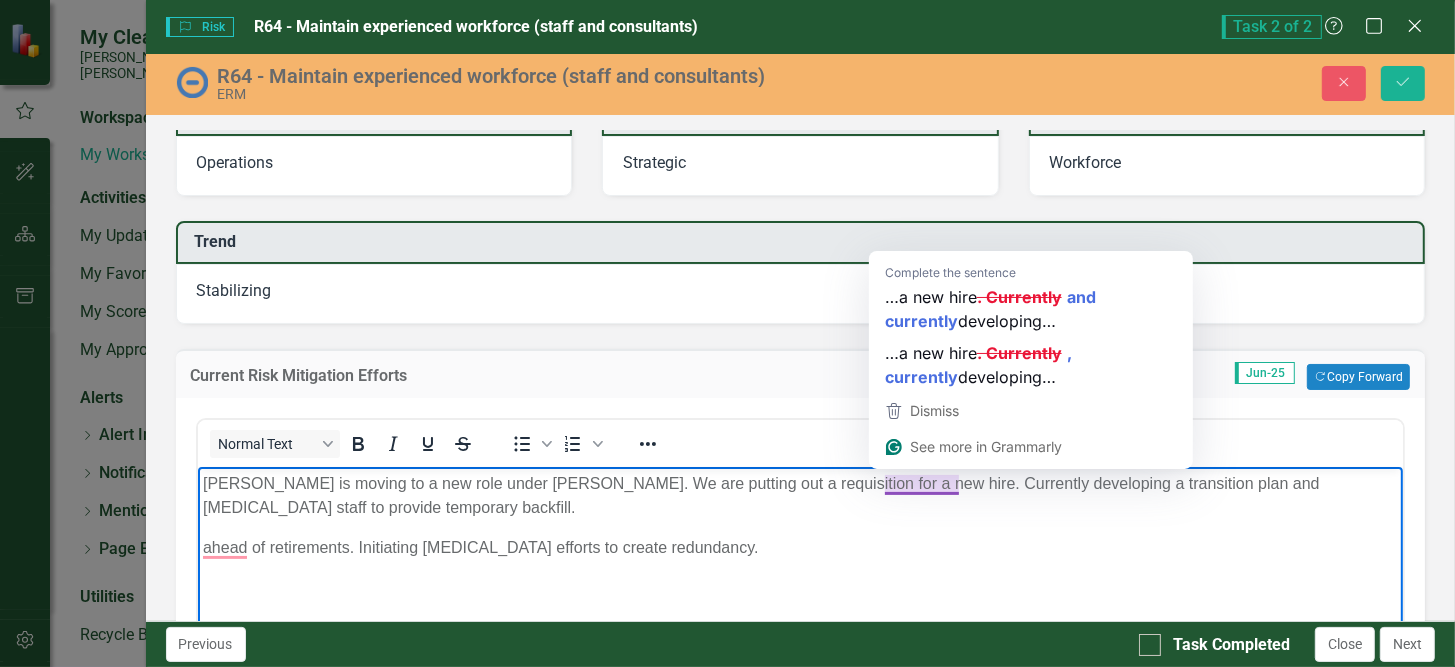 click on "[PERSON_NAME] is moving to a new role under [PERSON_NAME]. We are putting out a requisition for a new hire. Currently developing a transition plan and [MEDICAL_DATA] staff to provide temporary backfill." at bounding box center (800, 496) 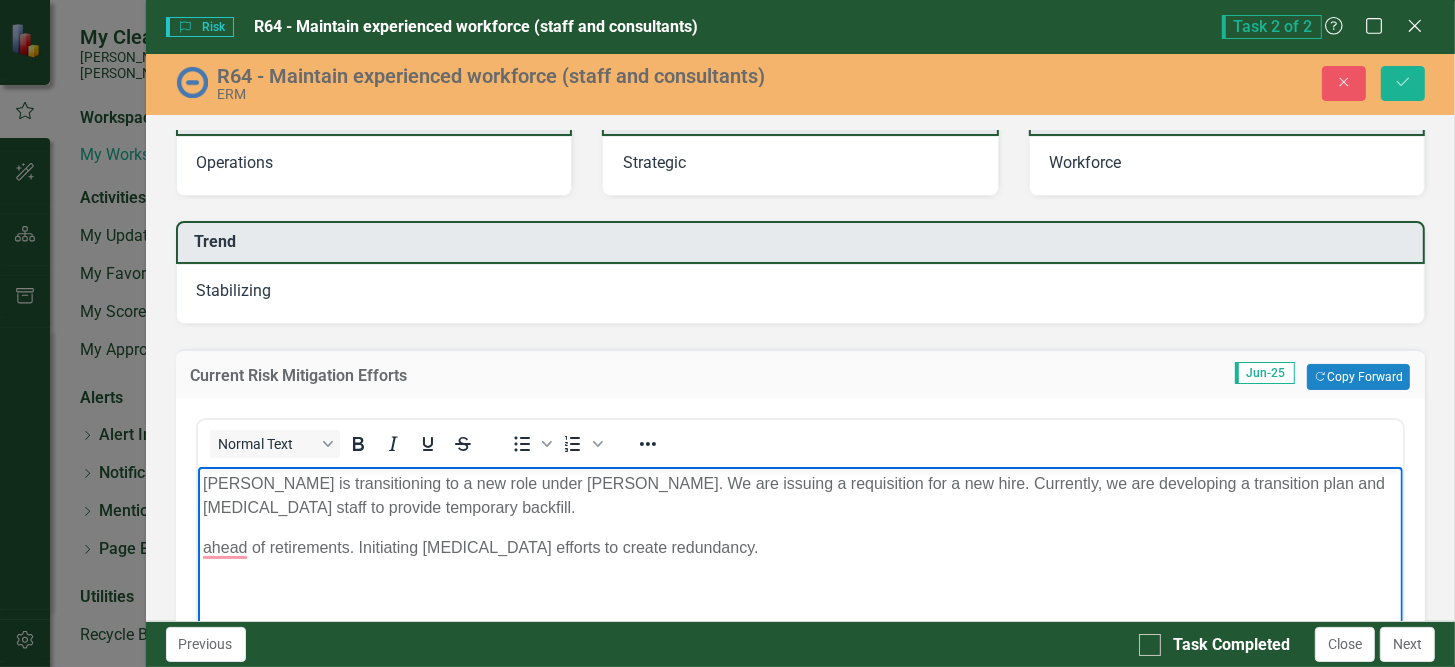 click on "[PERSON_NAME] is transitioning to a new role under [PERSON_NAME]. We are issuing a requisition for a new hire. Currently, we are developing a transition plan and [MEDICAL_DATA] staff to provide temporary backfill." at bounding box center (800, 496) 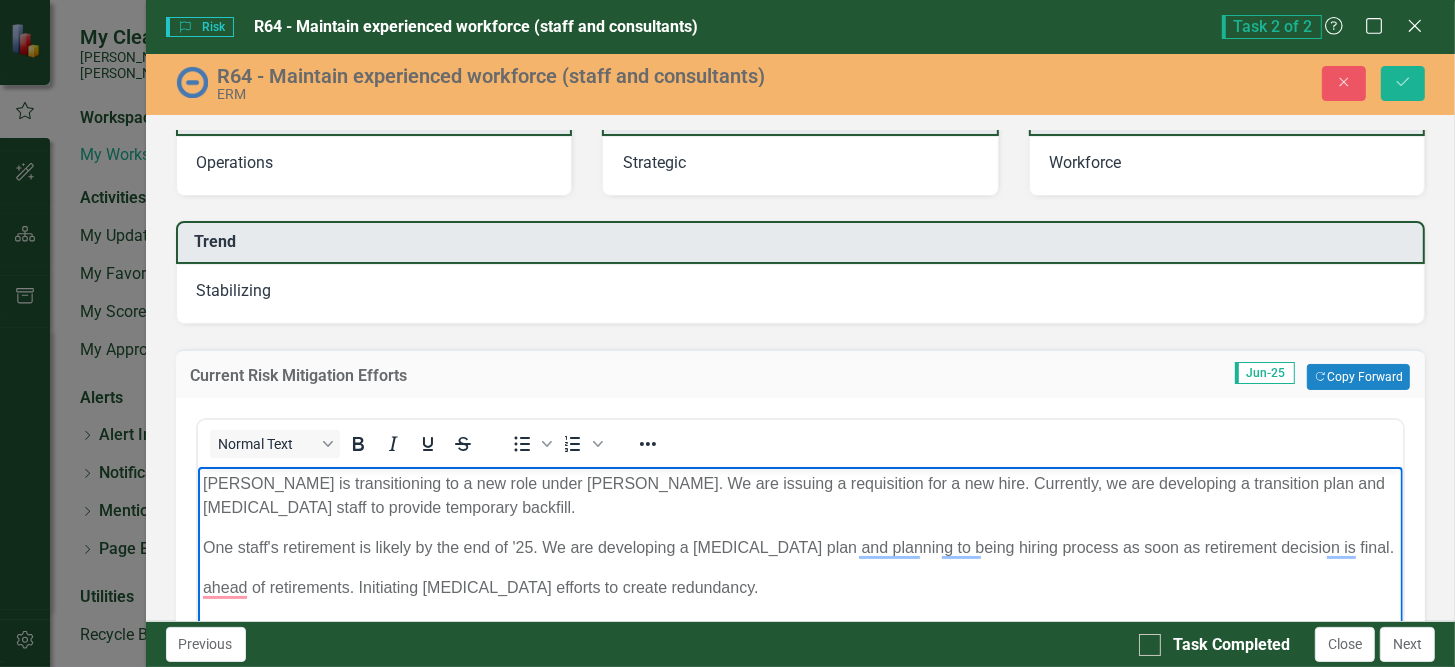 click on "ahead of retirements. Initiating [MEDICAL_DATA] efforts to create redundancy." at bounding box center [800, 588] 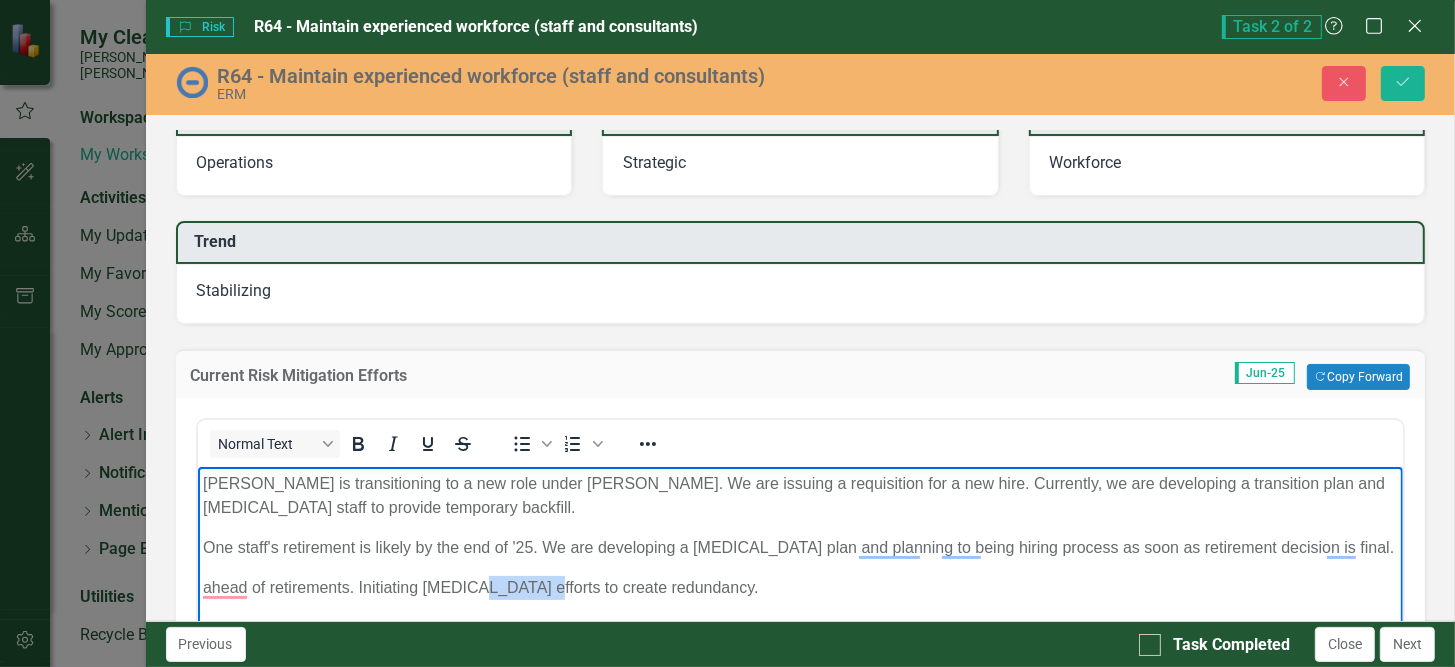 click on "ahead of retirements. Initiating [MEDICAL_DATA] efforts to create redundancy." at bounding box center [800, 588] 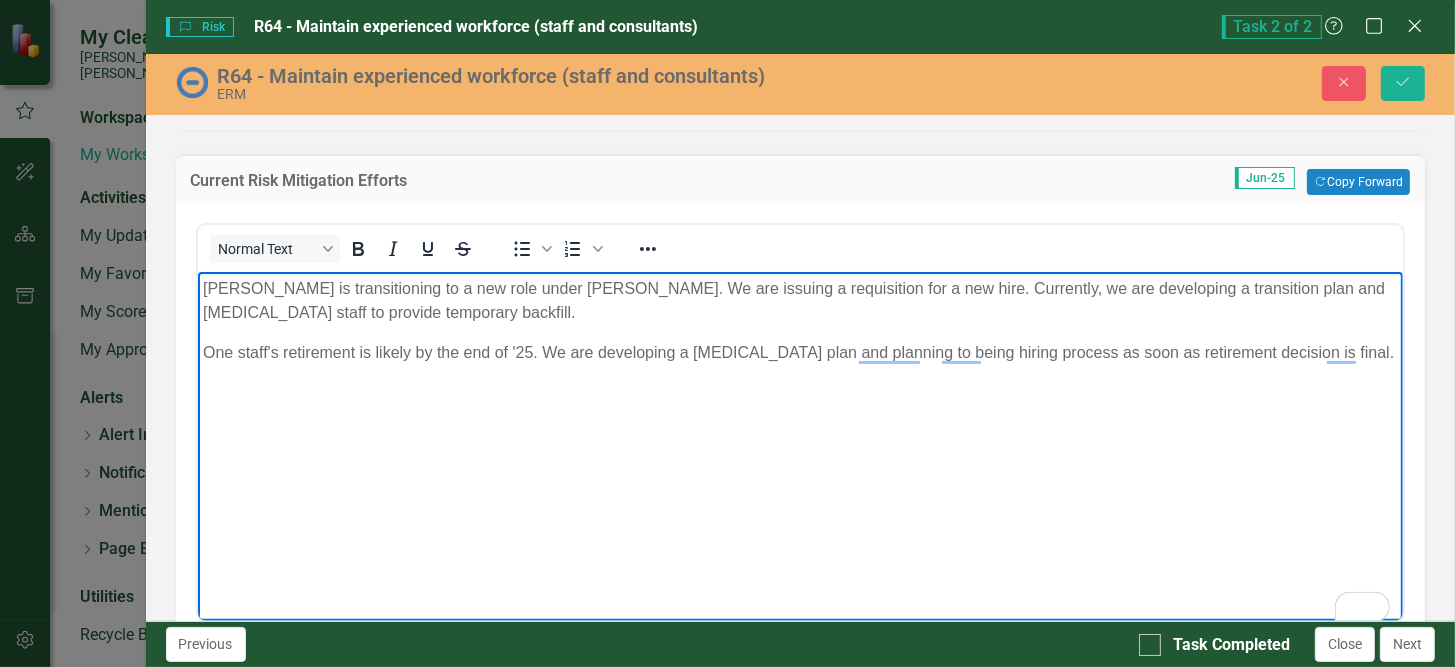 scroll, scrollTop: 540, scrollLeft: 0, axis: vertical 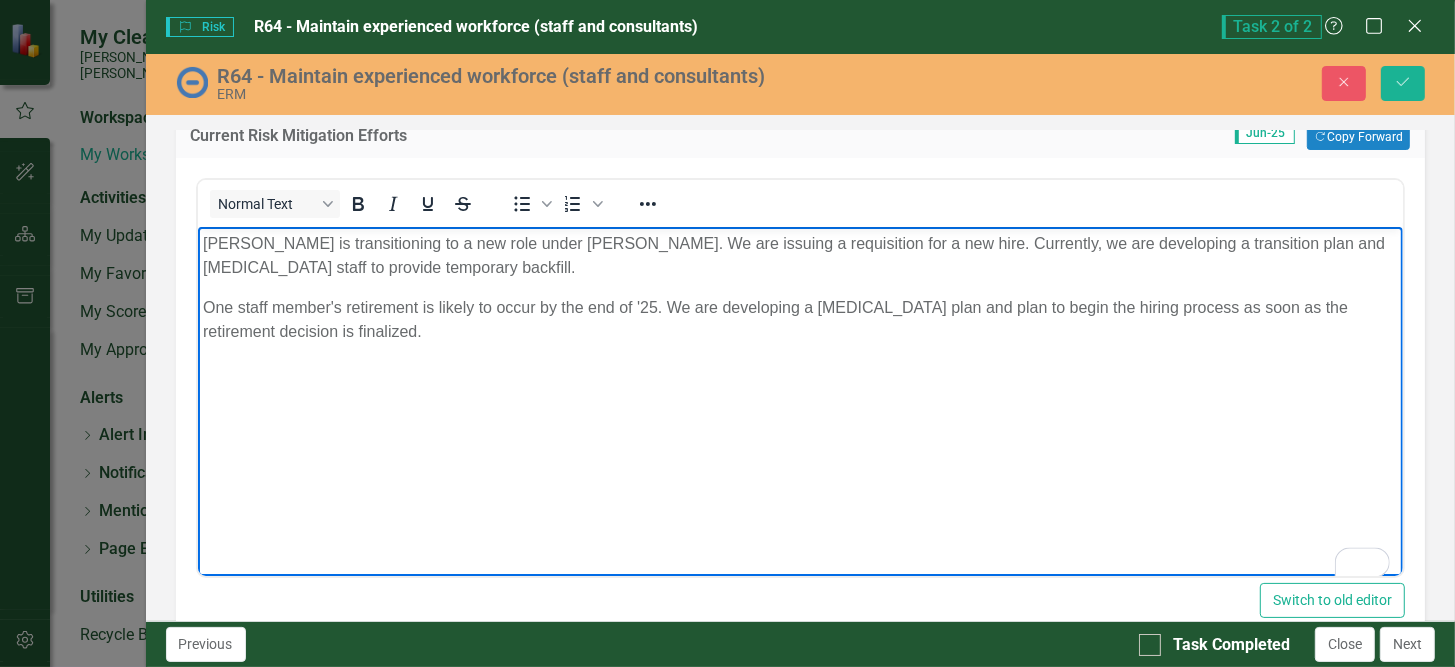 click on "One staff member's retirement is likely to occur by the end of '25. We are developing a [MEDICAL_DATA] plan and plan to begin the hiring process as soon as the retirement decision is finalized." at bounding box center [800, 320] 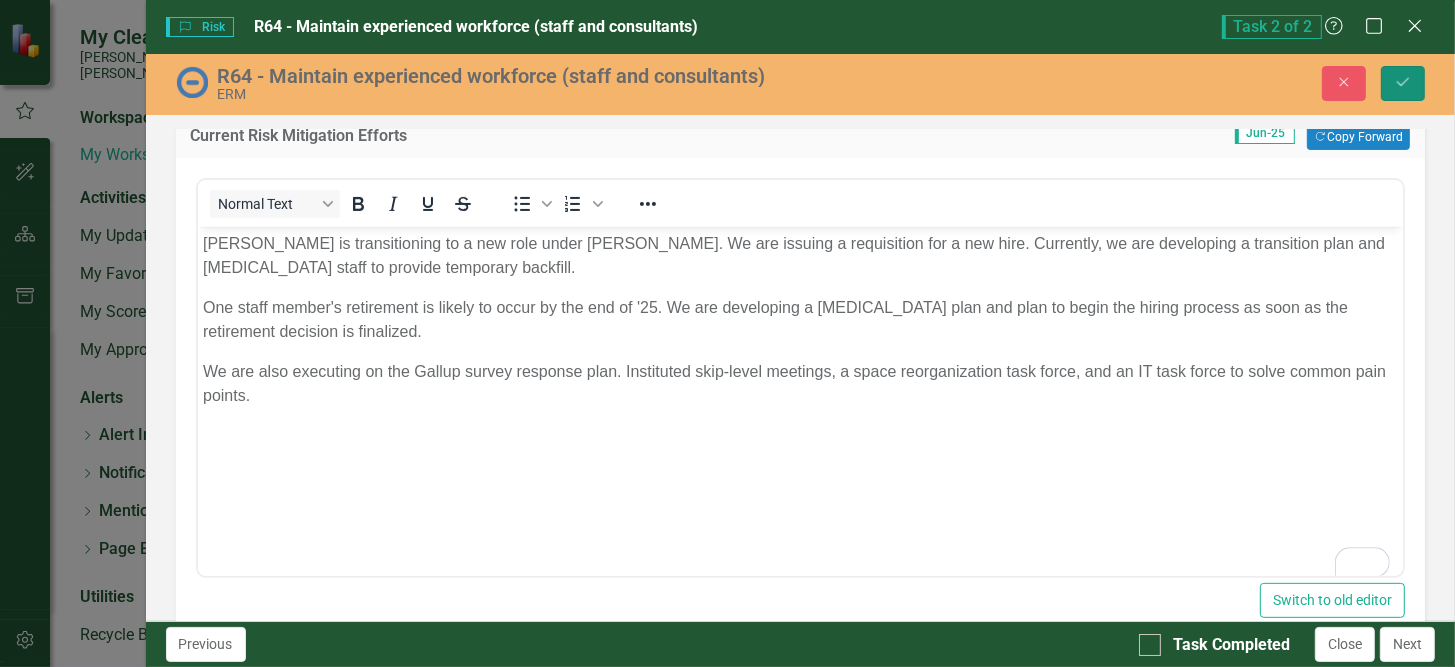 click on "Save" 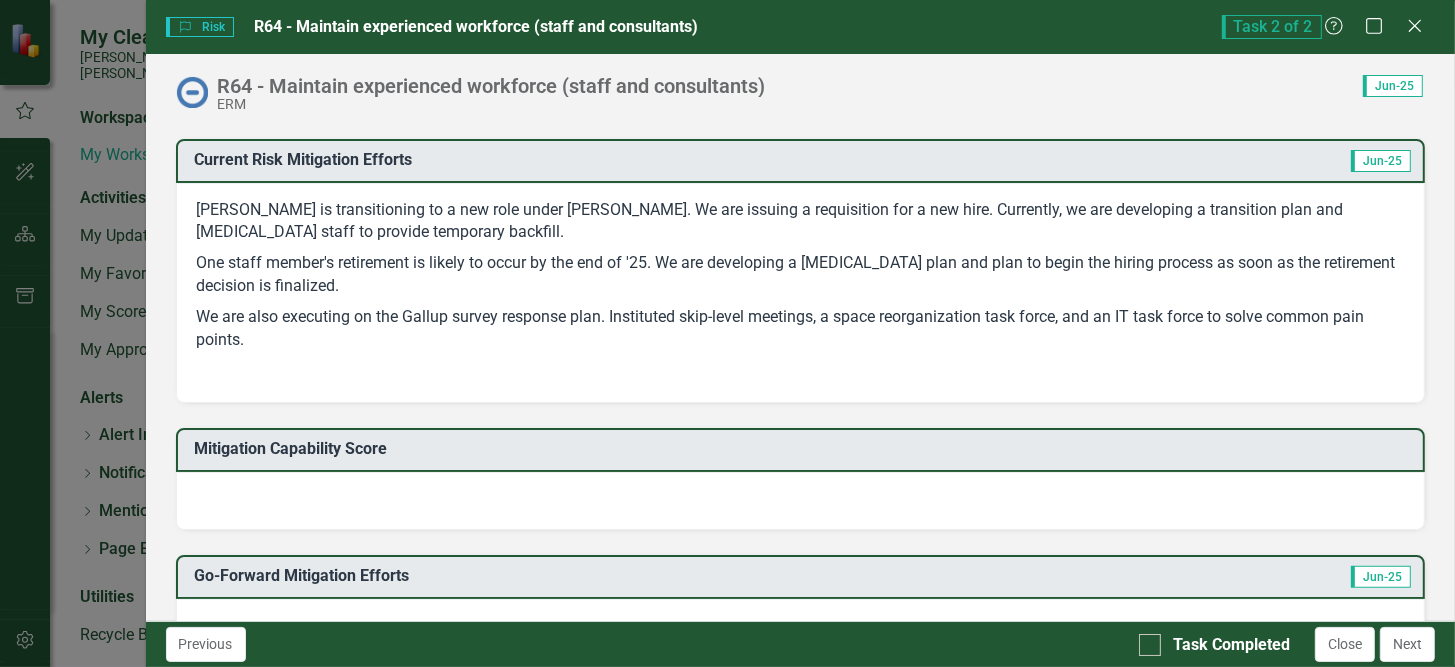 scroll, scrollTop: 512, scrollLeft: 0, axis: vertical 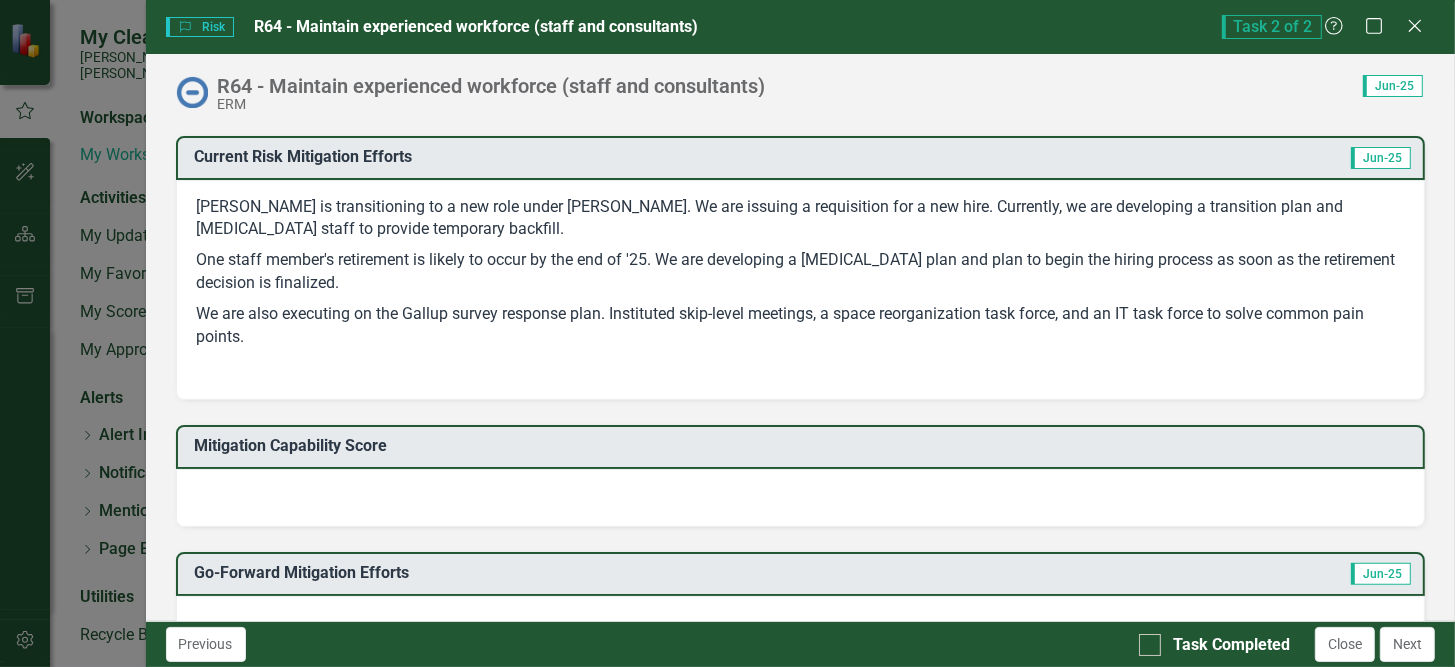 click at bounding box center (801, 498) 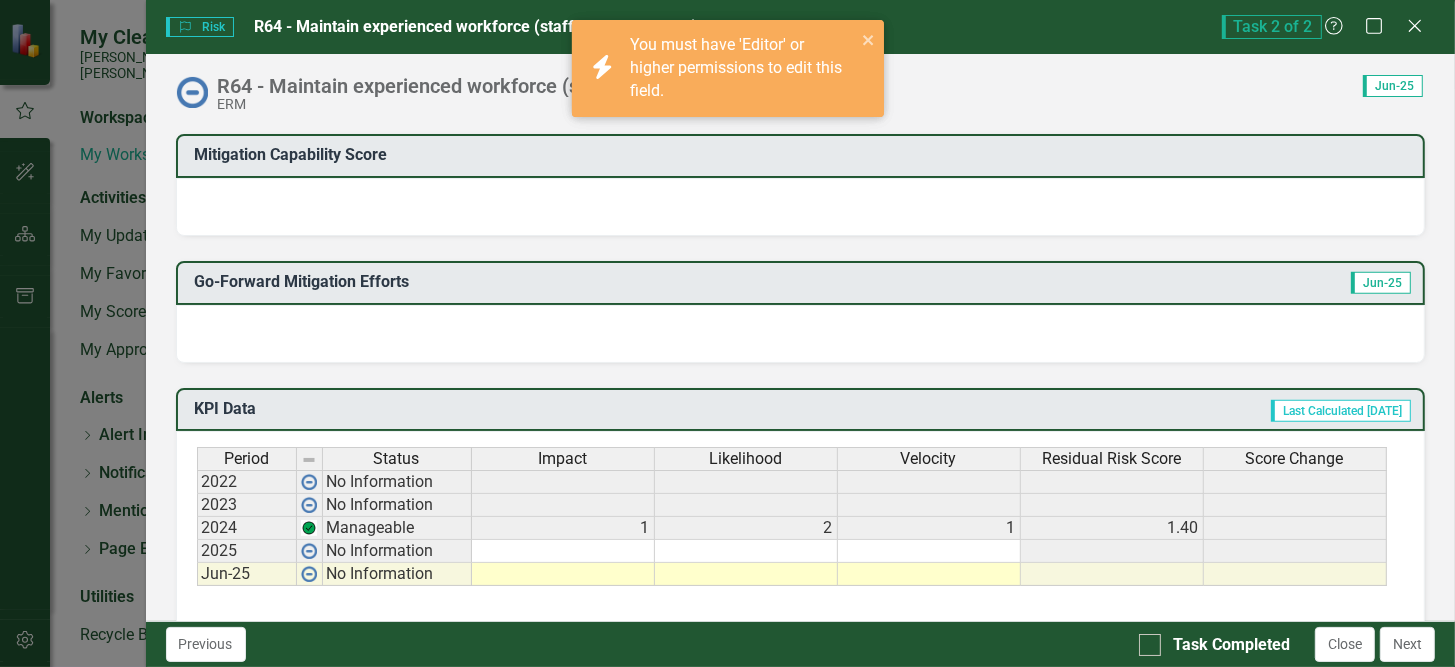 scroll, scrollTop: 835, scrollLeft: 0, axis: vertical 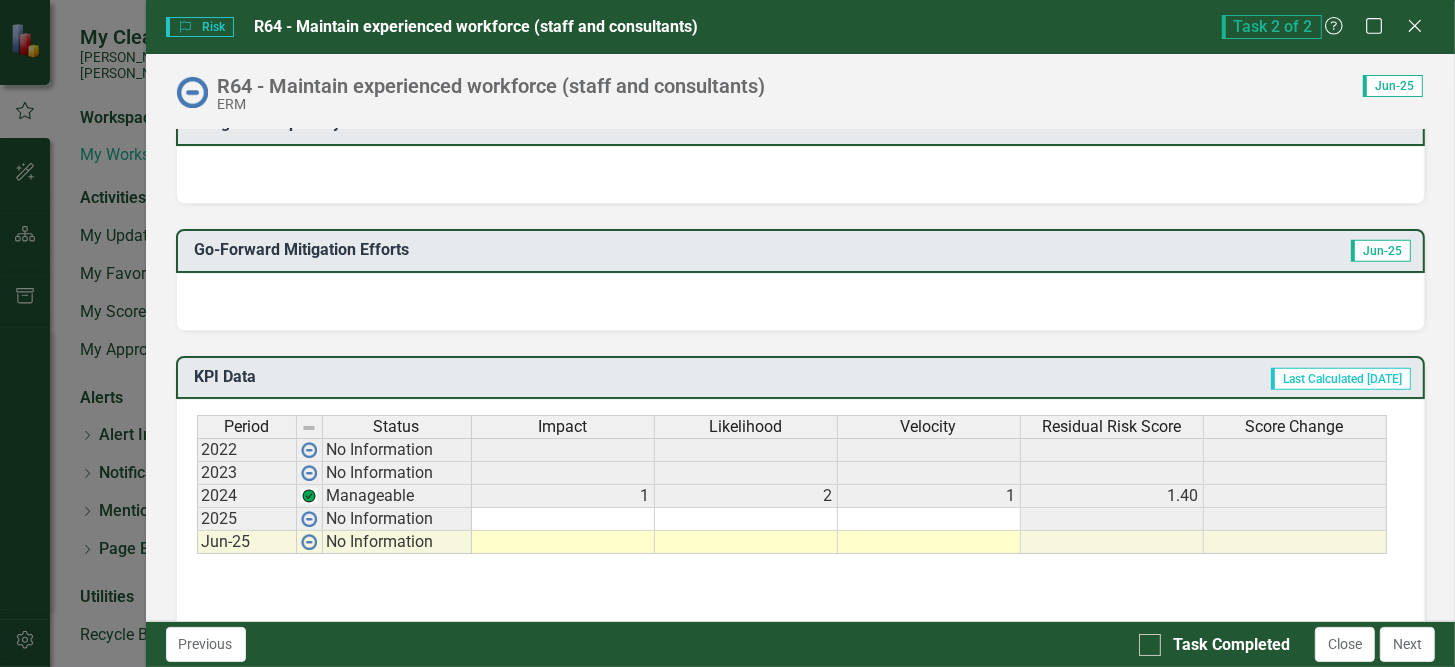 click at bounding box center (801, 302) 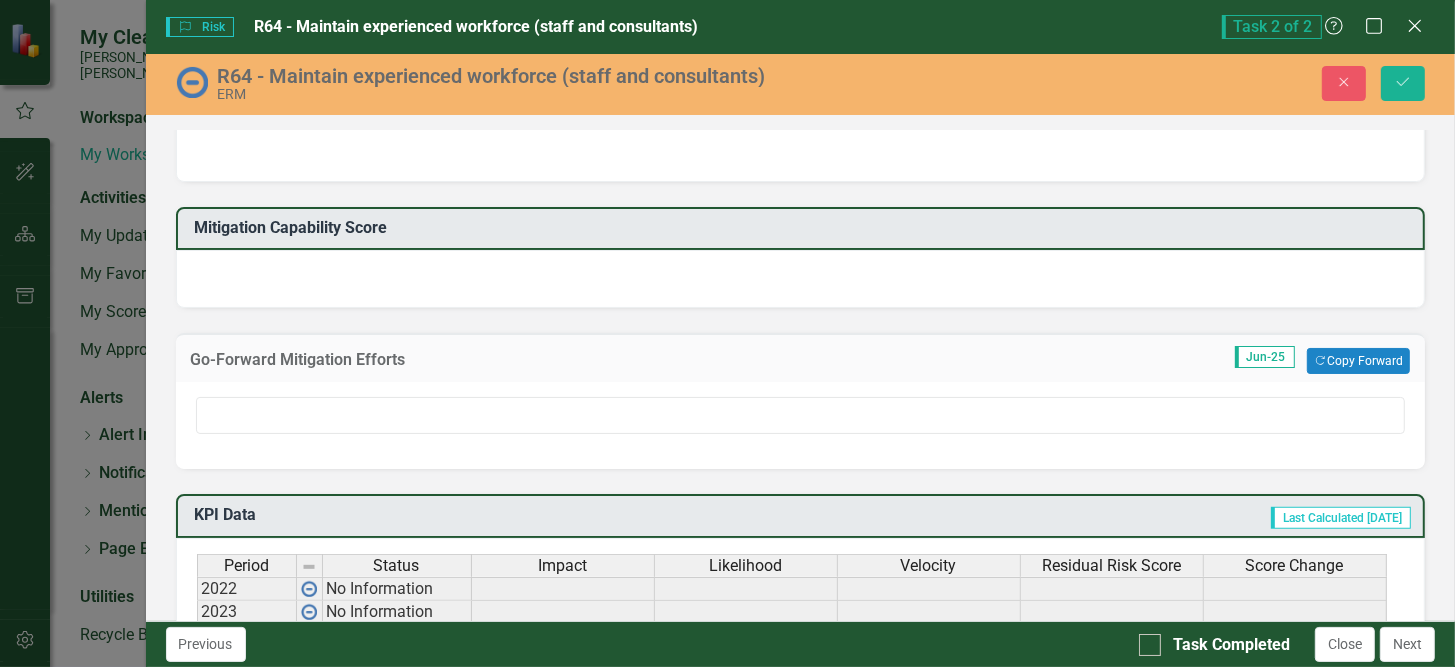 scroll, scrollTop: 745, scrollLeft: 0, axis: vertical 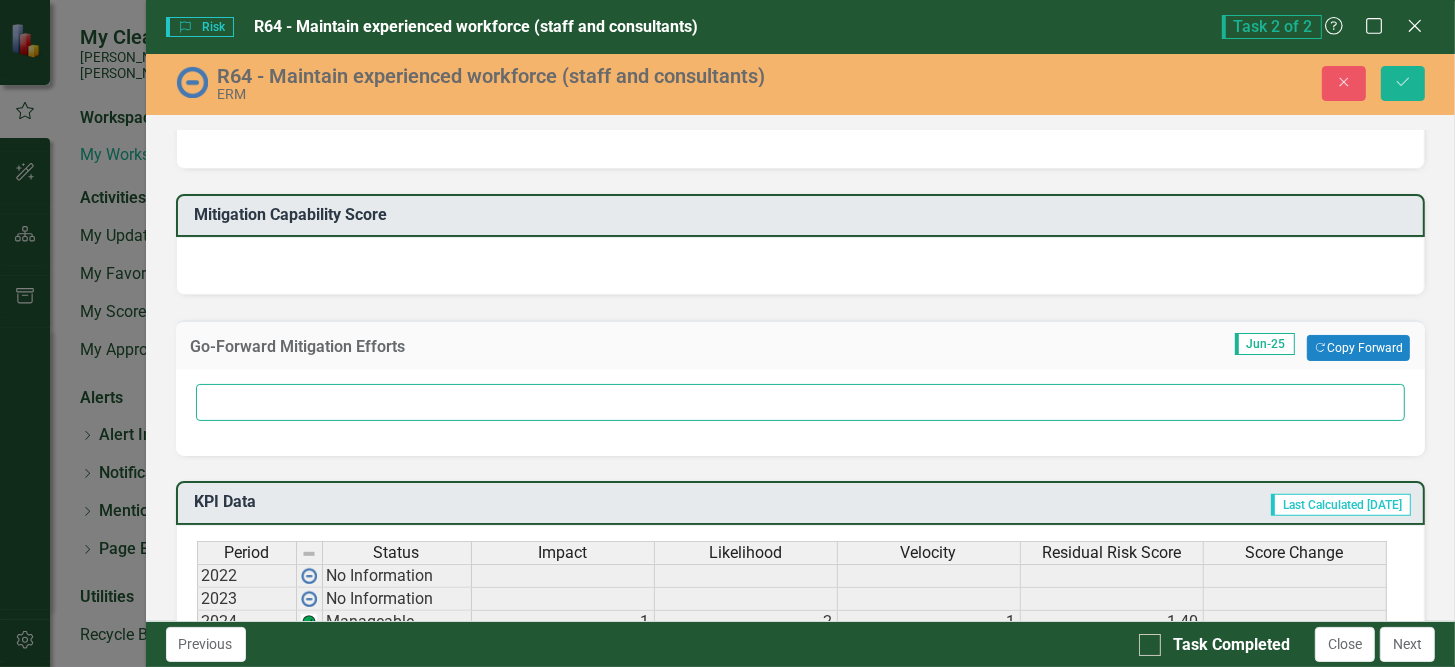 click at bounding box center [801, 402] 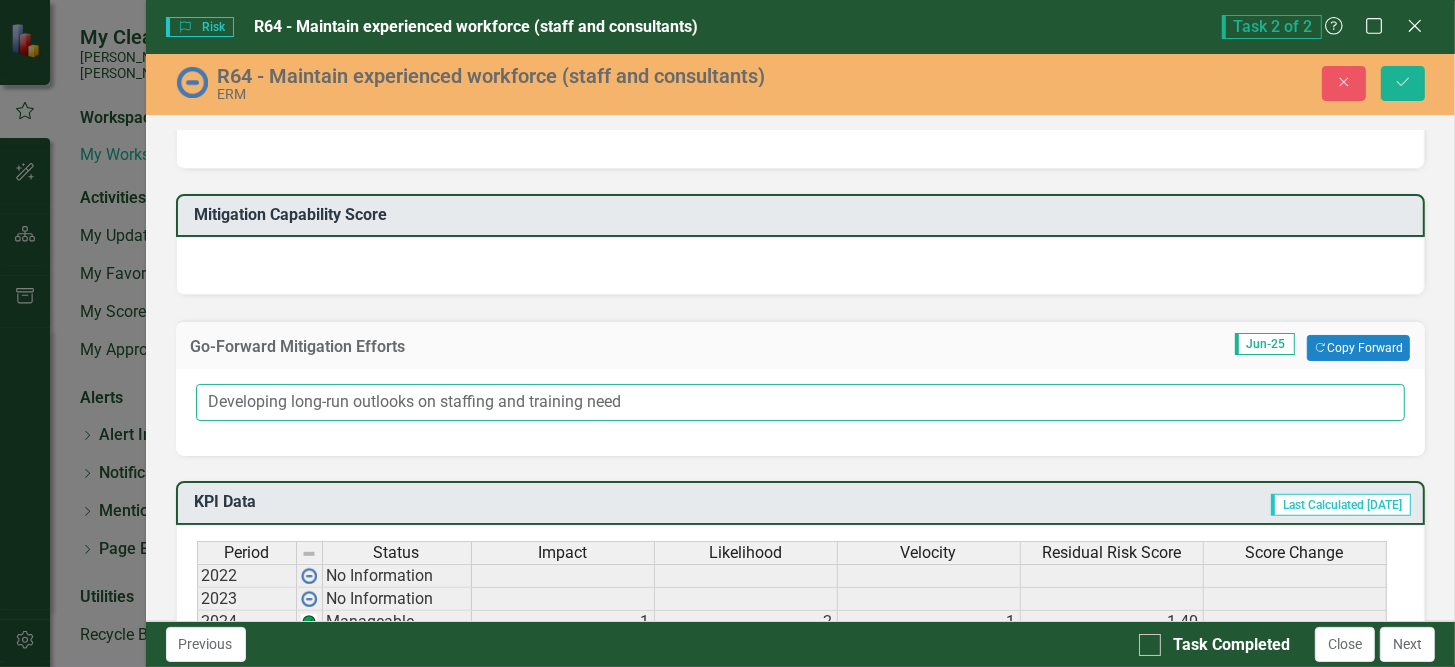 type on "Developing long-run outlooks on staffing and training needs" 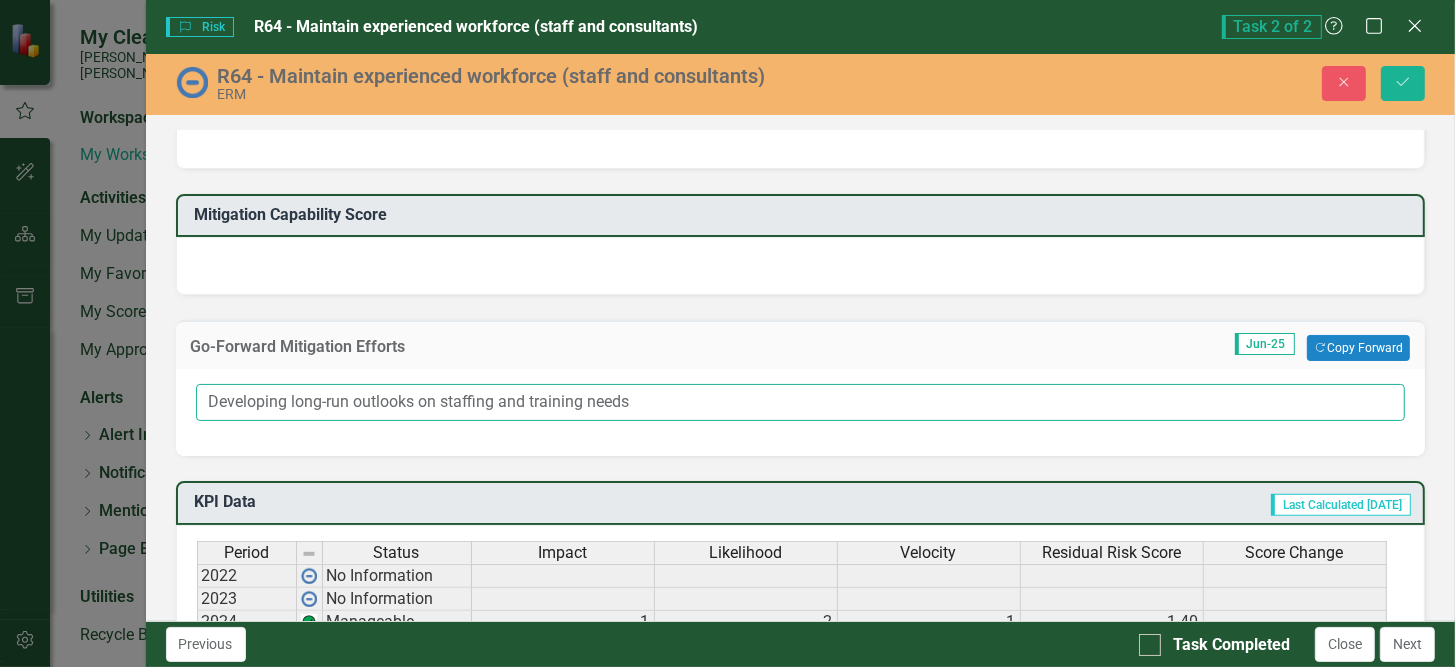 click on "Save" at bounding box center [1403, 83] 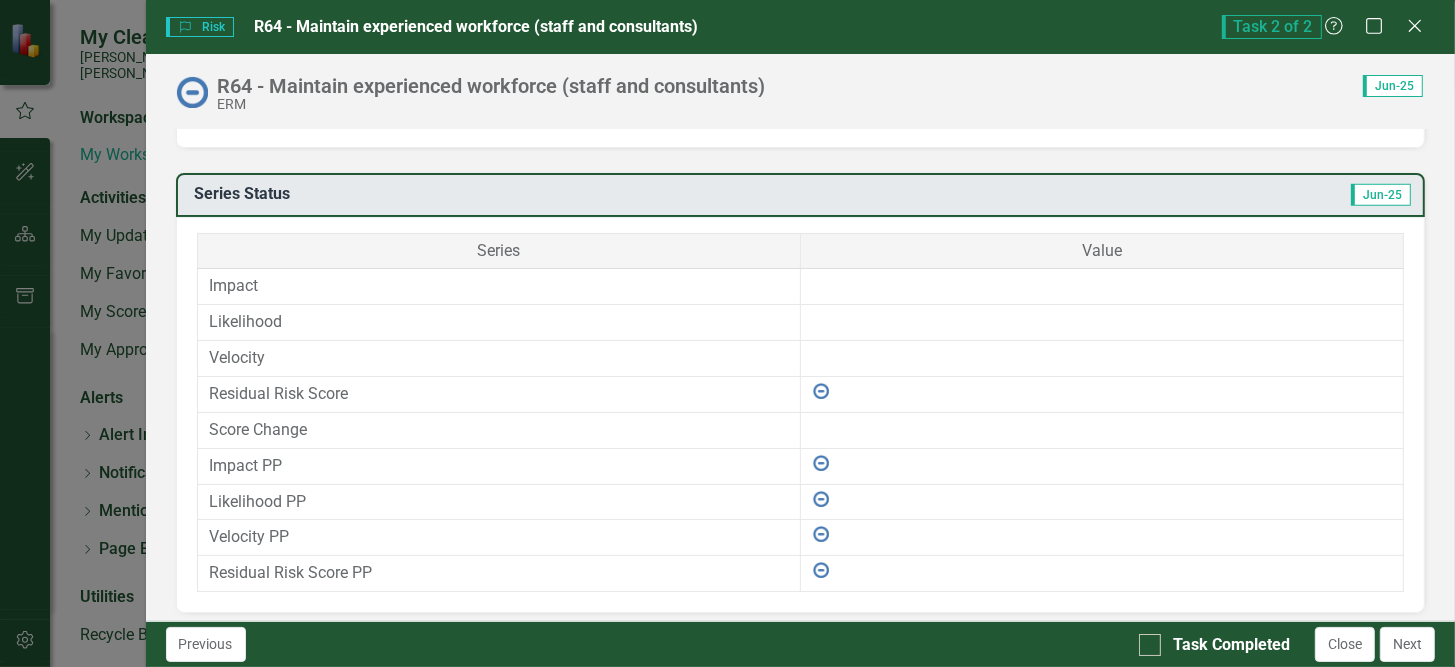 scroll, scrollTop: 1305, scrollLeft: 0, axis: vertical 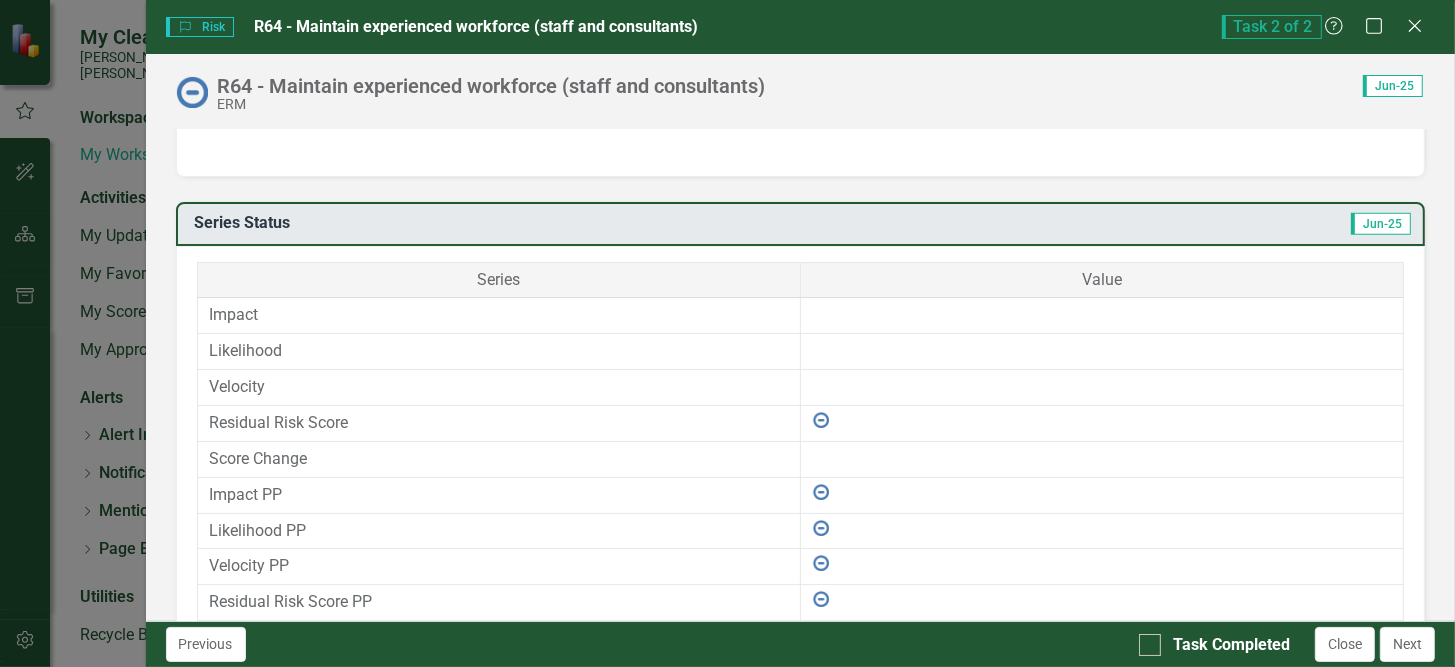 click at bounding box center [1101, 316] 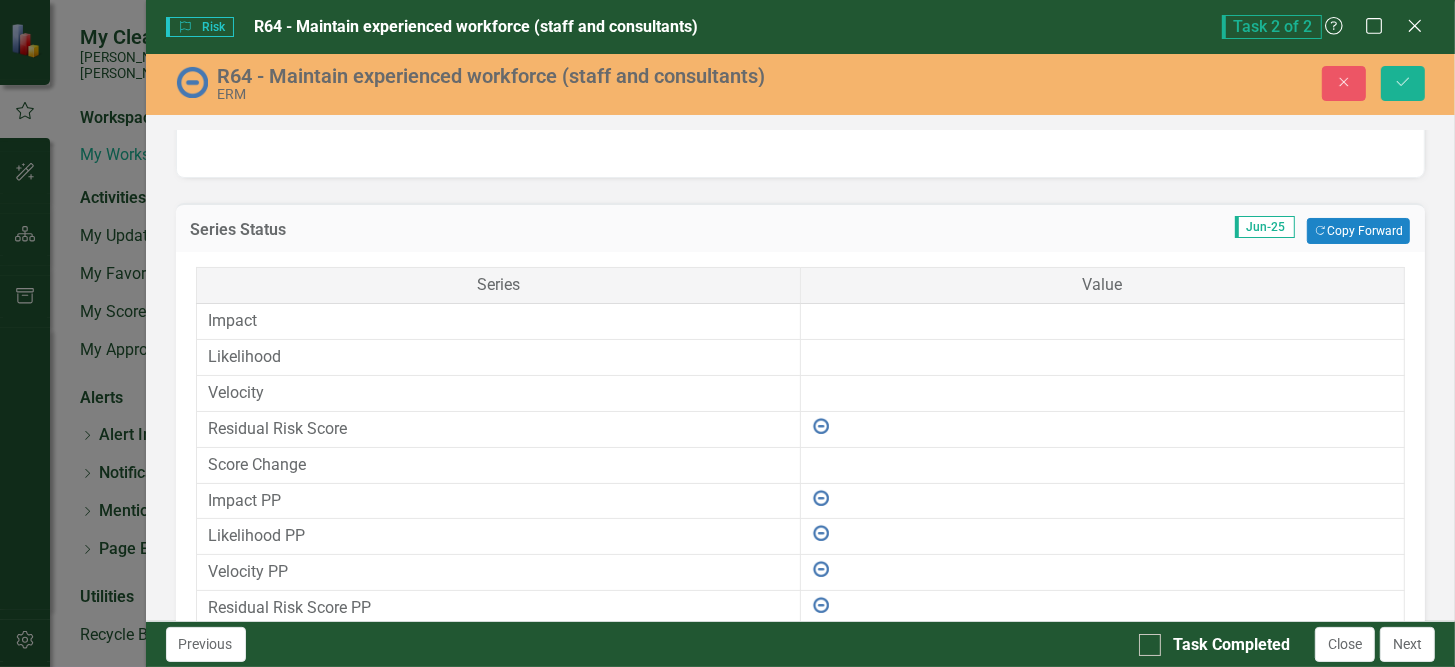 click at bounding box center [1102, 322] 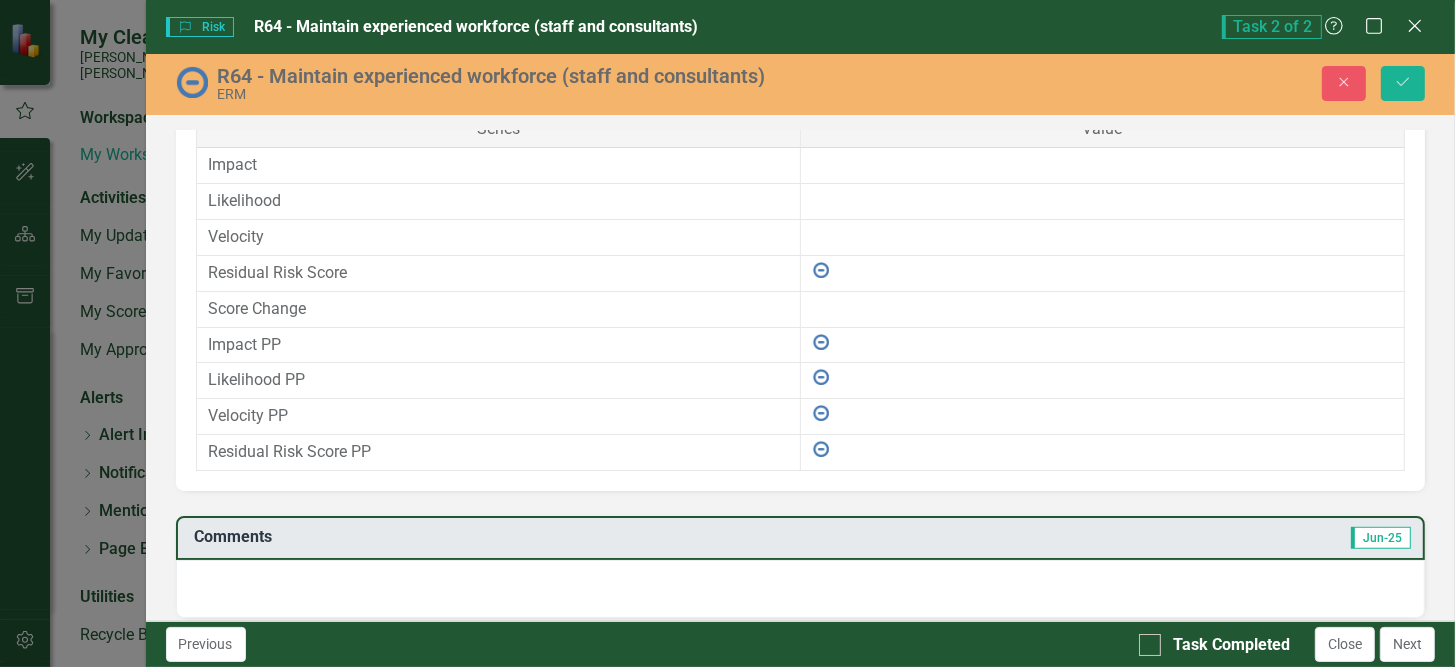 click at bounding box center [1102, 345] 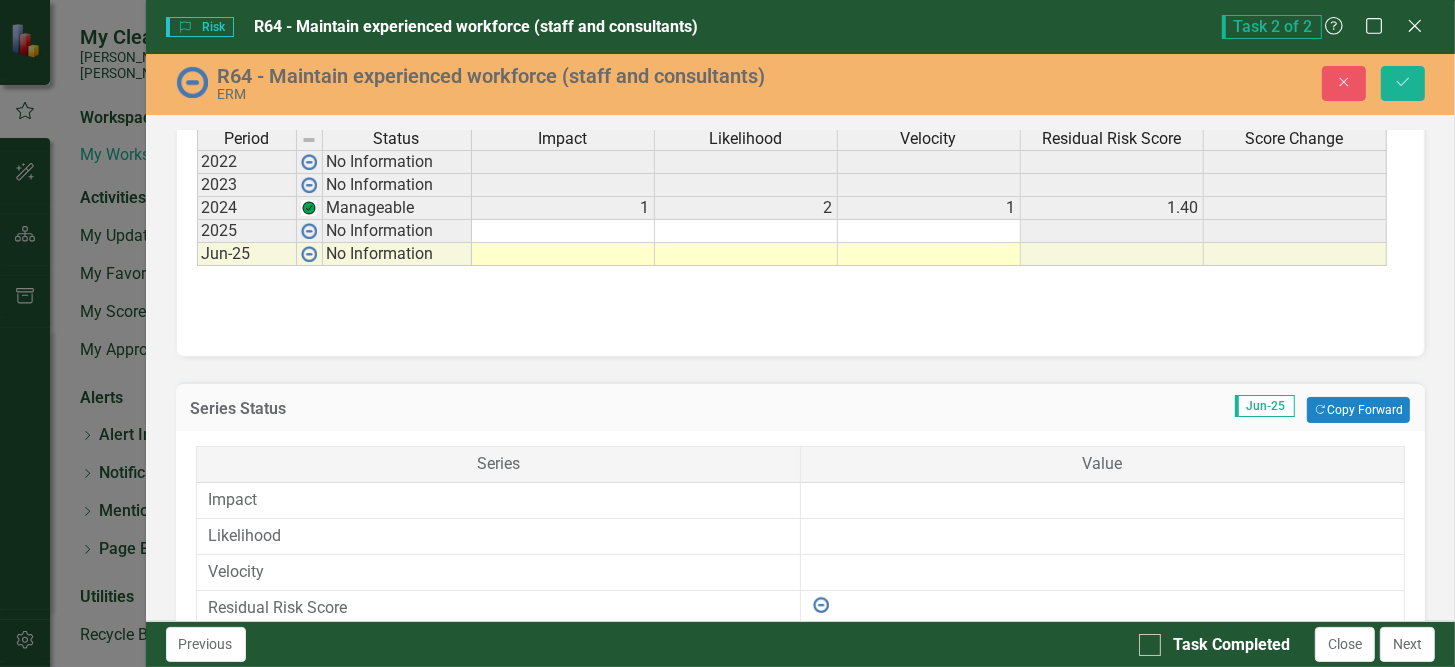 scroll, scrollTop: 1125, scrollLeft: 0, axis: vertical 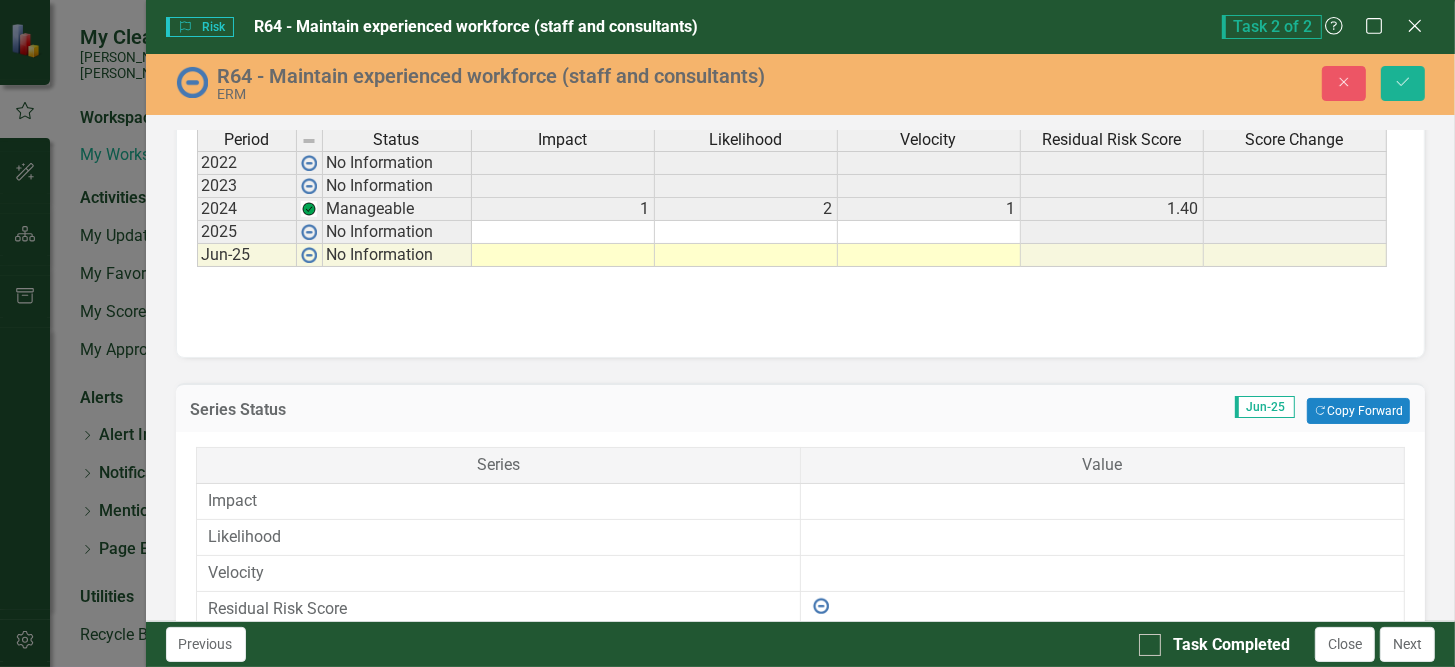 click at bounding box center [1102, 538] 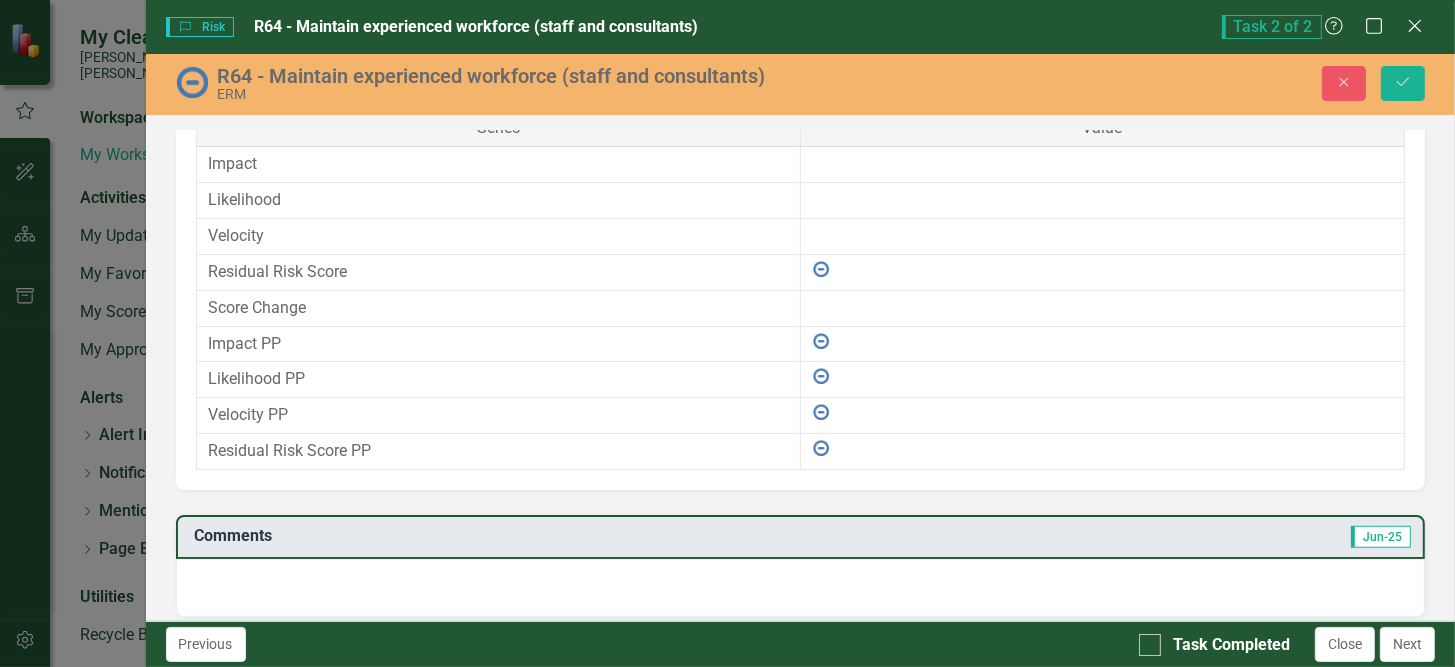 scroll, scrollTop: 1462, scrollLeft: 0, axis: vertical 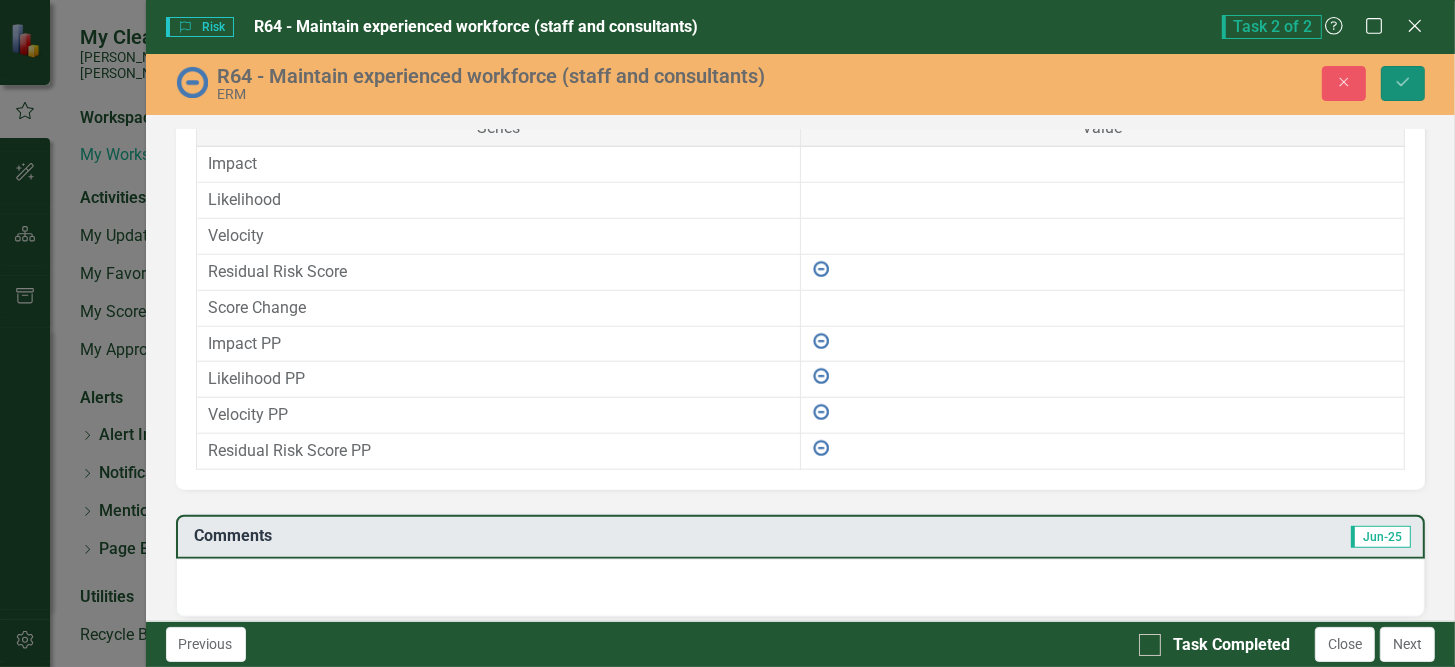 click on "Save" at bounding box center (1403, 83) 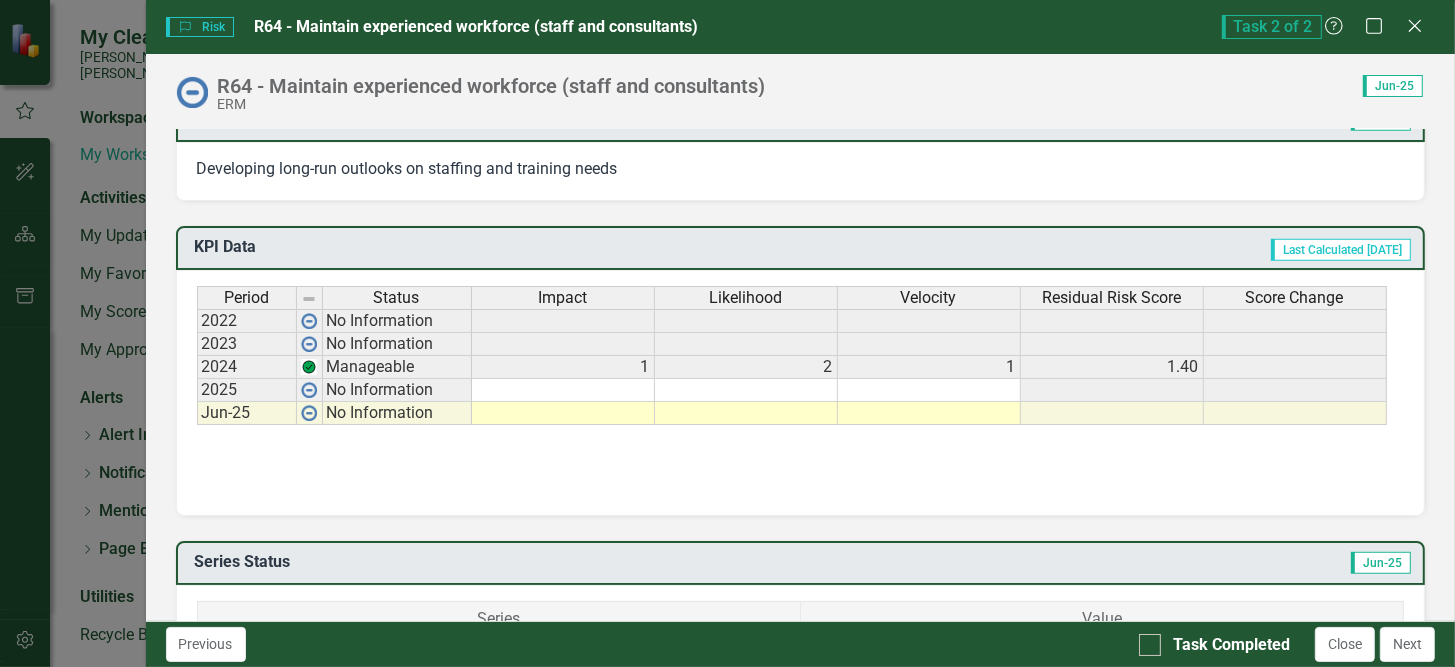 scroll, scrollTop: 965, scrollLeft: 0, axis: vertical 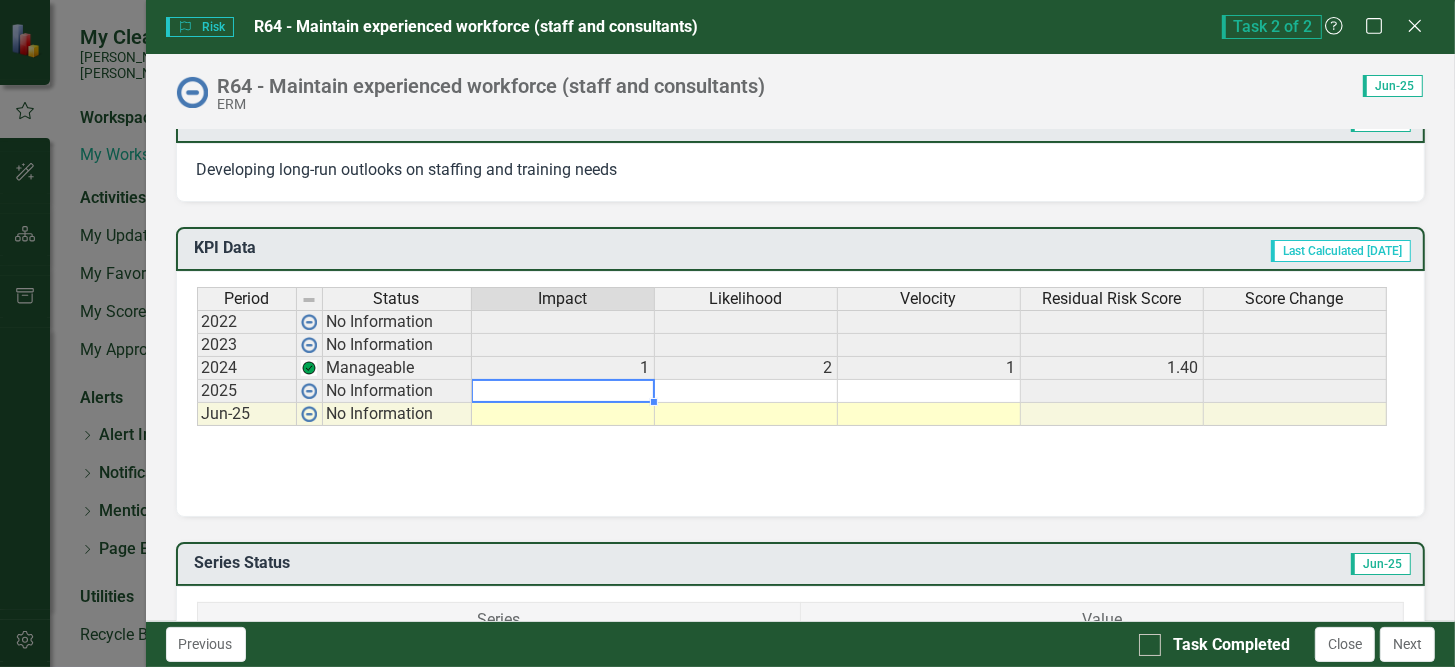 click at bounding box center (563, 391) 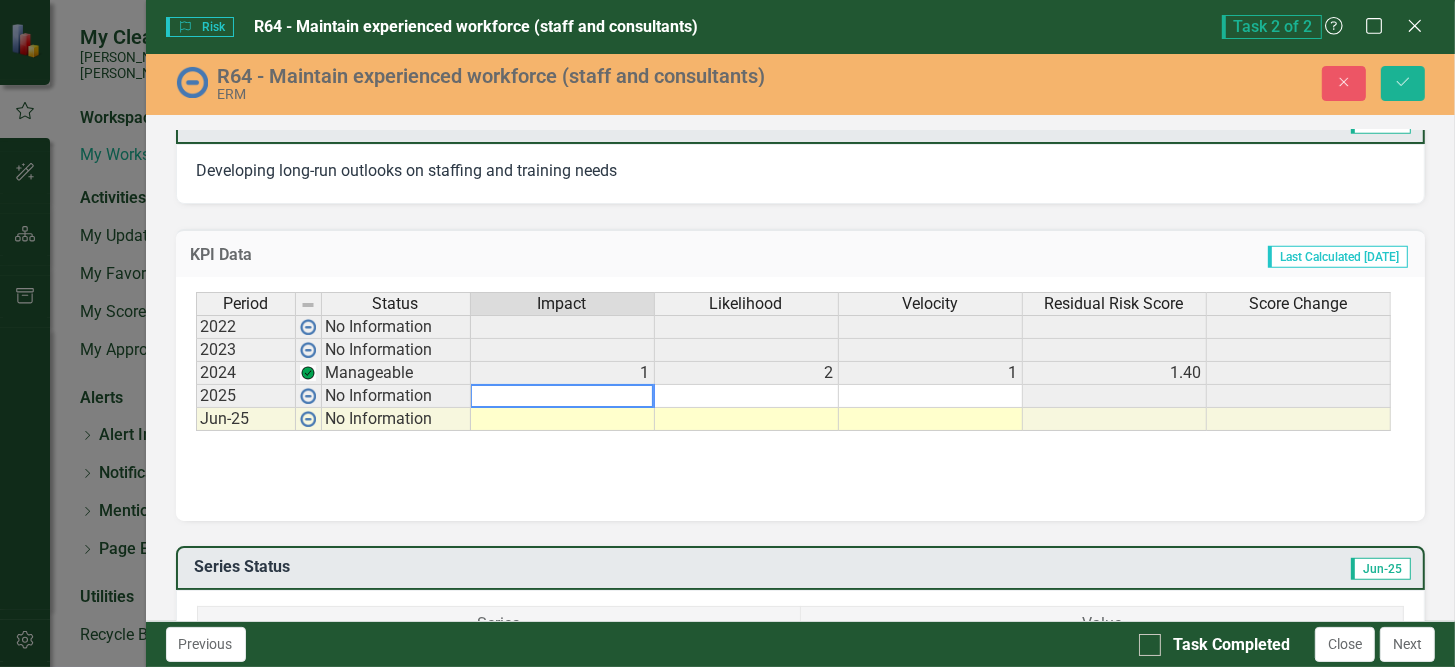 type on "1" 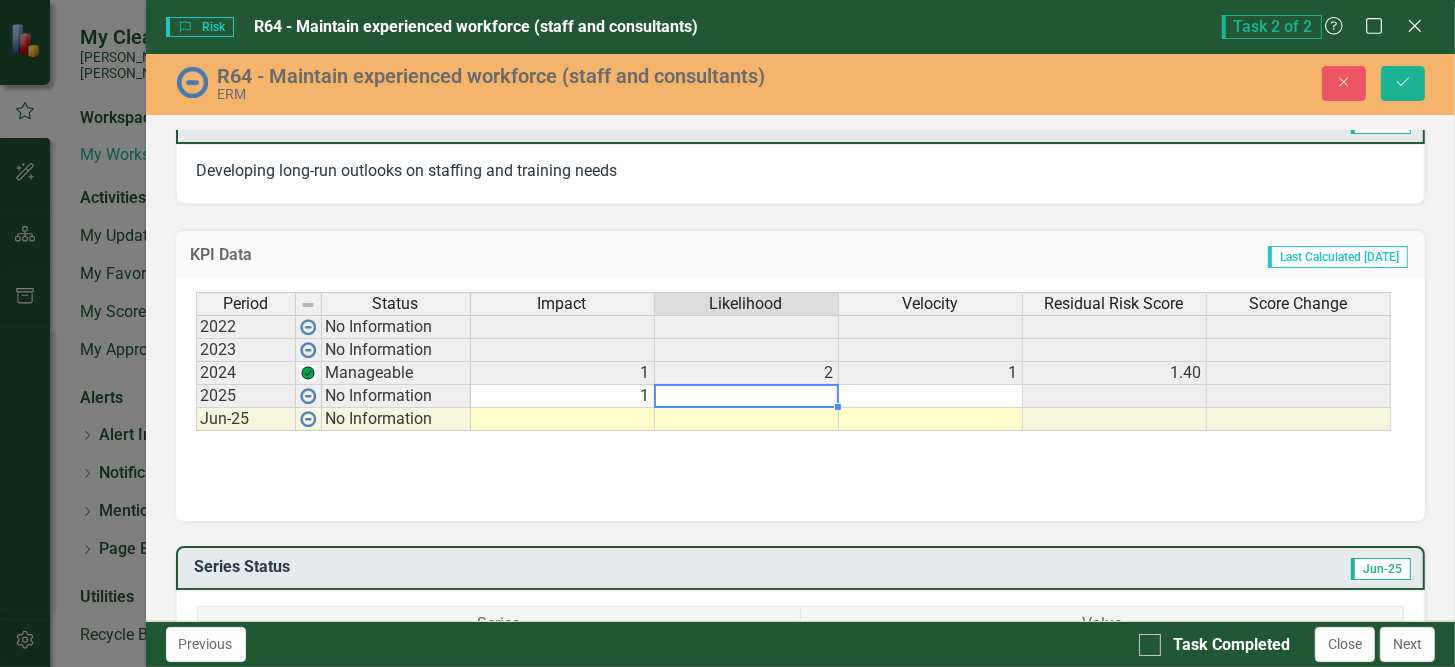 click at bounding box center (747, 396) 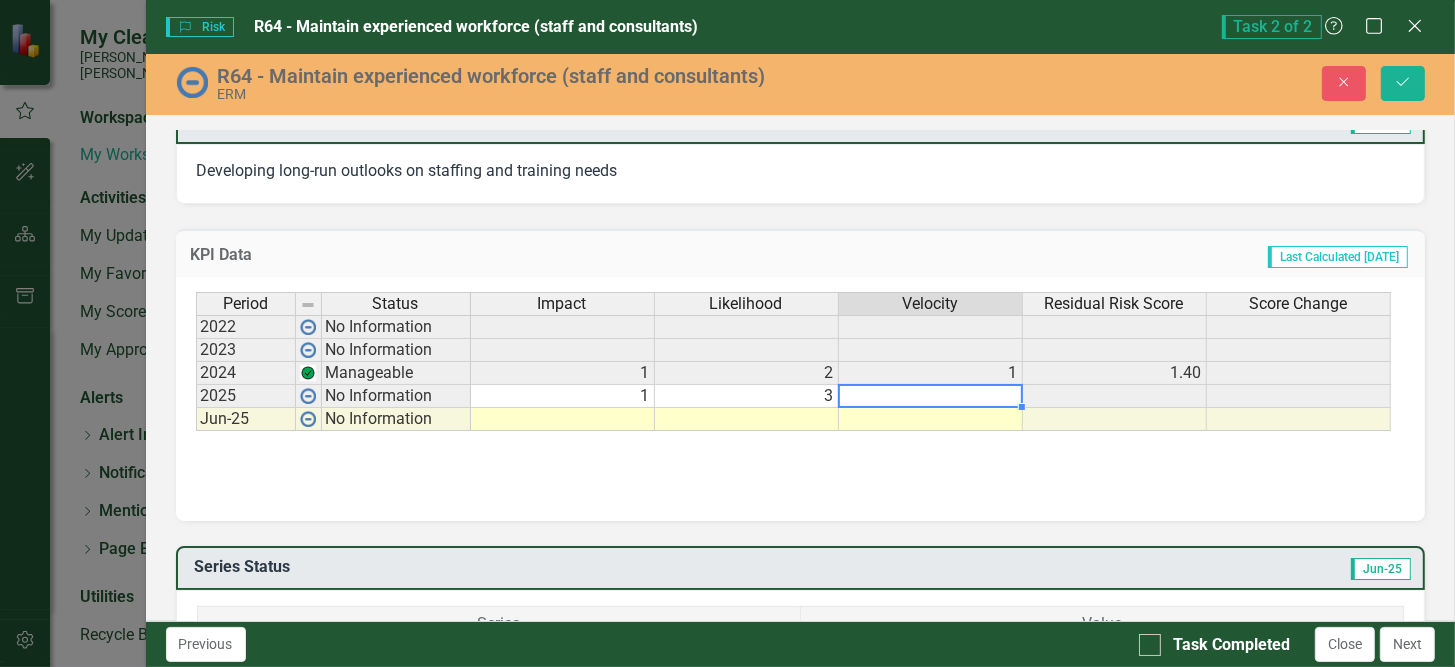 type on "2" 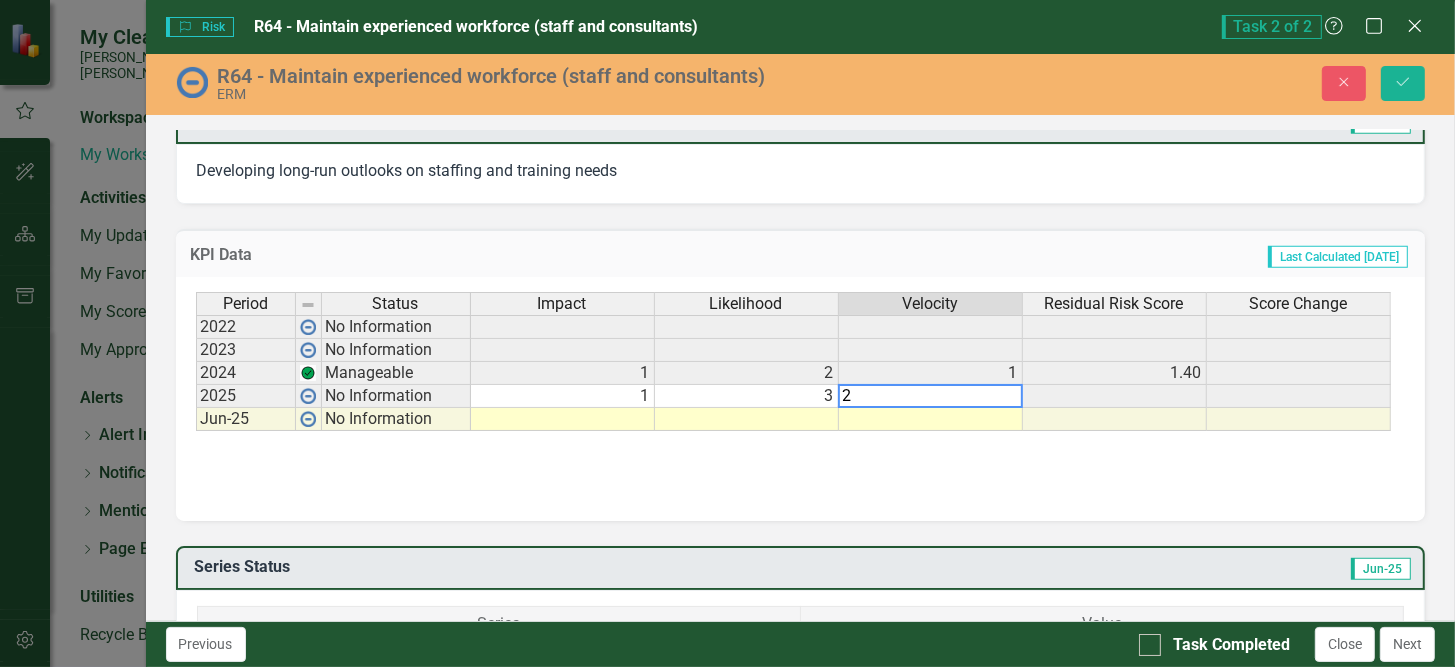type 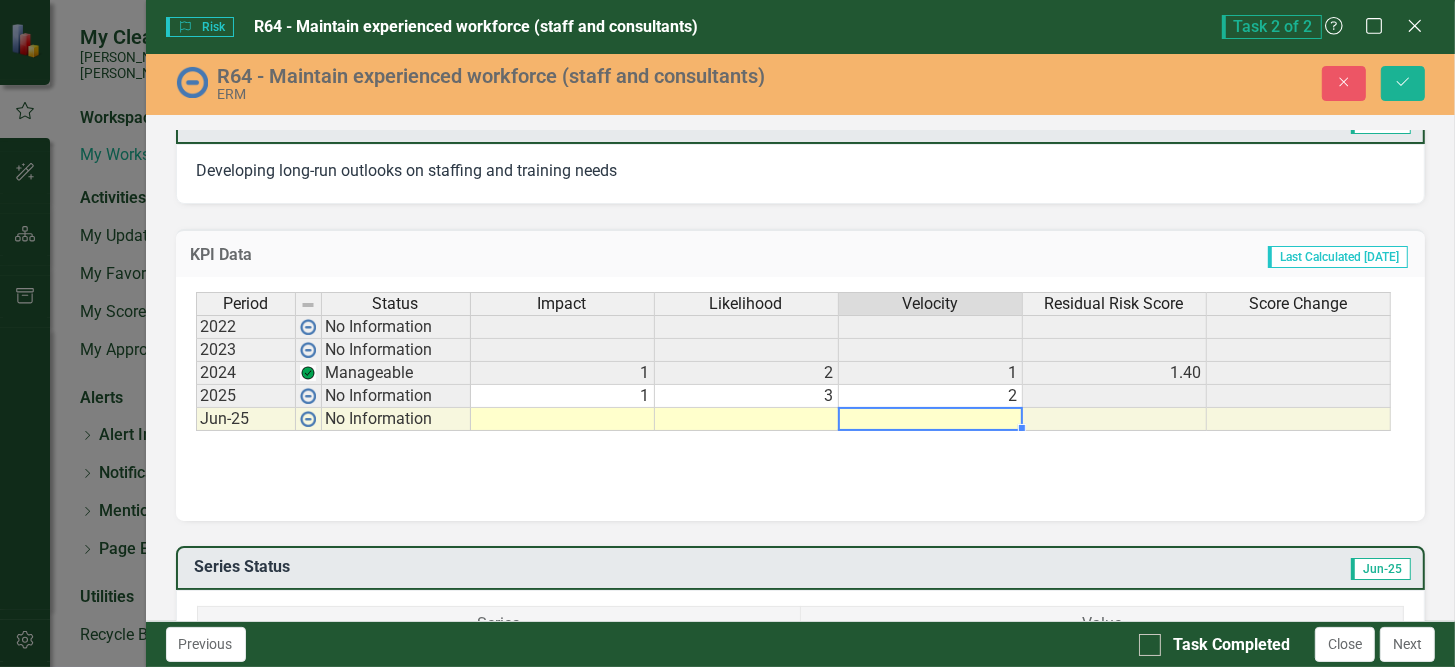 scroll, scrollTop: 1087, scrollLeft: 0, axis: vertical 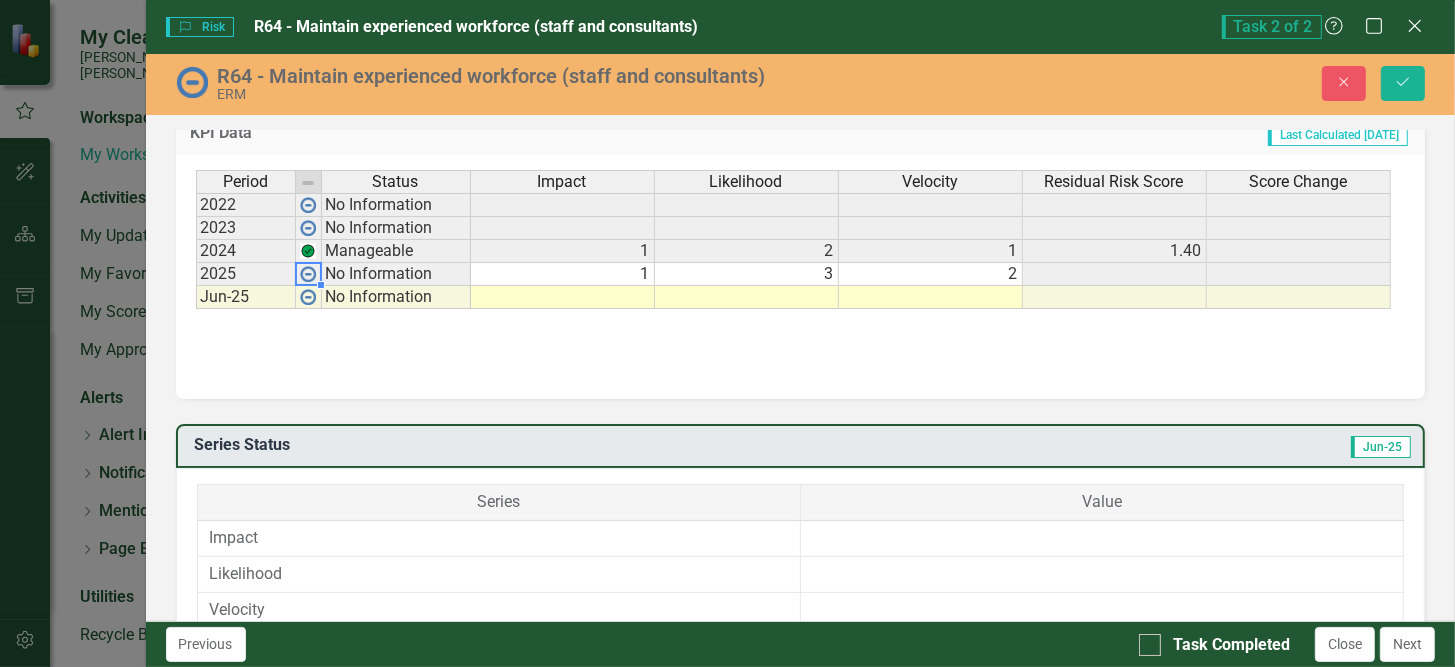 click at bounding box center (308, 274) 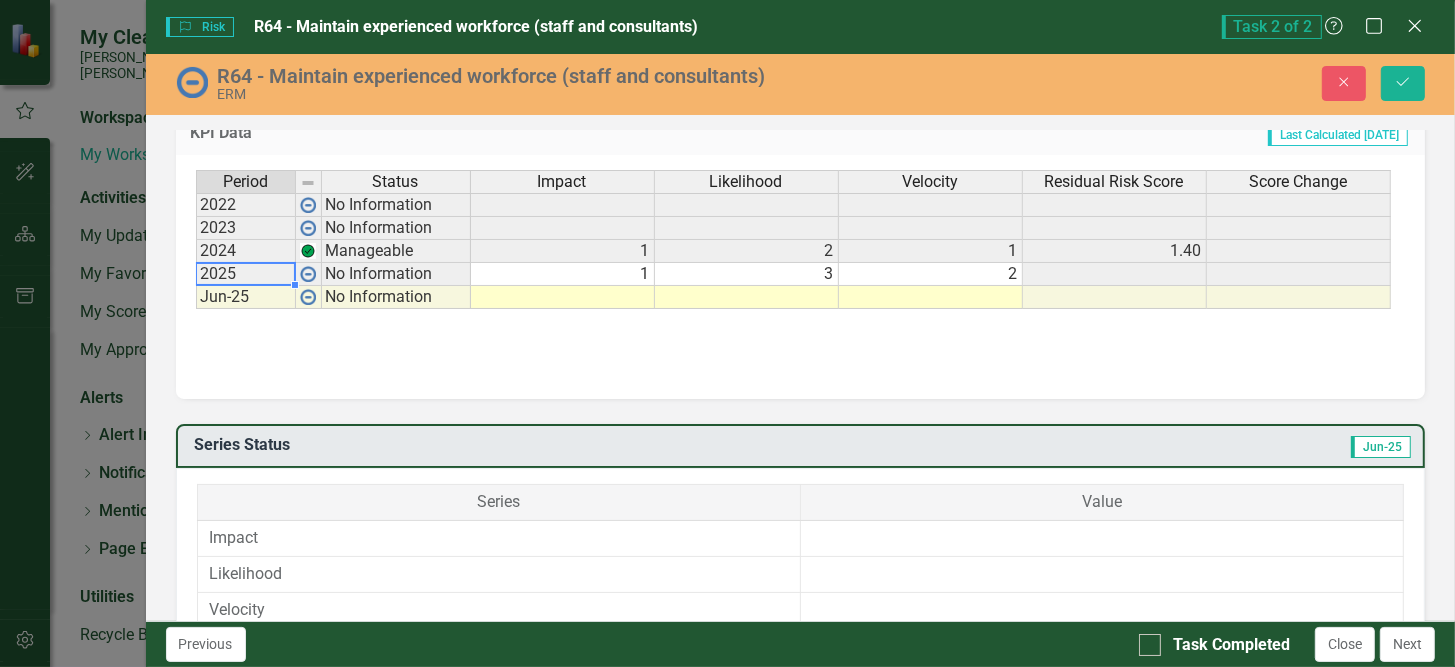 click on "2025" at bounding box center [246, 274] 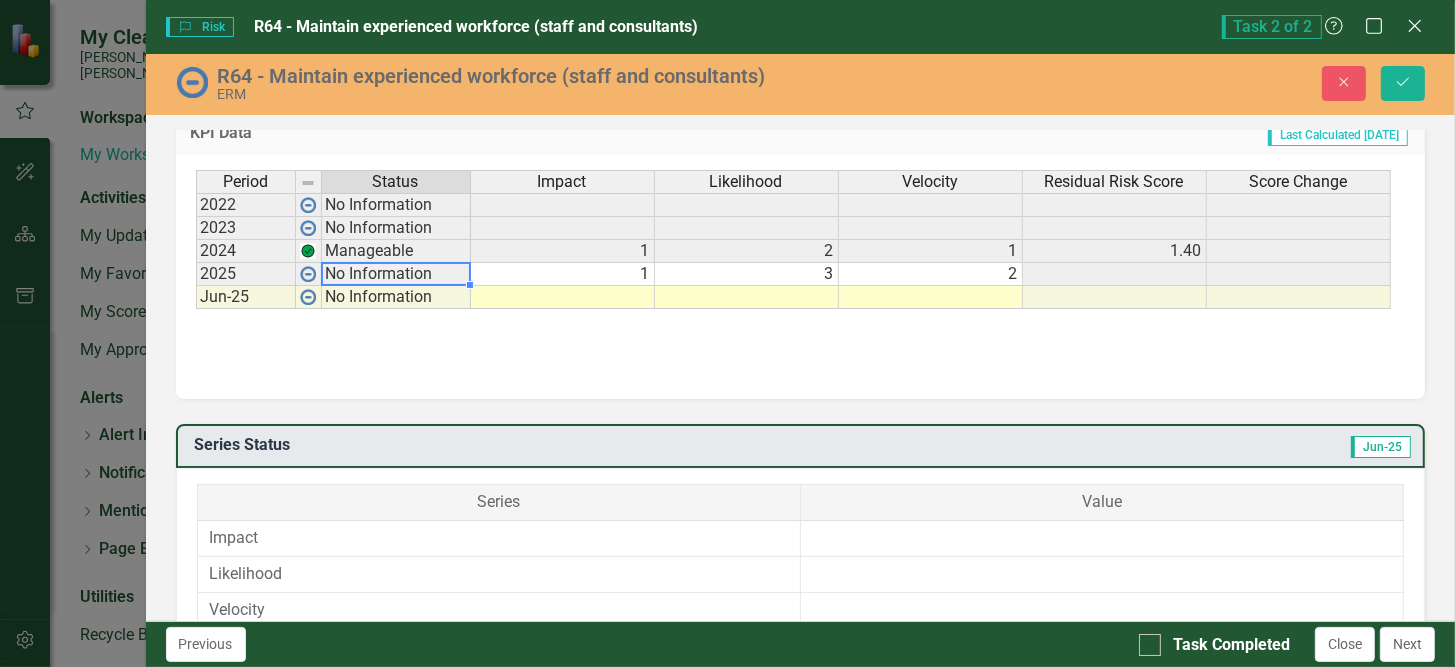 click on "No Information" at bounding box center [396, 274] 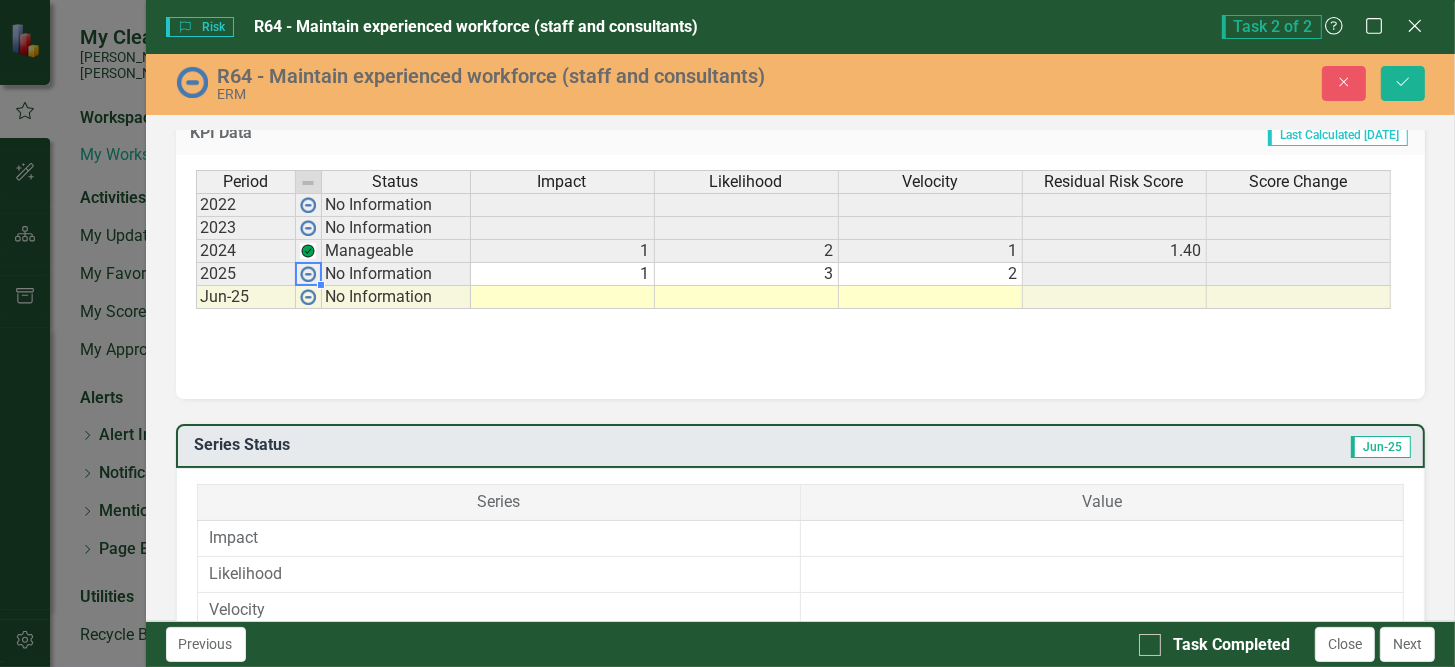 click at bounding box center (308, 274) 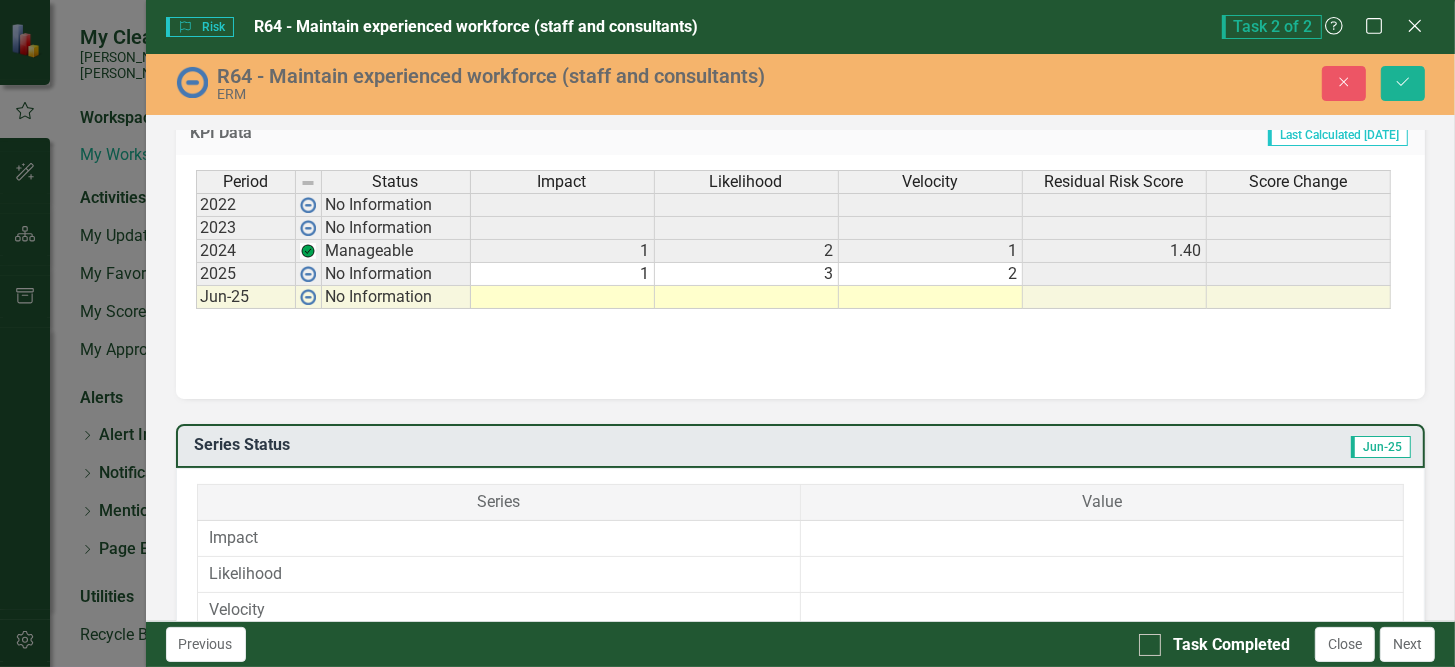 click on "Period Status 2022 No Information 2023 No Information 2024 Manageable 2025 No Information Jun-25 No Information" at bounding box center [196, 239] 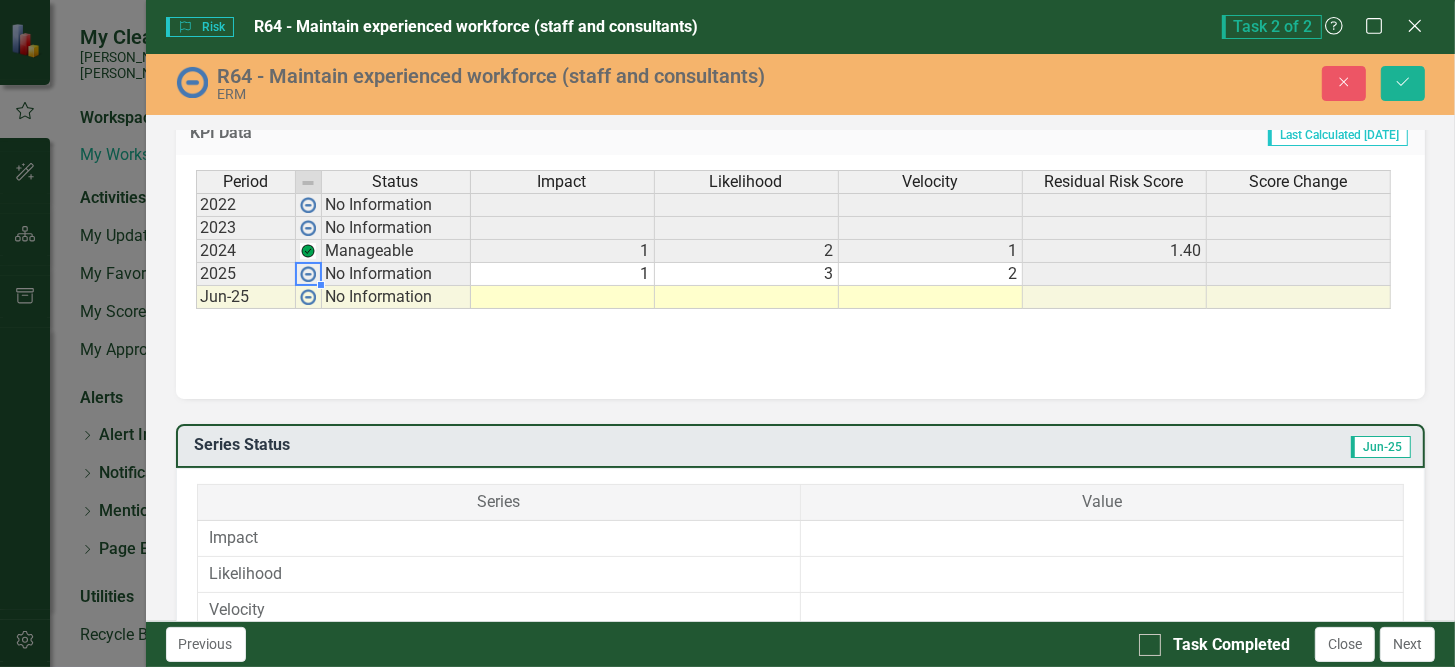 click at bounding box center (321, 285) 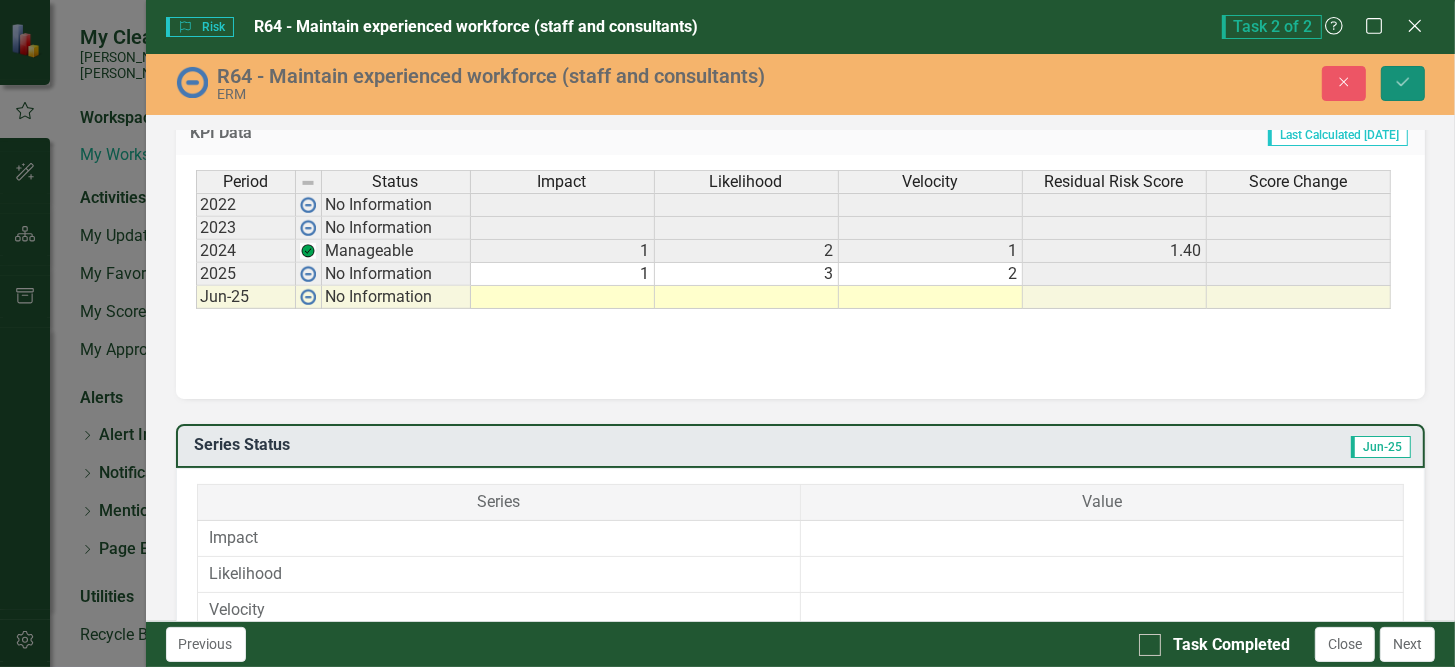 click on "Save" 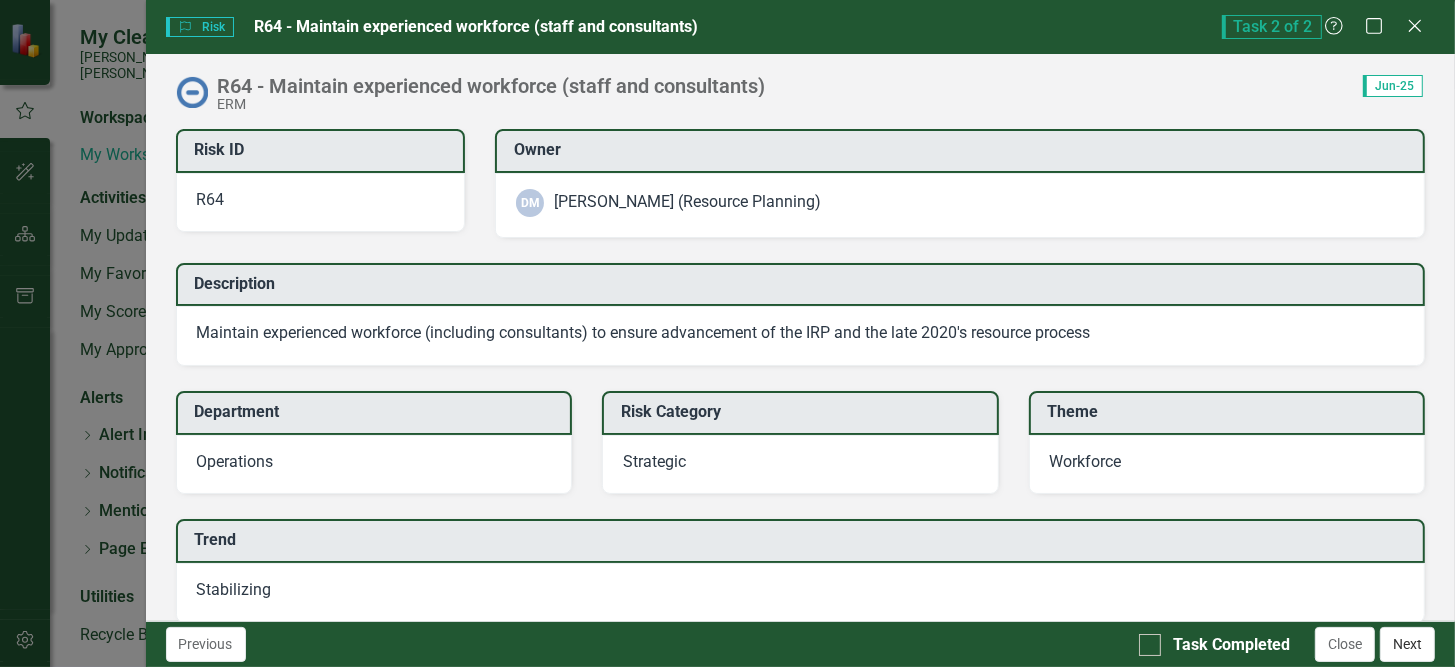 click on "Next" at bounding box center (1407, 644) 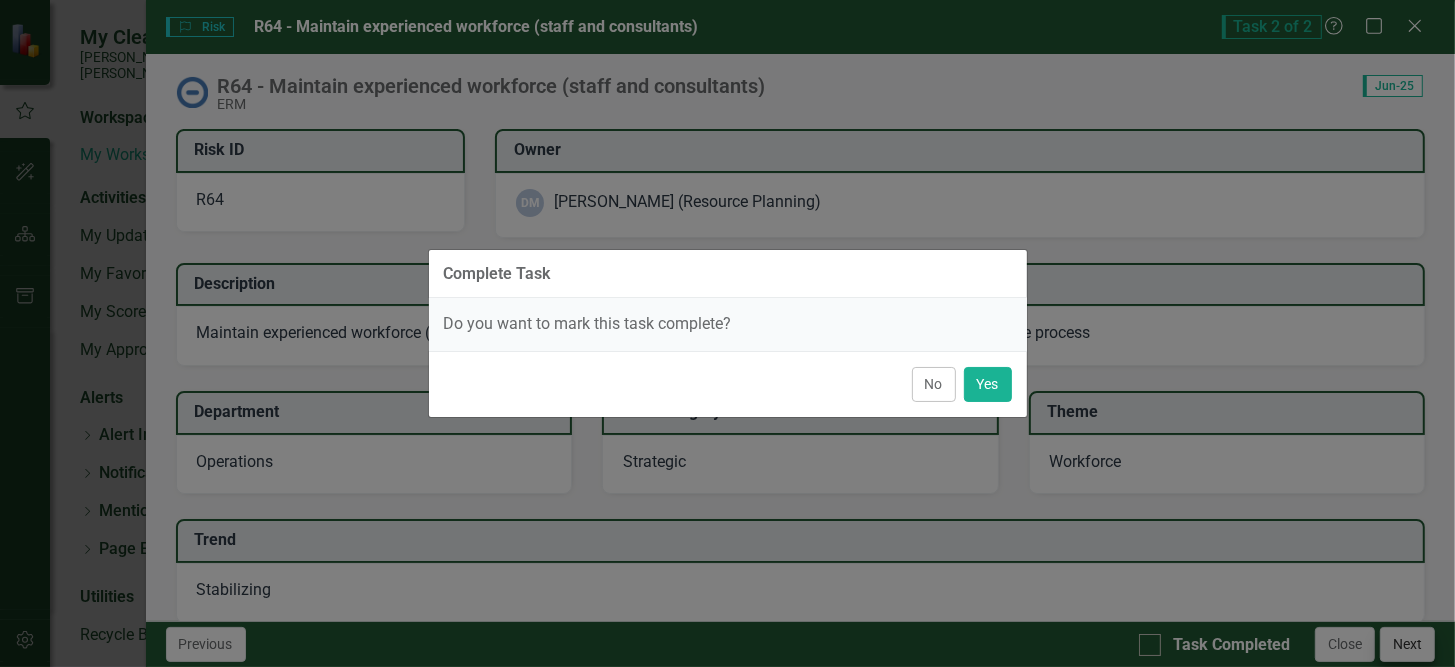 click on "Complete Task Do you want to mark this task complete? No Yes" at bounding box center [727, 333] 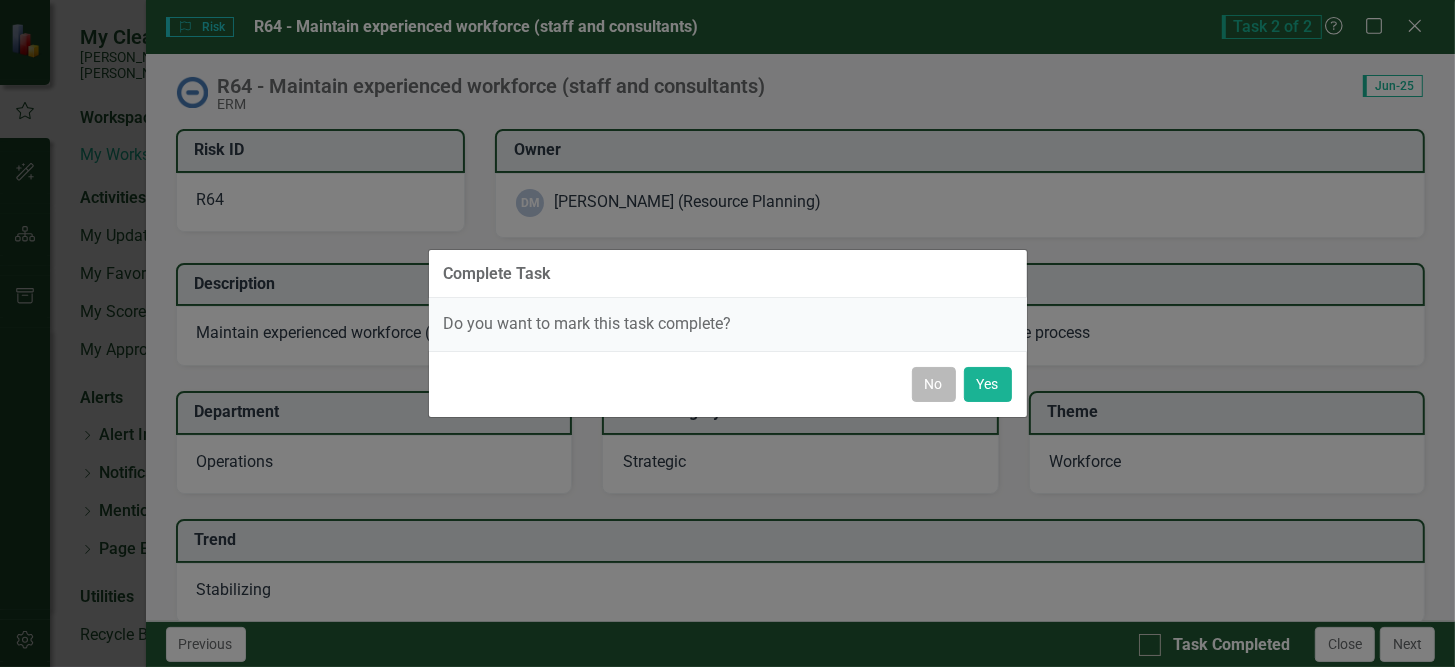 click on "No" at bounding box center (934, 384) 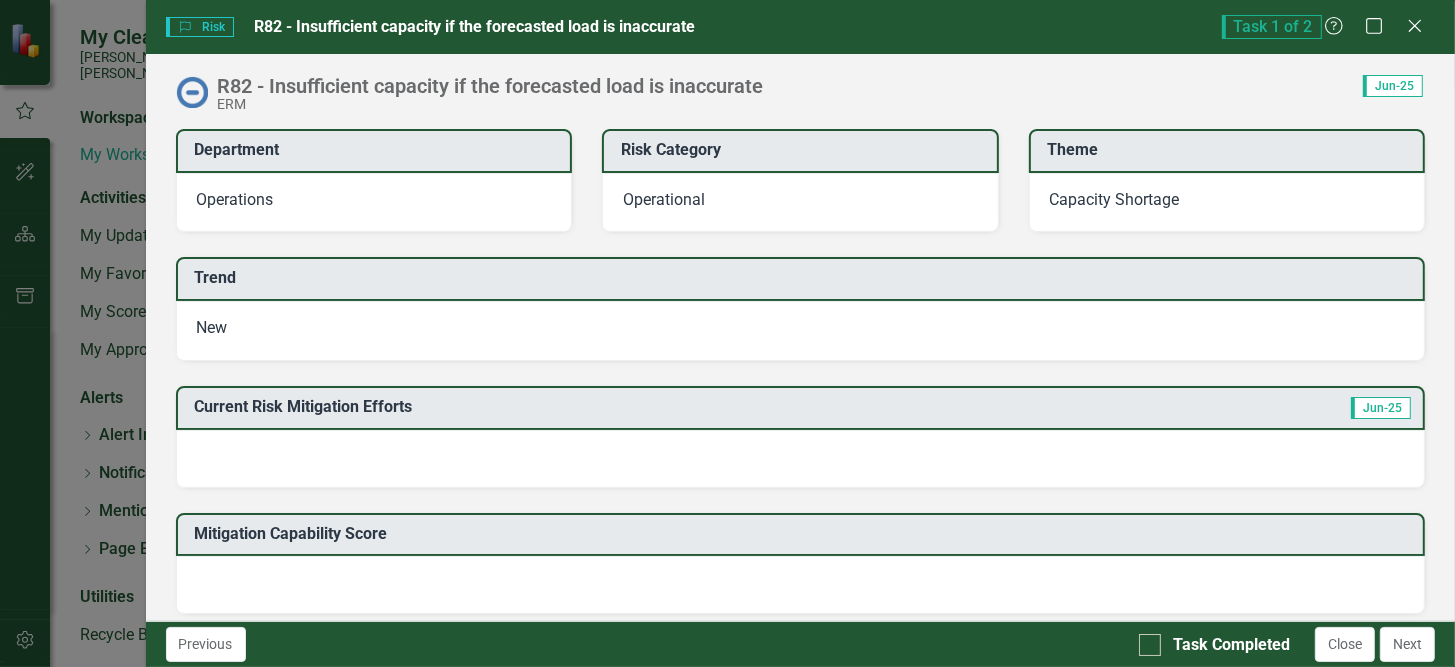 scroll, scrollTop: 262, scrollLeft: 0, axis: vertical 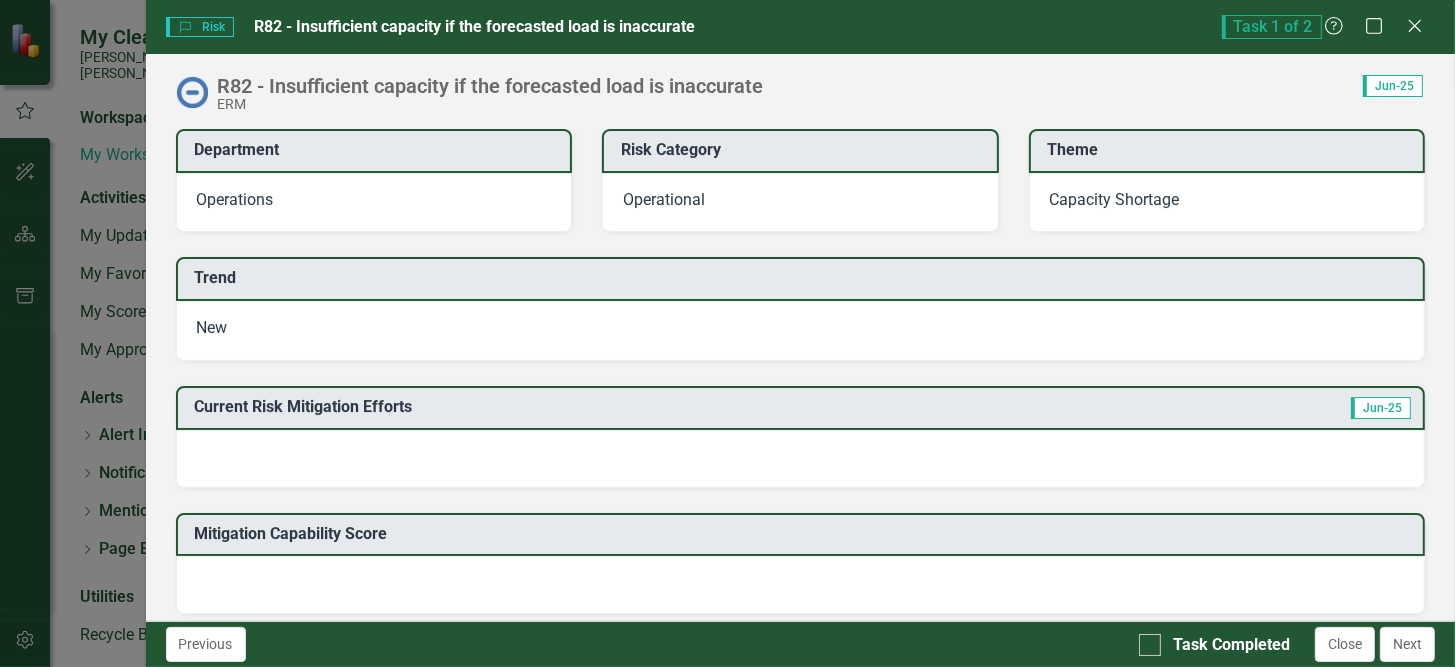 click at bounding box center [801, 459] 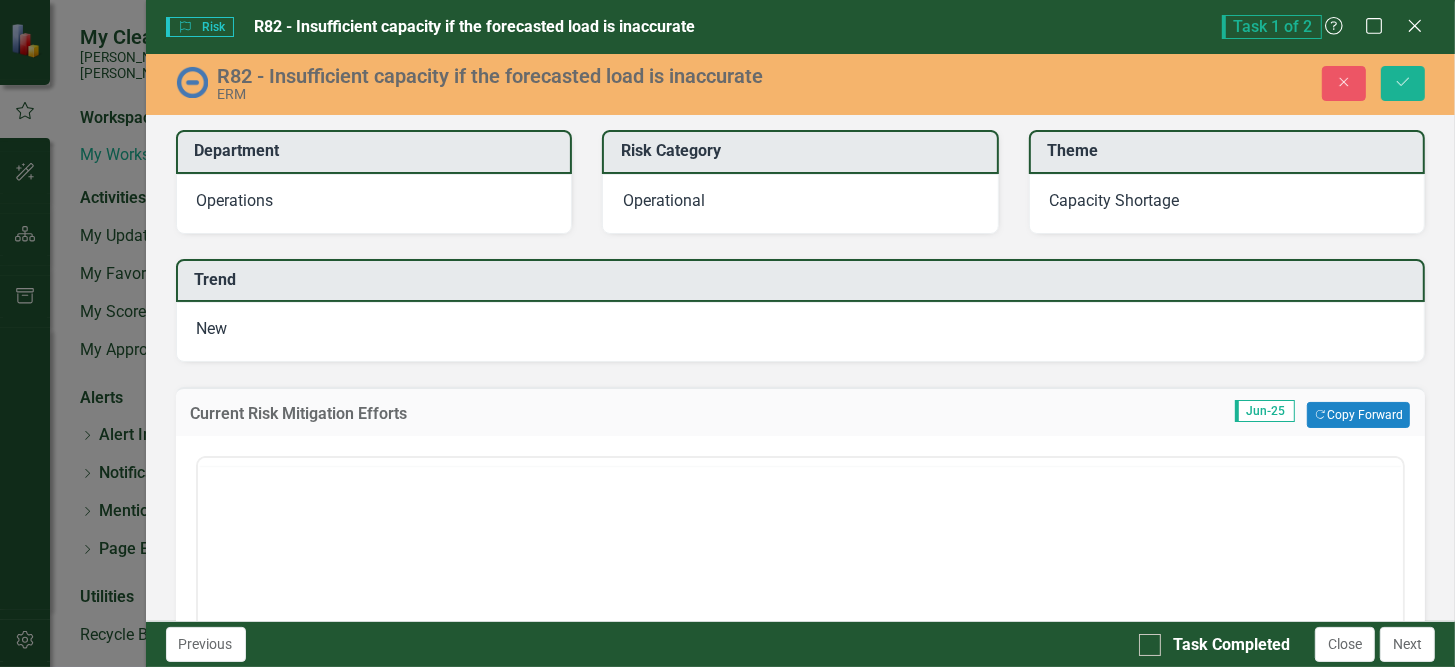 scroll, scrollTop: 0, scrollLeft: 0, axis: both 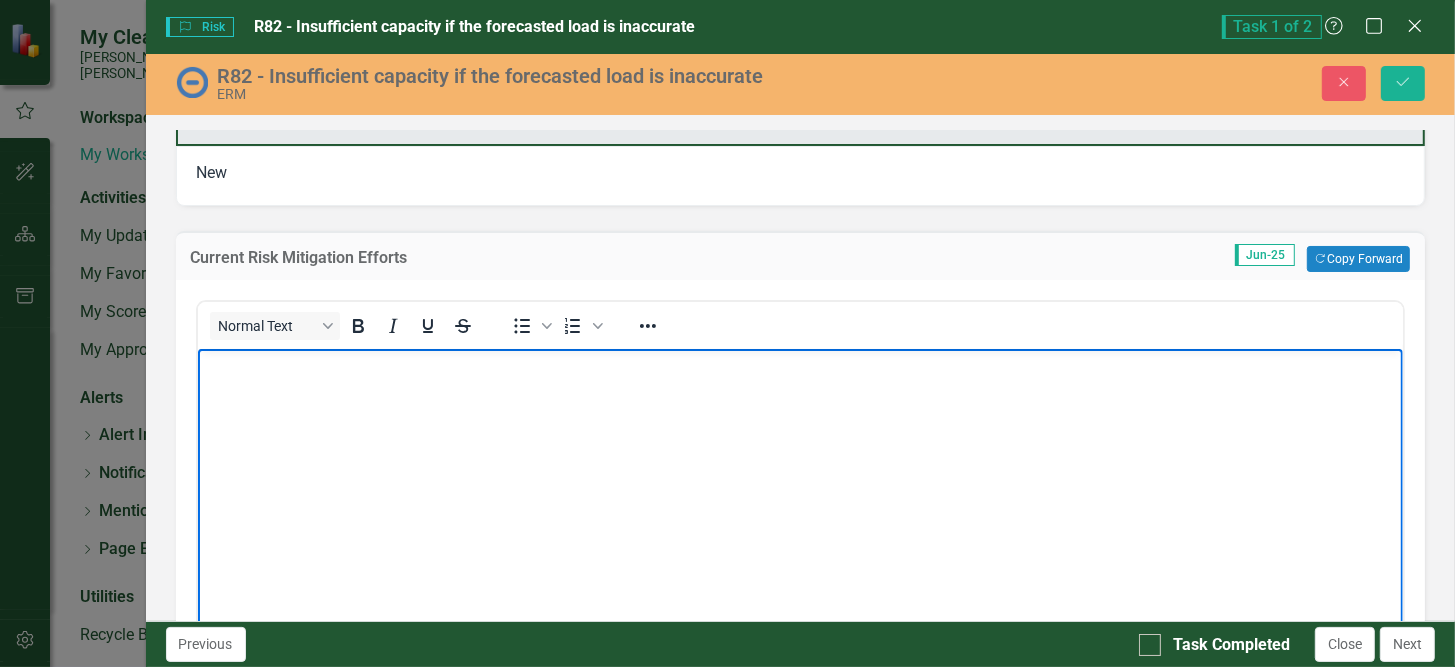 click at bounding box center [800, 499] 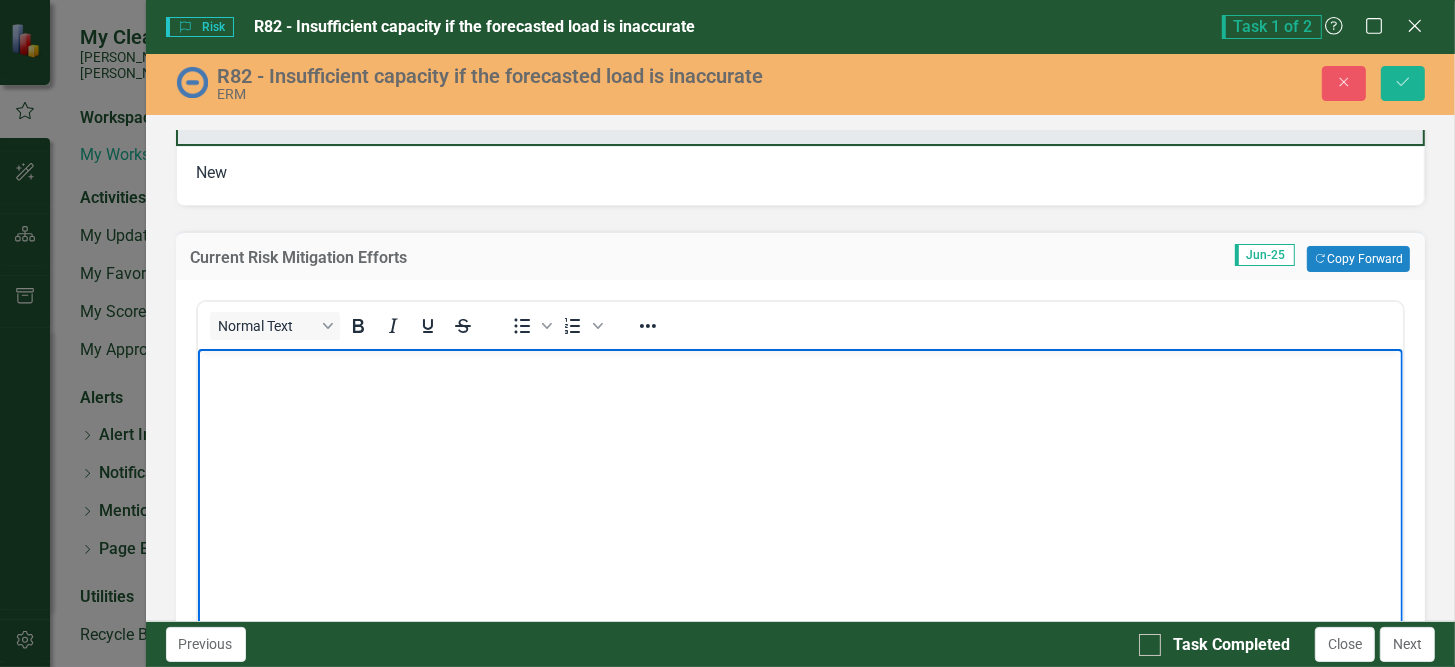 type 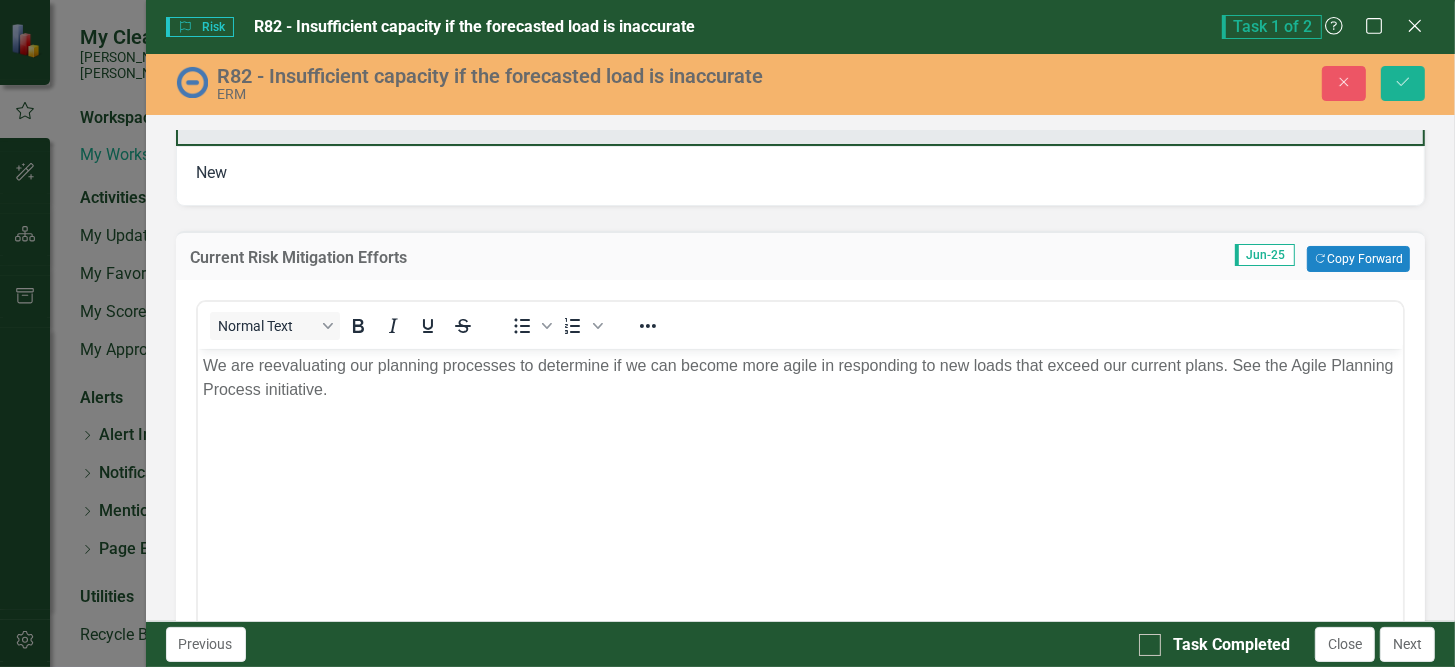 click on "We are reevaluating our planning processes to determine if we can become more agile in responding to new loads that exceed our current plans. See the Agile Planning Process initiative." at bounding box center (800, 378) 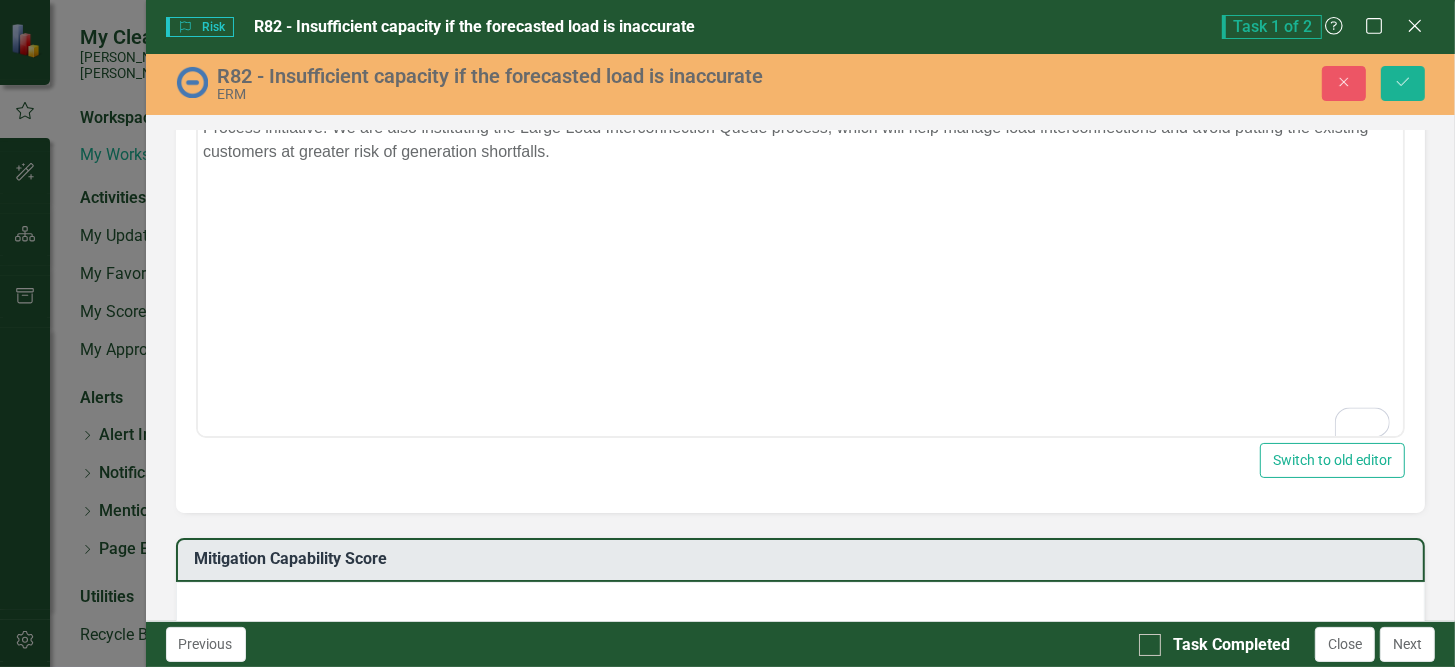 scroll, scrollTop: 437, scrollLeft: 0, axis: vertical 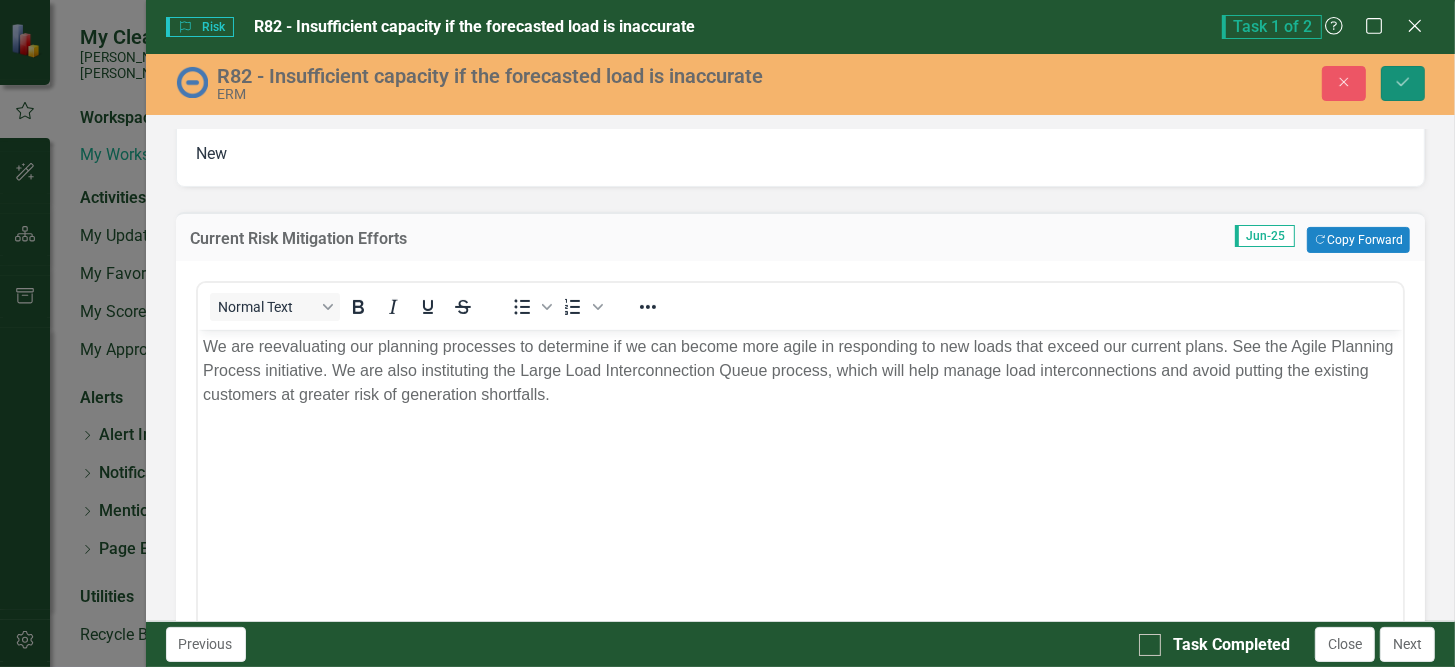 click on "Save" at bounding box center [1403, 83] 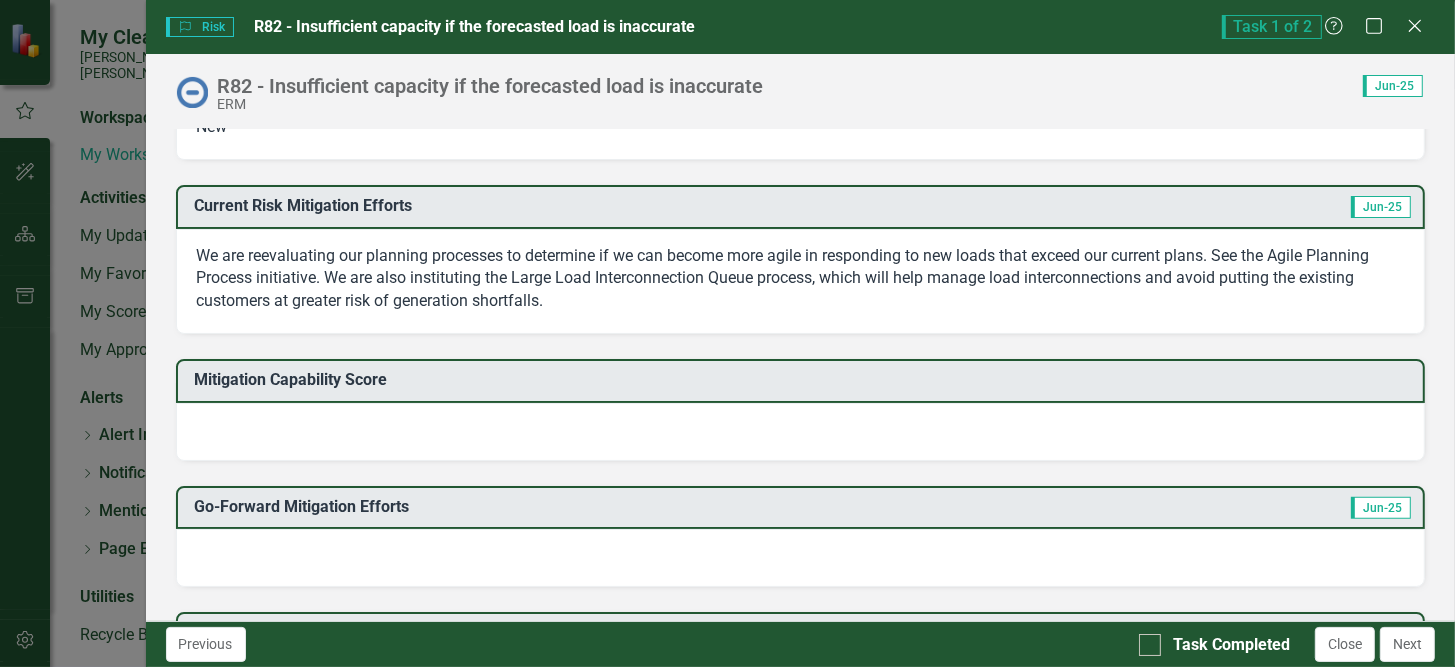 scroll, scrollTop: 461, scrollLeft: 0, axis: vertical 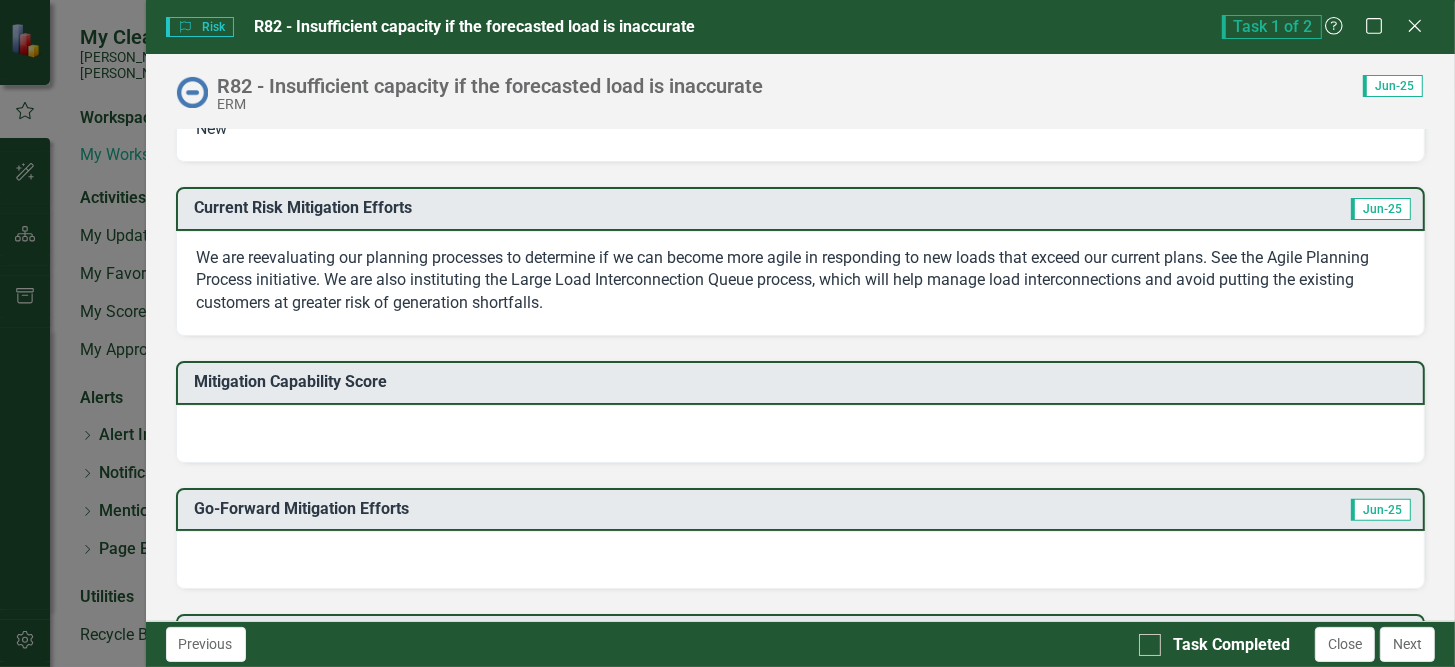 click on "We are reevaluating our planning processes to determine if we can become more agile in responding to new loads that exceed our current plans. See the Agile Planning Process initiative. We are also instituting the Large Load Interconnection Queue process, which will help manage load interconnections and avoid putting the existing customers at greater risk of generation shortfalls." at bounding box center (801, 281) 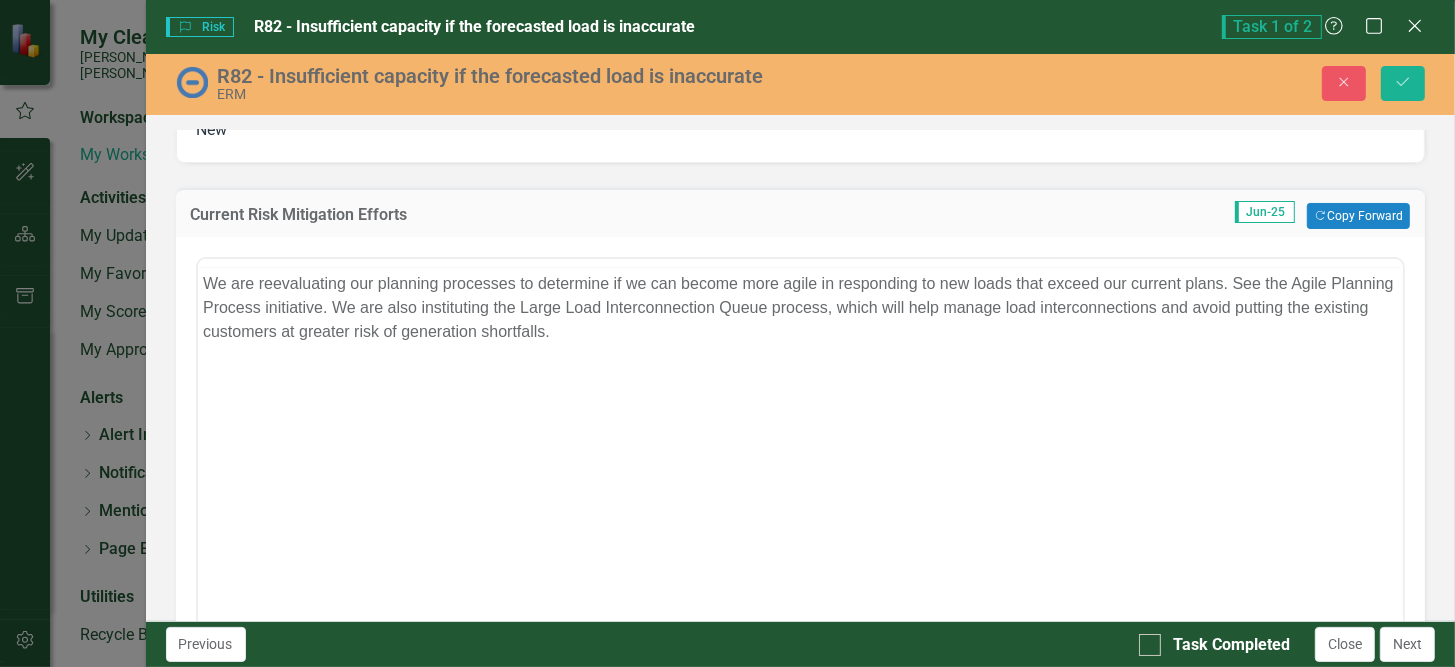 scroll, scrollTop: 0, scrollLeft: 0, axis: both 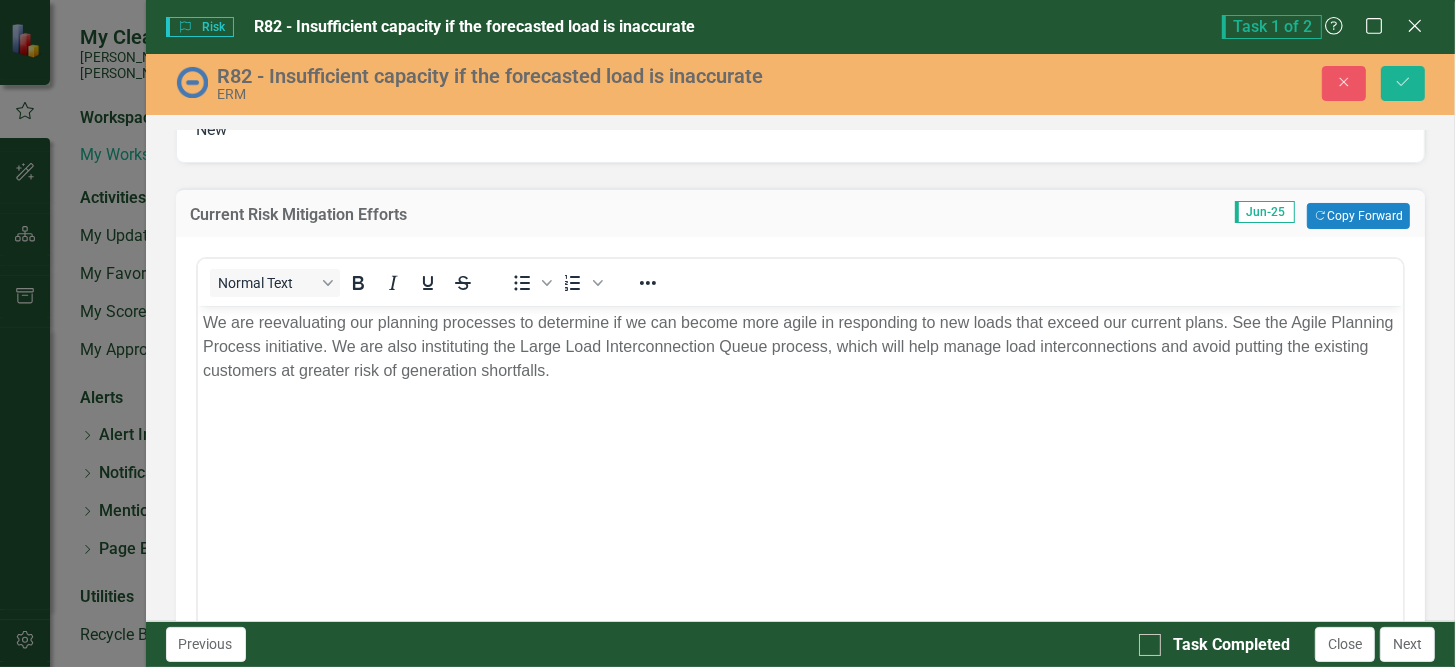 click on "We are reevaluating our planning processes to determine if we can become more agile in responding to new loads that exceed our current plans. See the Agile Planning Process initiative. We are also instituting the Large Load Interconnection Queue process, which will help manage load interconnections and avoid putting the existing customers at greater risk of generation shortfalls." at bounding box center [800, 347] 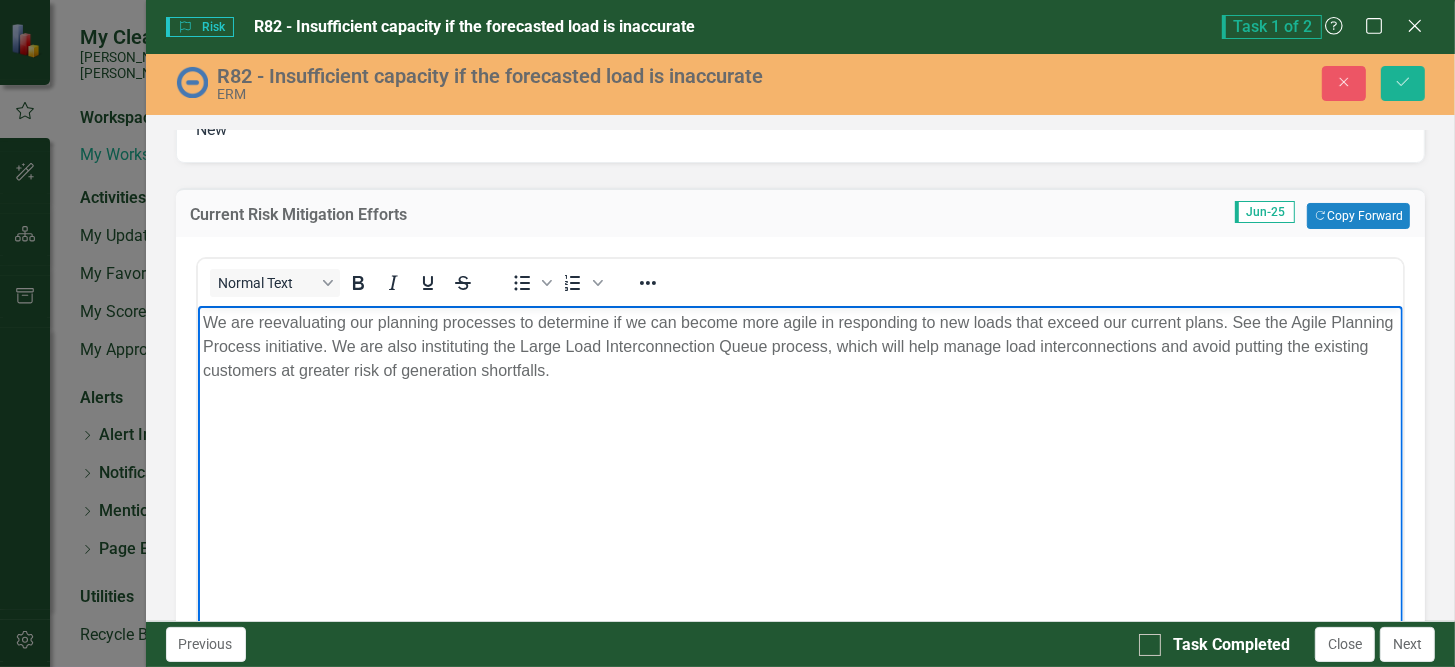 type 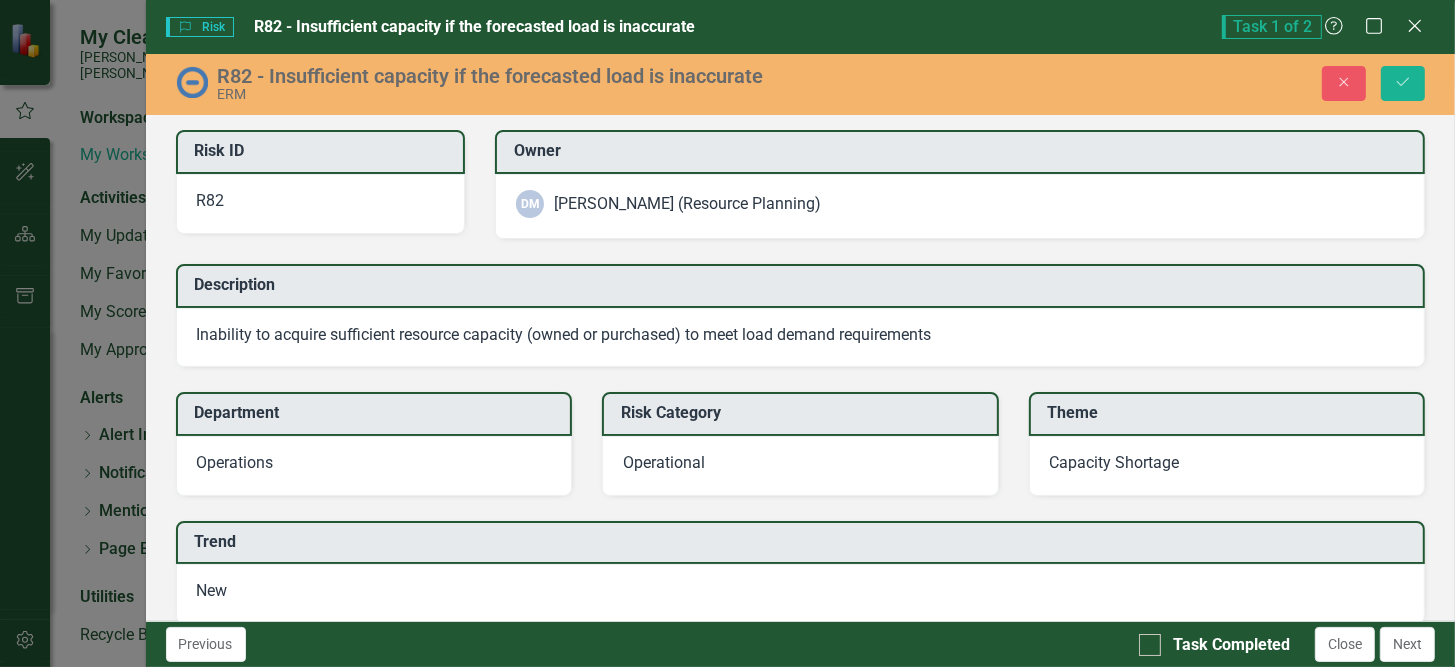 scroll, scrollTop: 0, scrollLeft: 0, axis: both 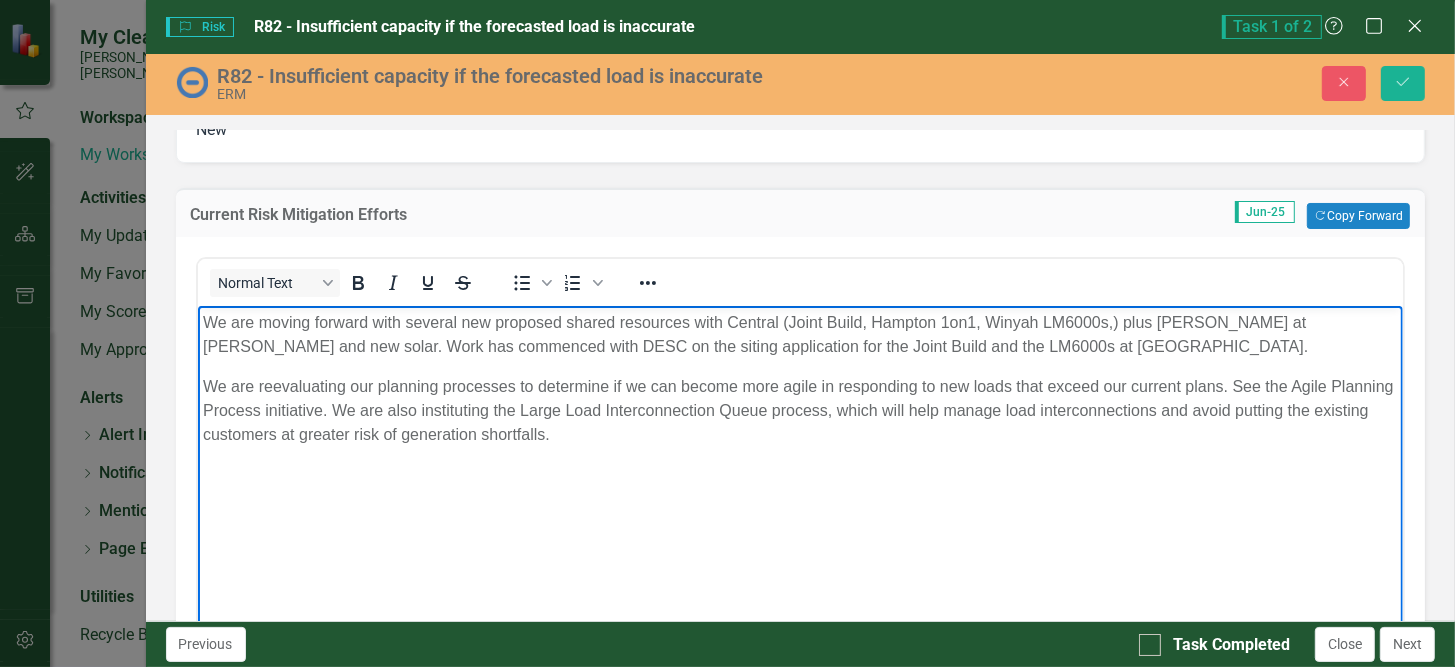 click on "We are moving forward with several new proposed shared resources with Central (Joint Build, Hampton 1on1, Winyah LM6000s,) plus BESS at Jefferies and new solar. Work has commenced with DESC on the siting application for the Joint Build and the LM6000s at Winyah." at bounding box center (800, 335) 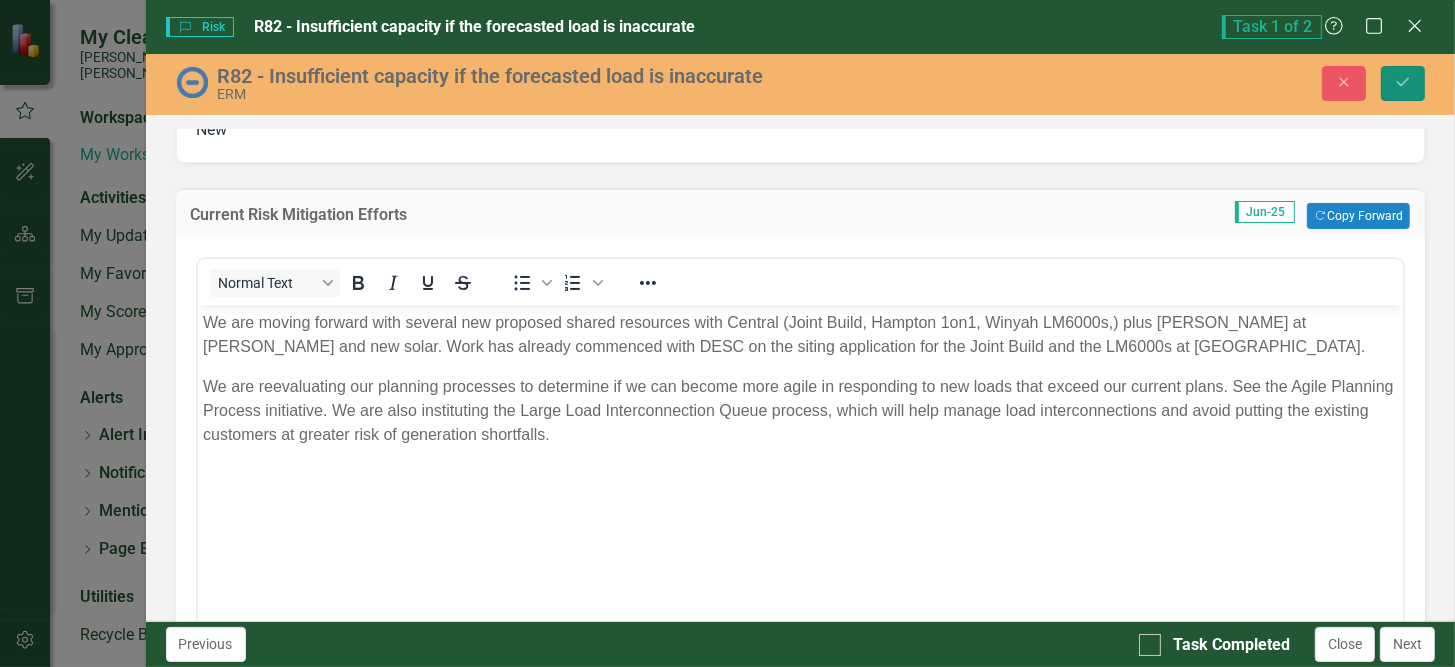 click on "Save" at bounding box center [1403, 83] 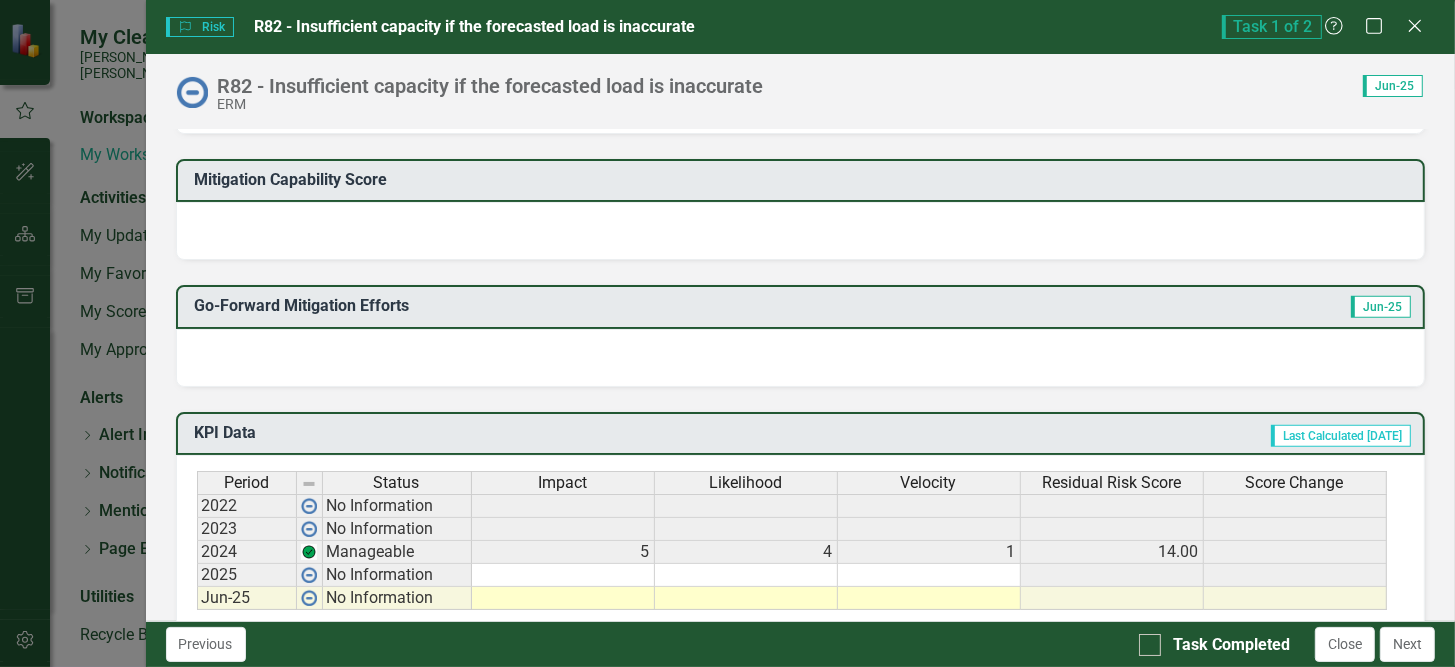 scroll, scrollTop: 749, scrollLeft: 0, axis: vertical 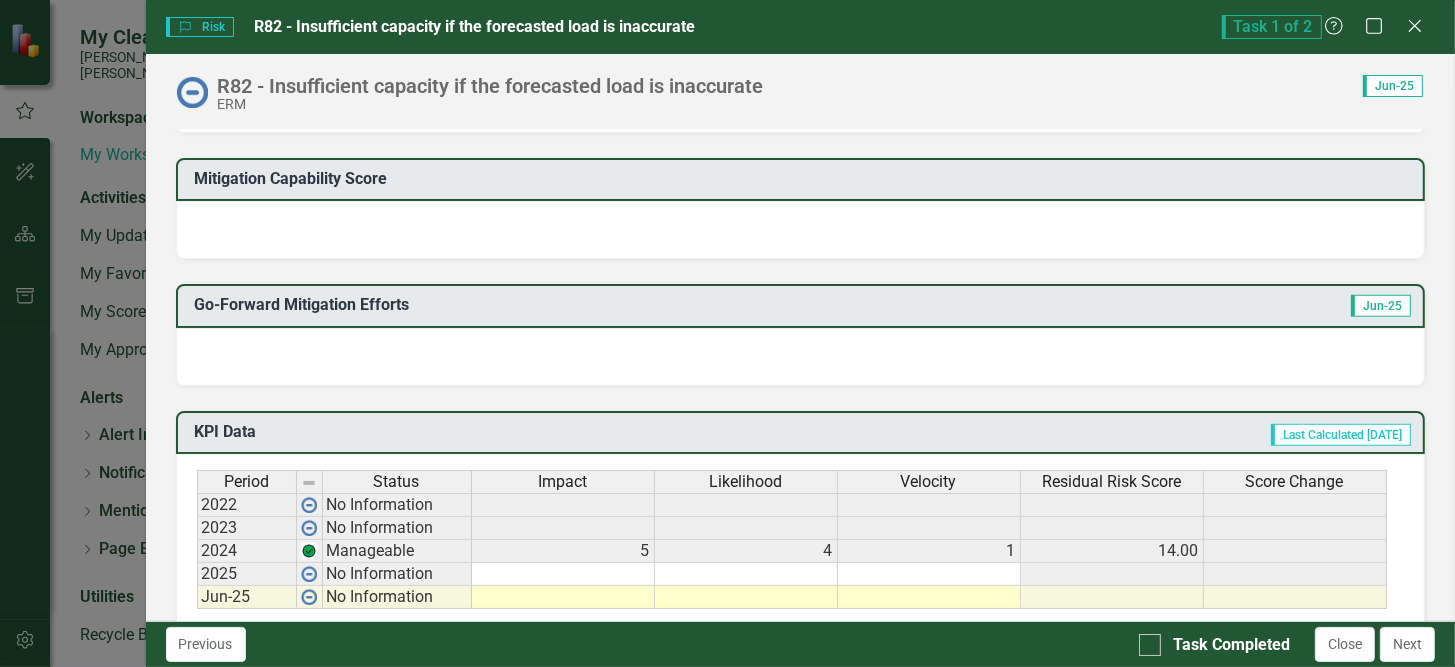 click at bounding box center (801, 357) 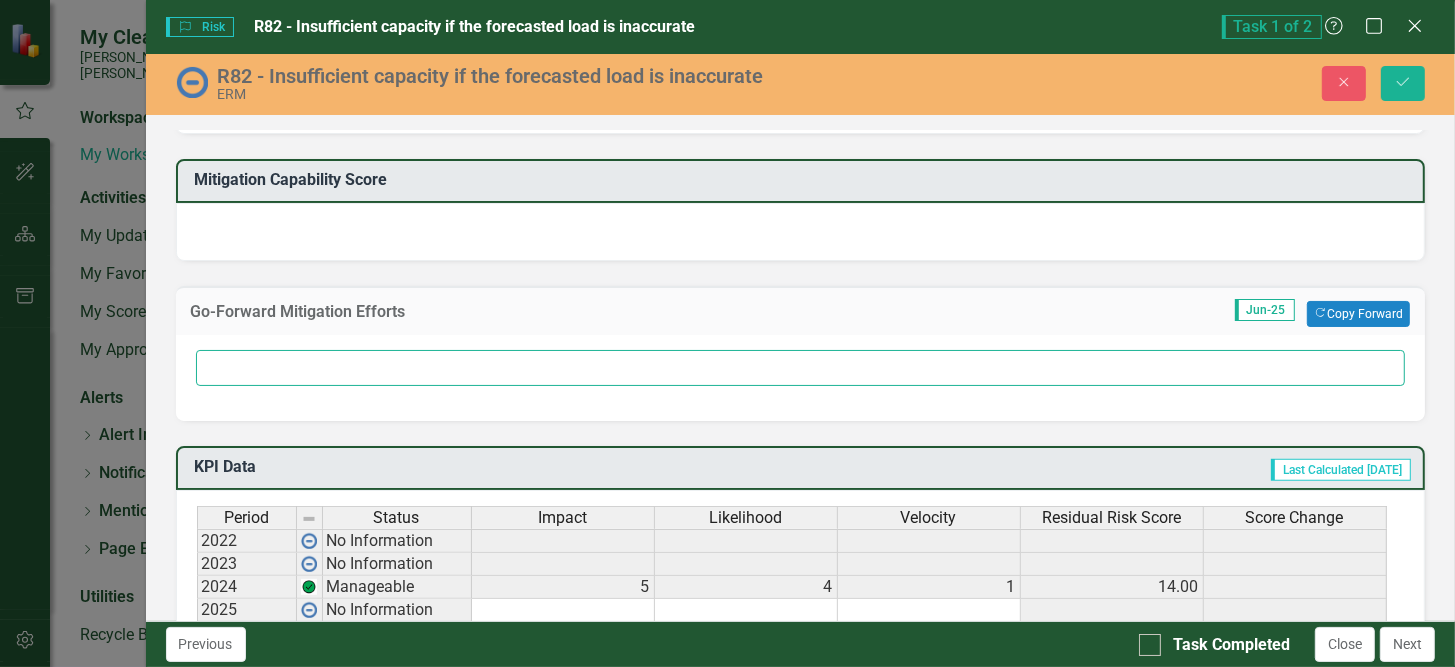 click at bounding box center (801, 368) 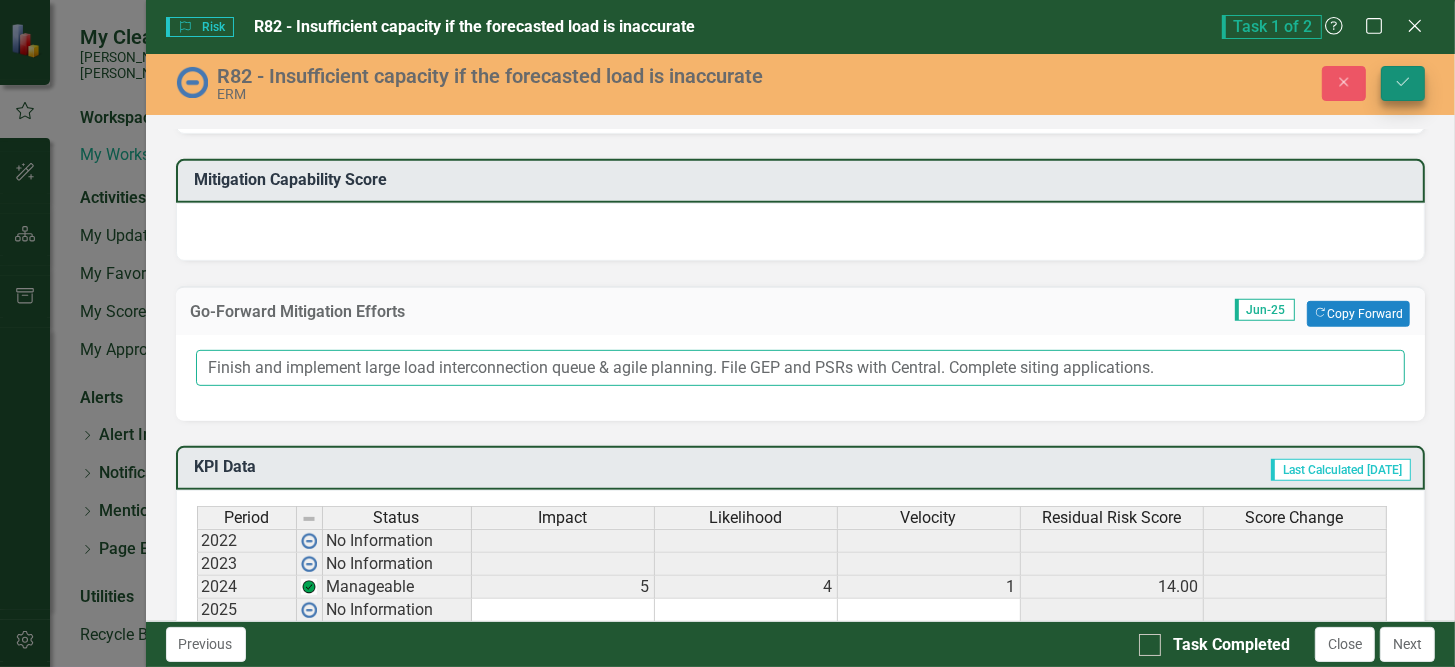 type on "Finish and implement large load interconnection queue & agile planning. File GEP and PSRs with Central. Complete siting applications." 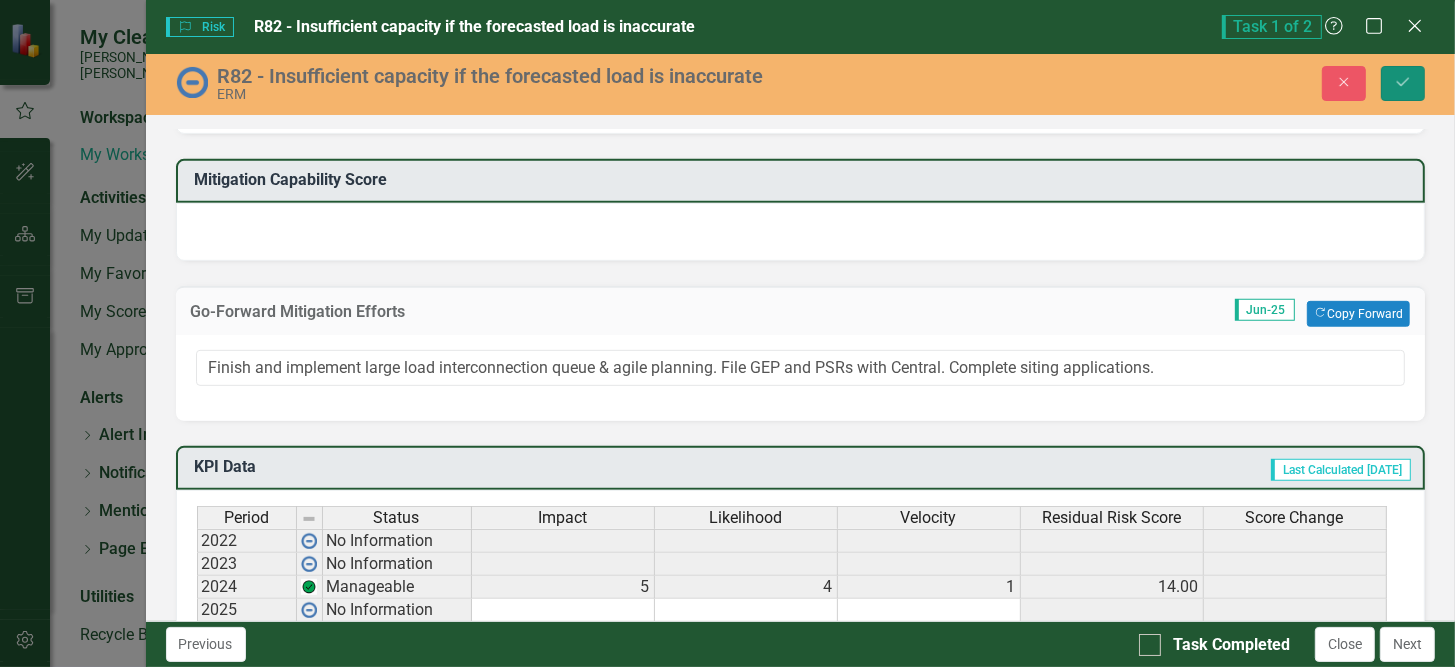 click on "Save" 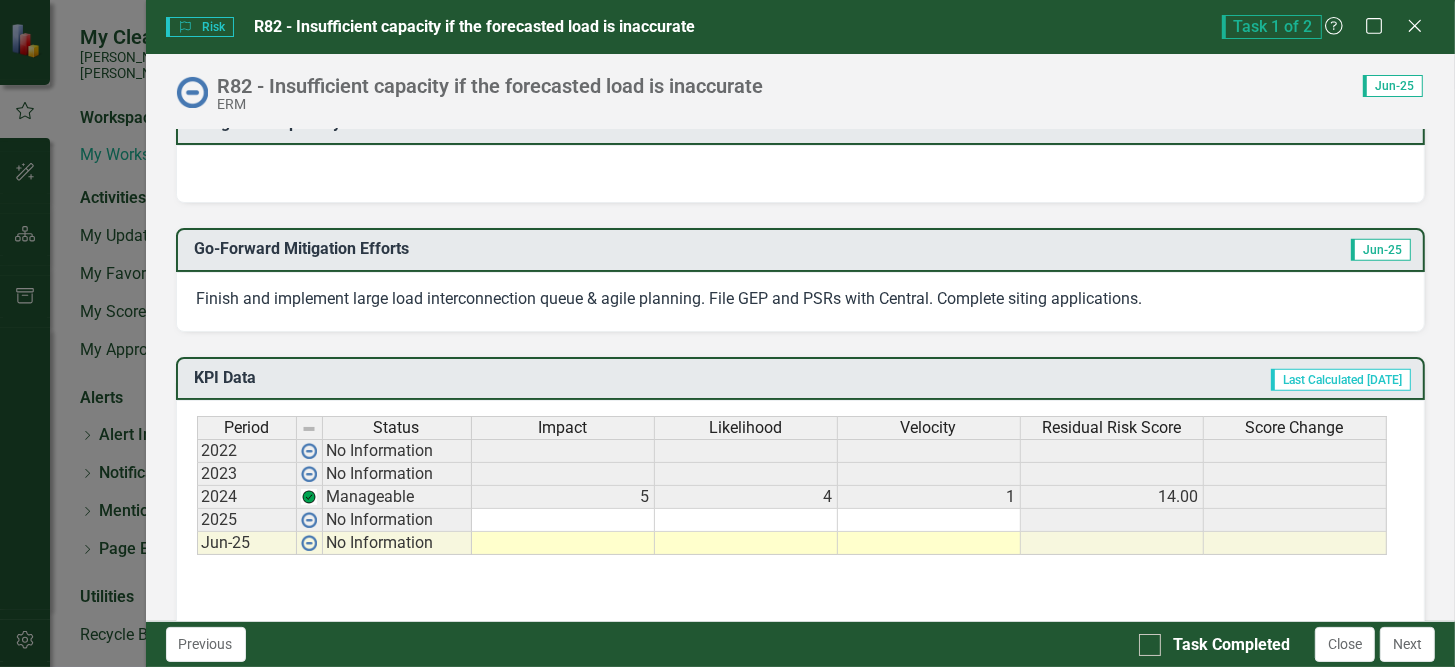 scroll, scrollTop: 806, scrollLeft: 0, axis: vertical 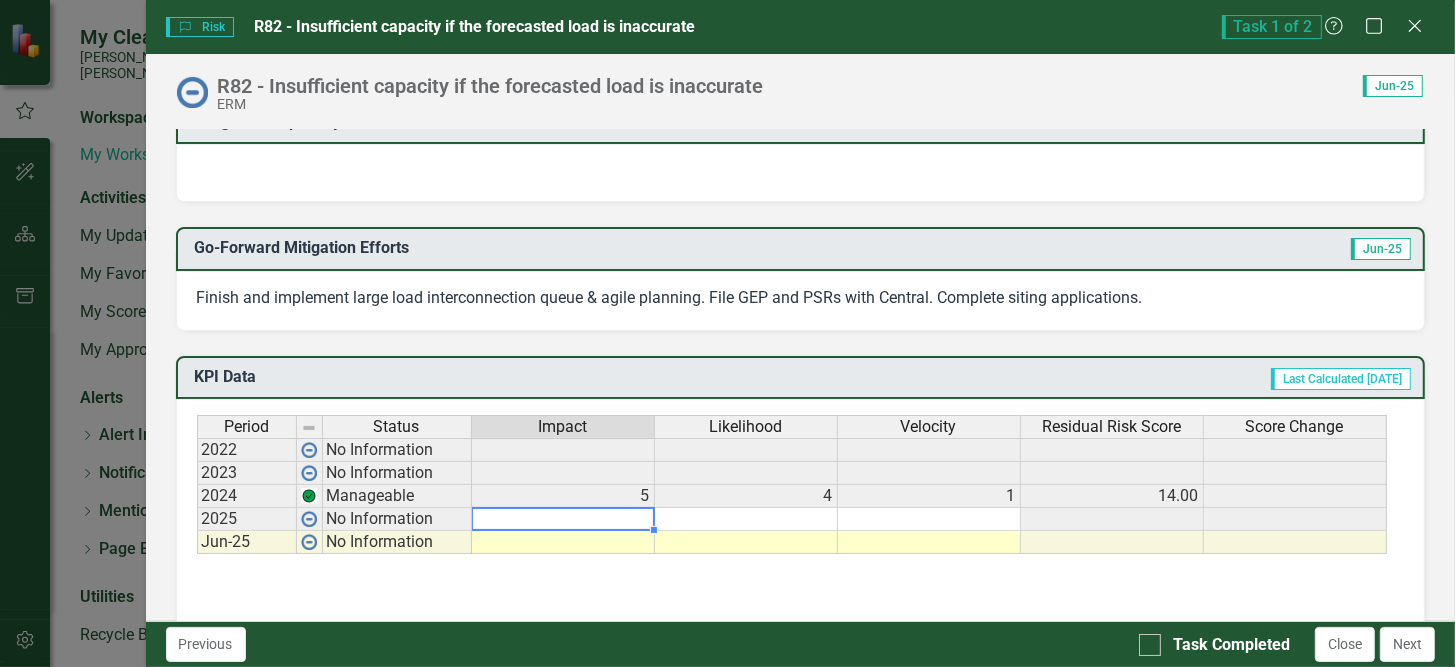 click at bounding box center [563, 519] 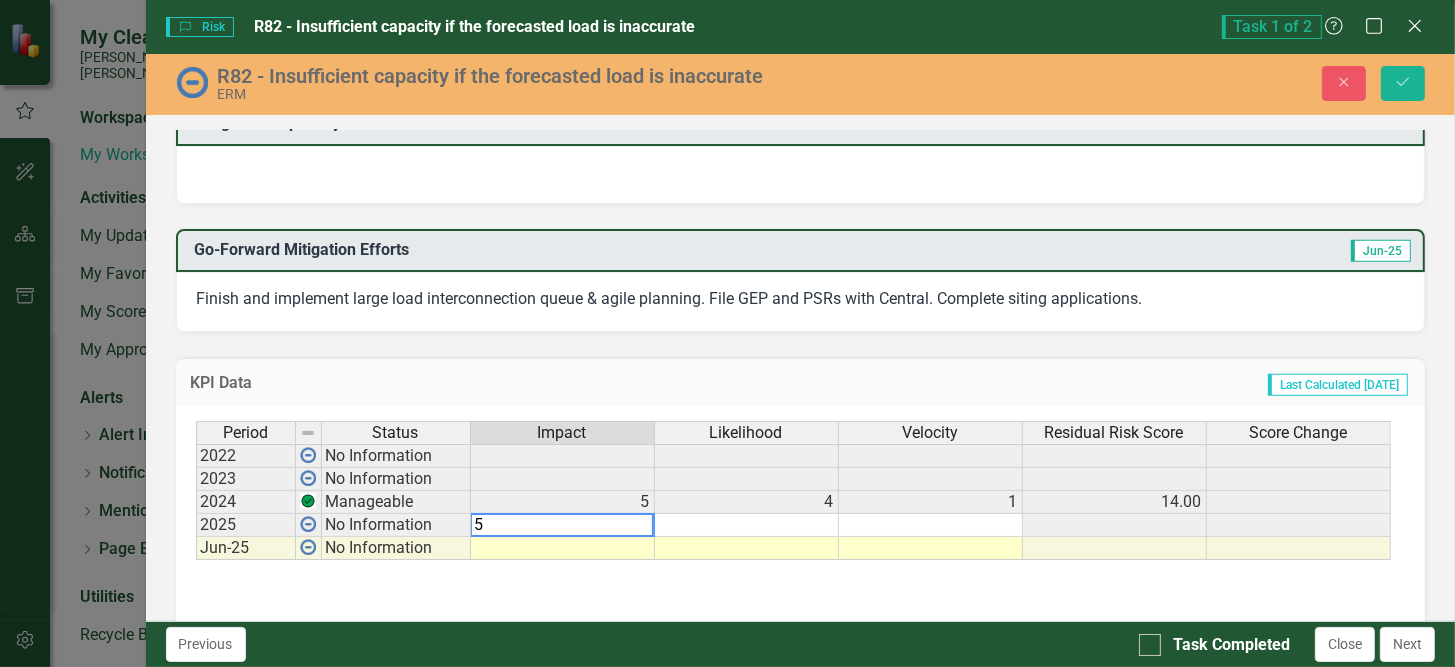 type on "5" 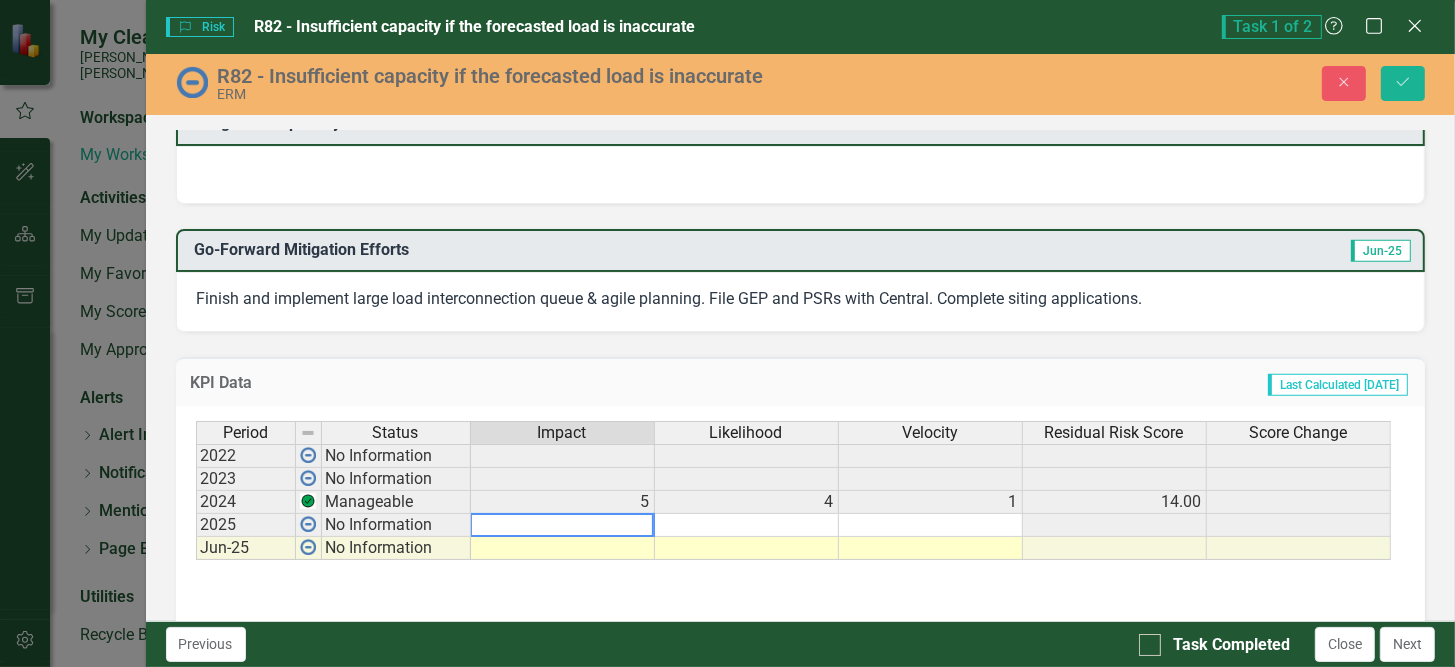 click on "Period Status Impact Likelihood Velocity Residual Risk Score Score Change 2022 No Information 2023 No Information 2024 Manageable 5 4 1 14.00 2025 No Information Jun-25 No Information" at bounding box center (196, 490) 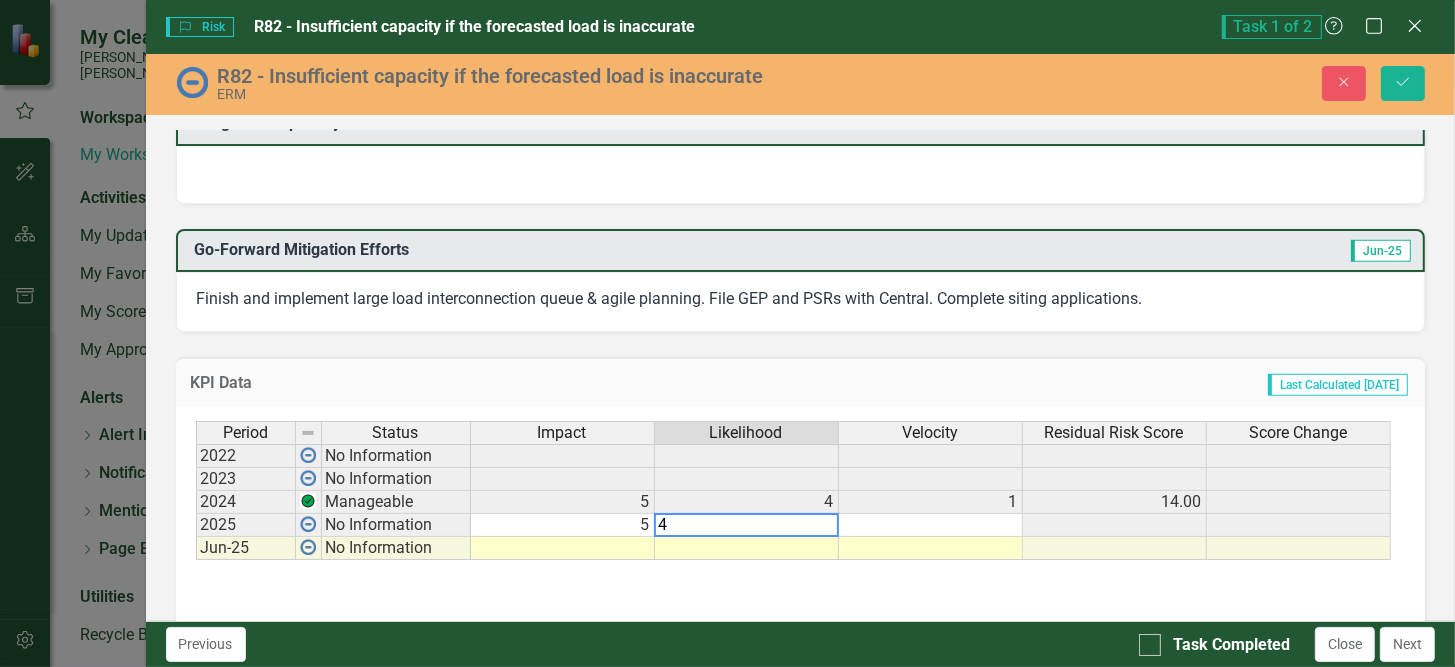 click on "1" at bounding box center [931, 502] 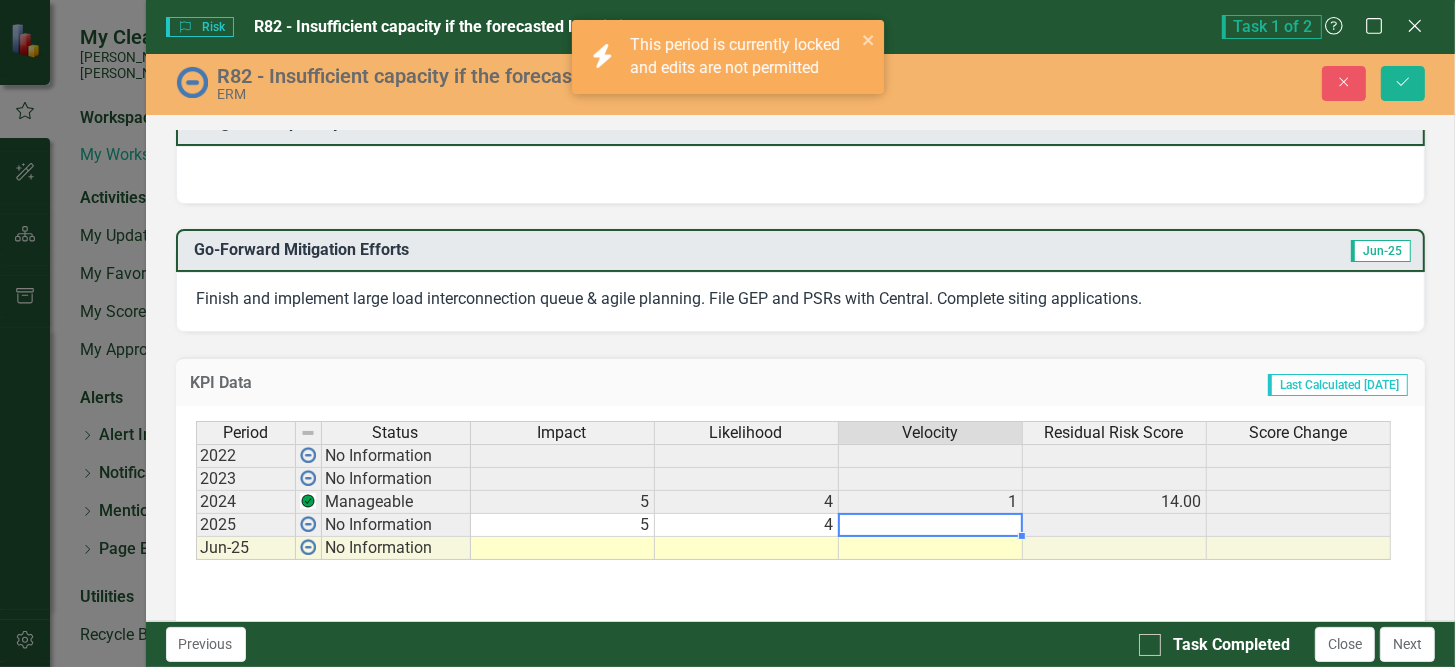 click on "Period Status Impact Likelihood Velocity Residual Risk Score Score Change 2022 No Information 2023 No Information 2024 Manageable 5 4 1 14.00 2025 No Information 5 4 Jun-25 No Information" at bounding box center [196, 490] 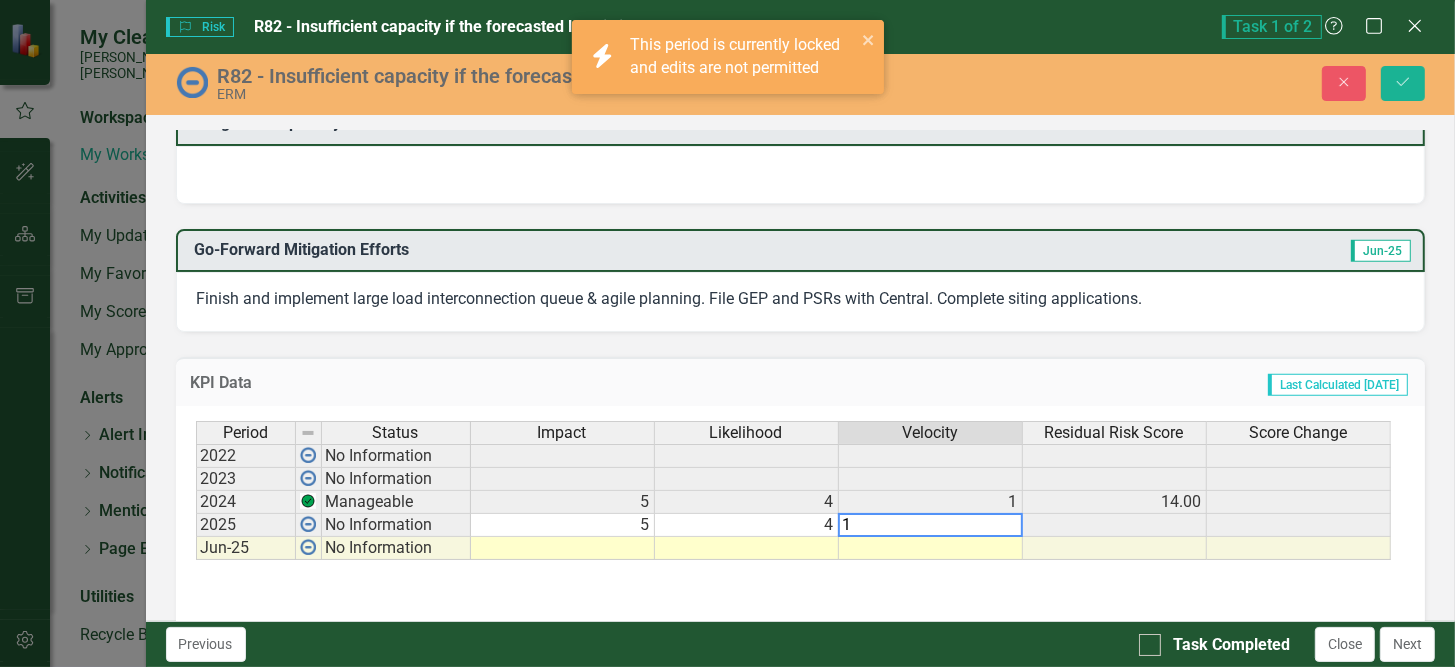 type on "1" 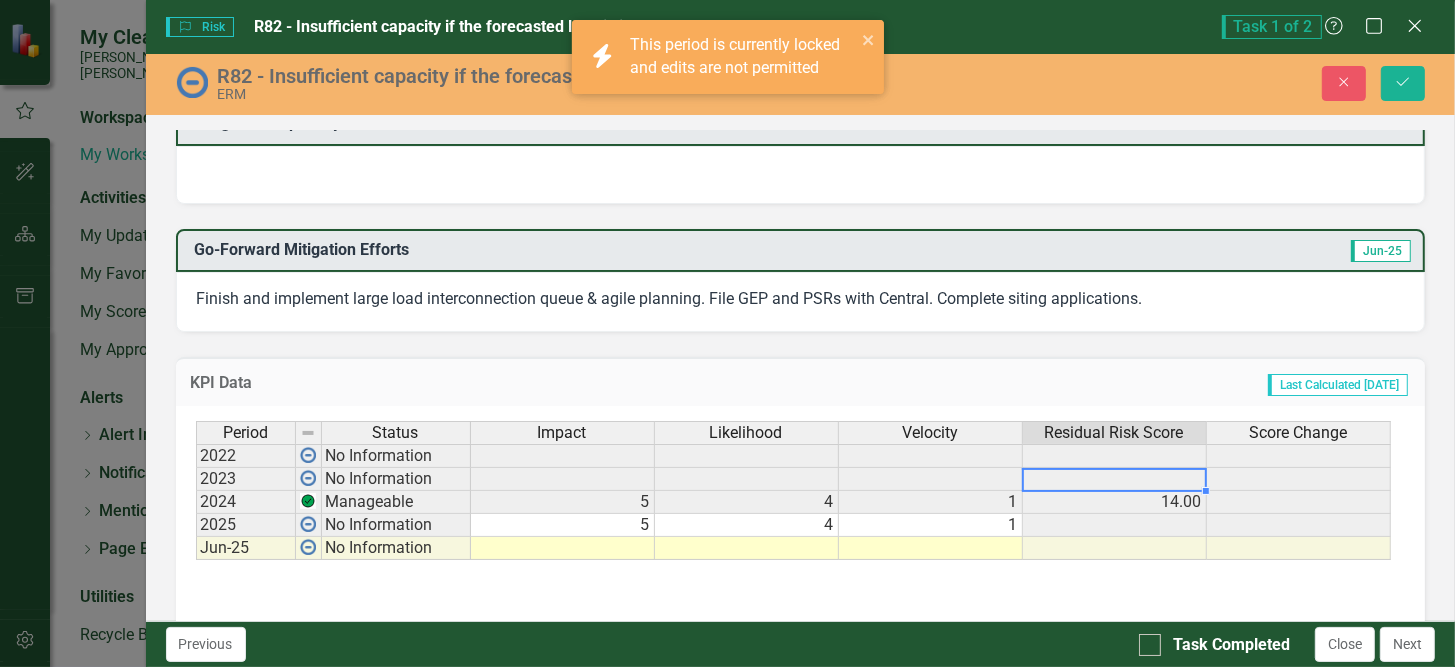drag, startPoint x: 1035, startPoint y: 463, endPoint x: 1003, endPoint y: 516, distance: 61.91123 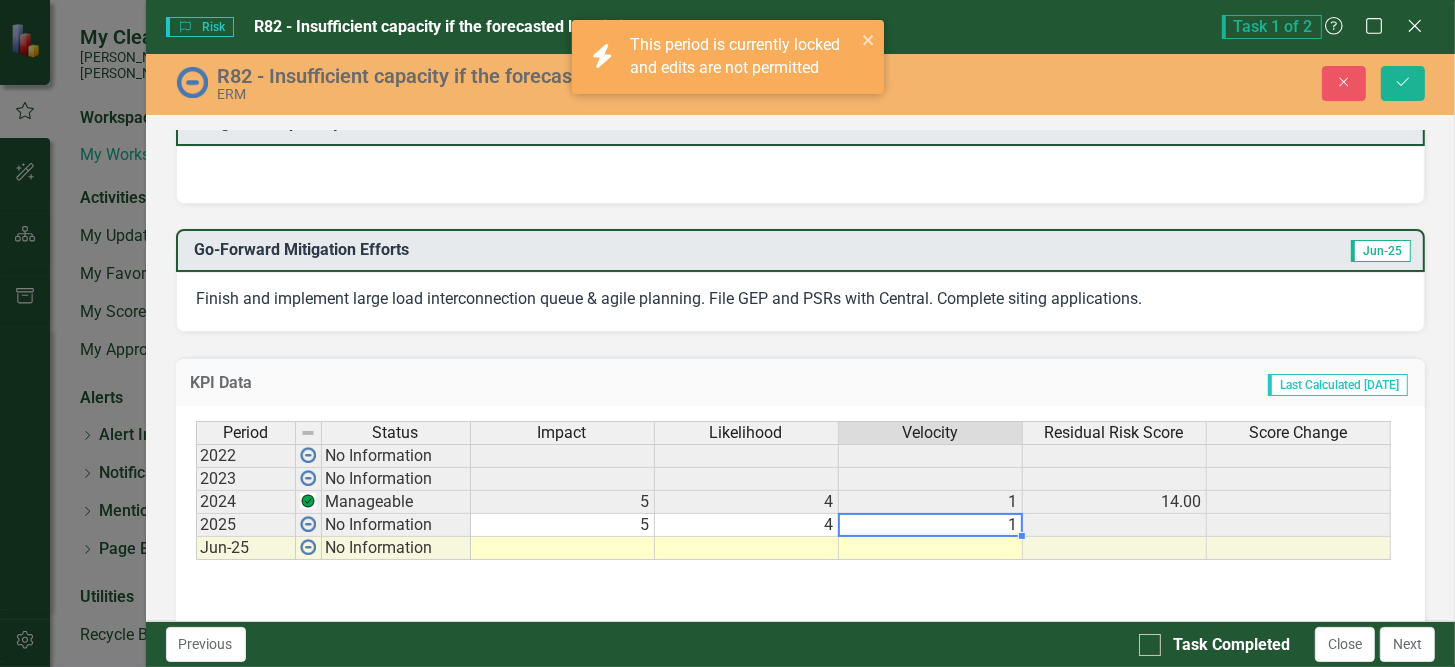 click on "1" at bounding box center (931, 525) 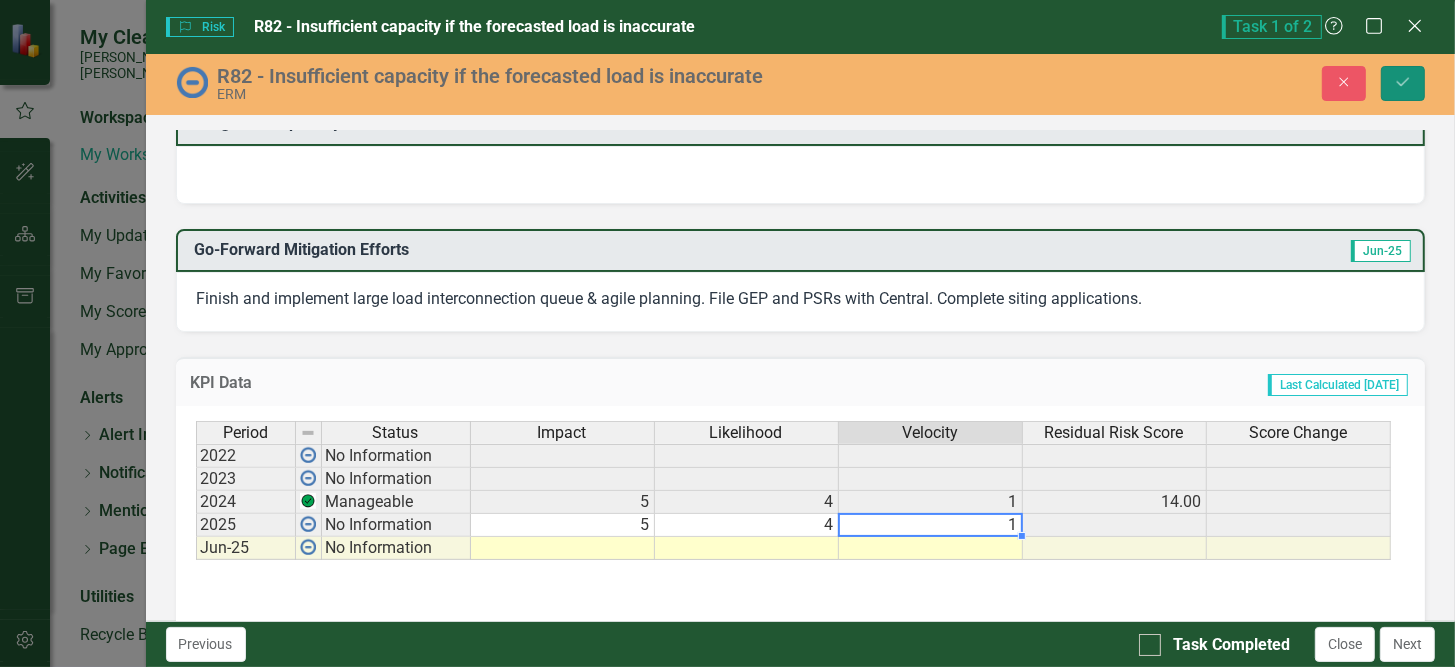 click on "Save" at bounding box center [1403, 83] 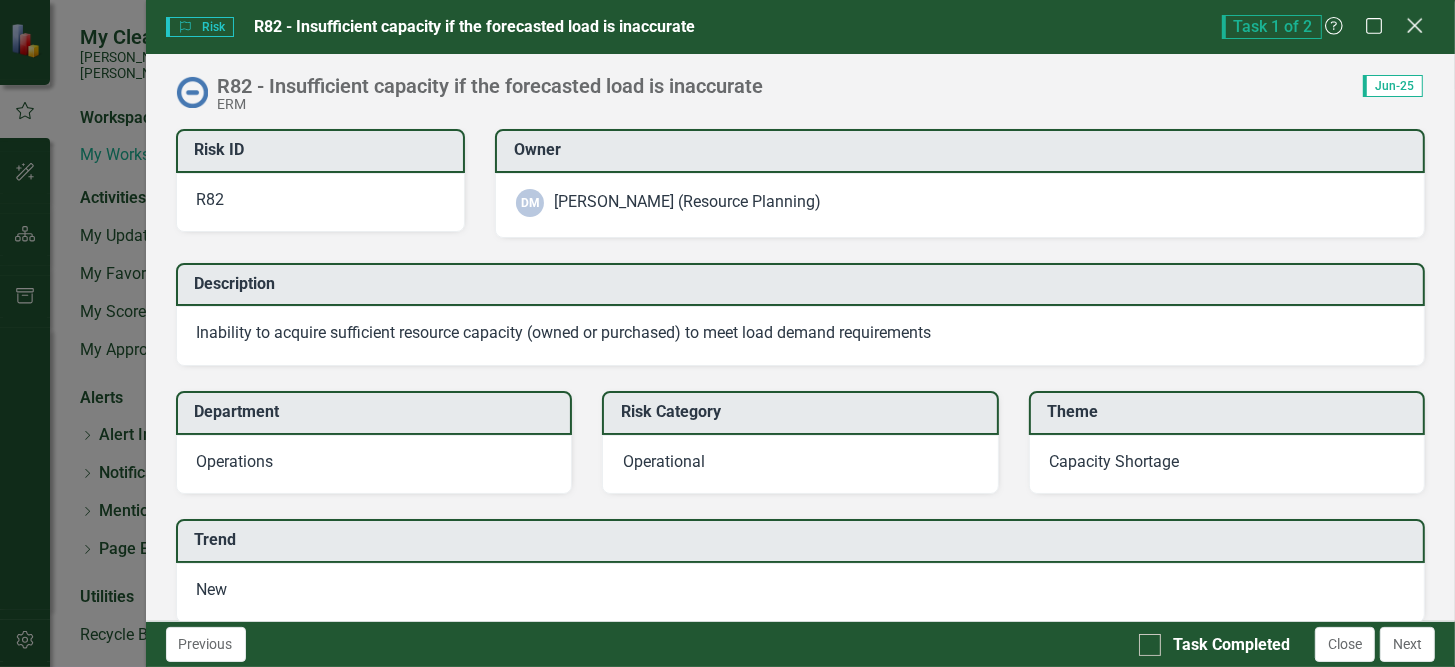 click on "Close" 